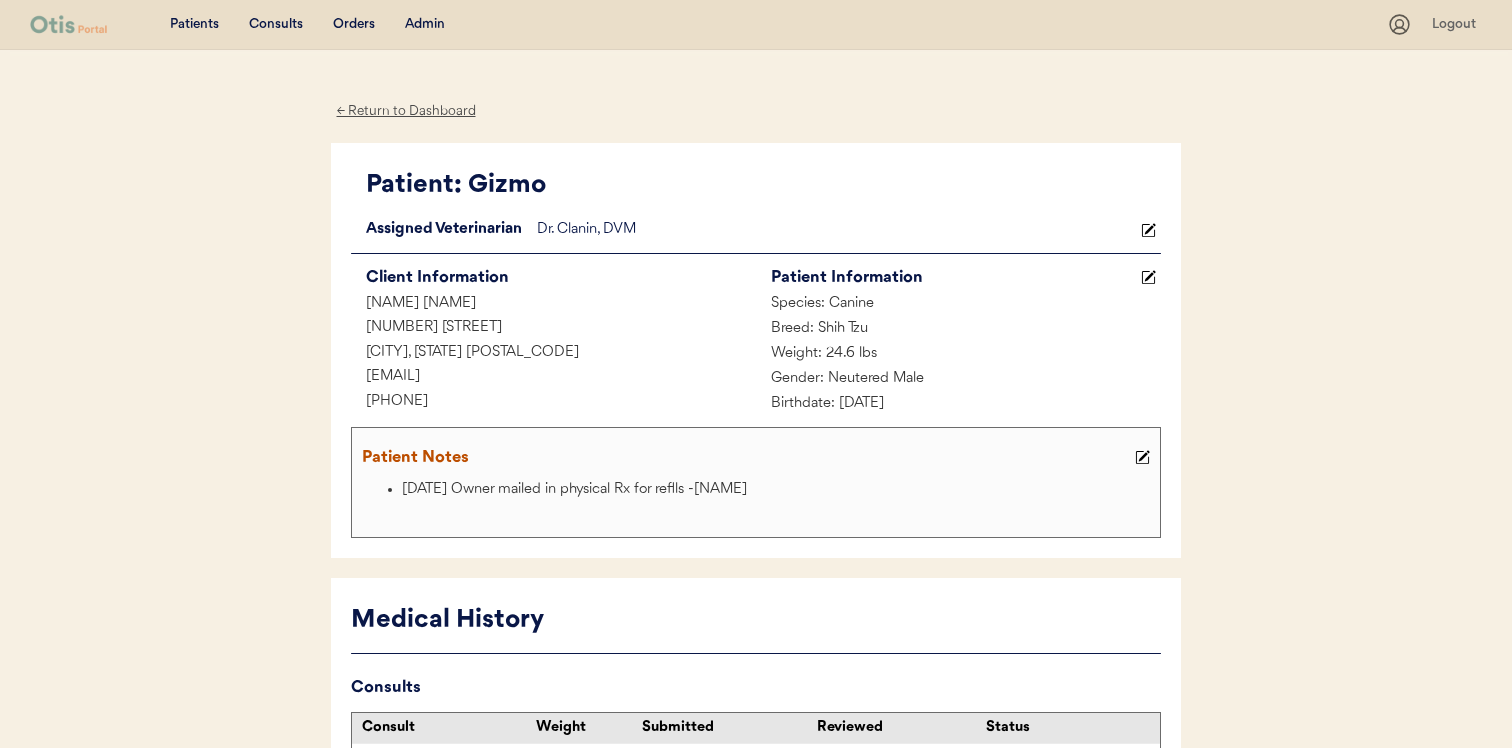 scroll, scrollTop: 561, scrollLeft: 0, axis: vertical 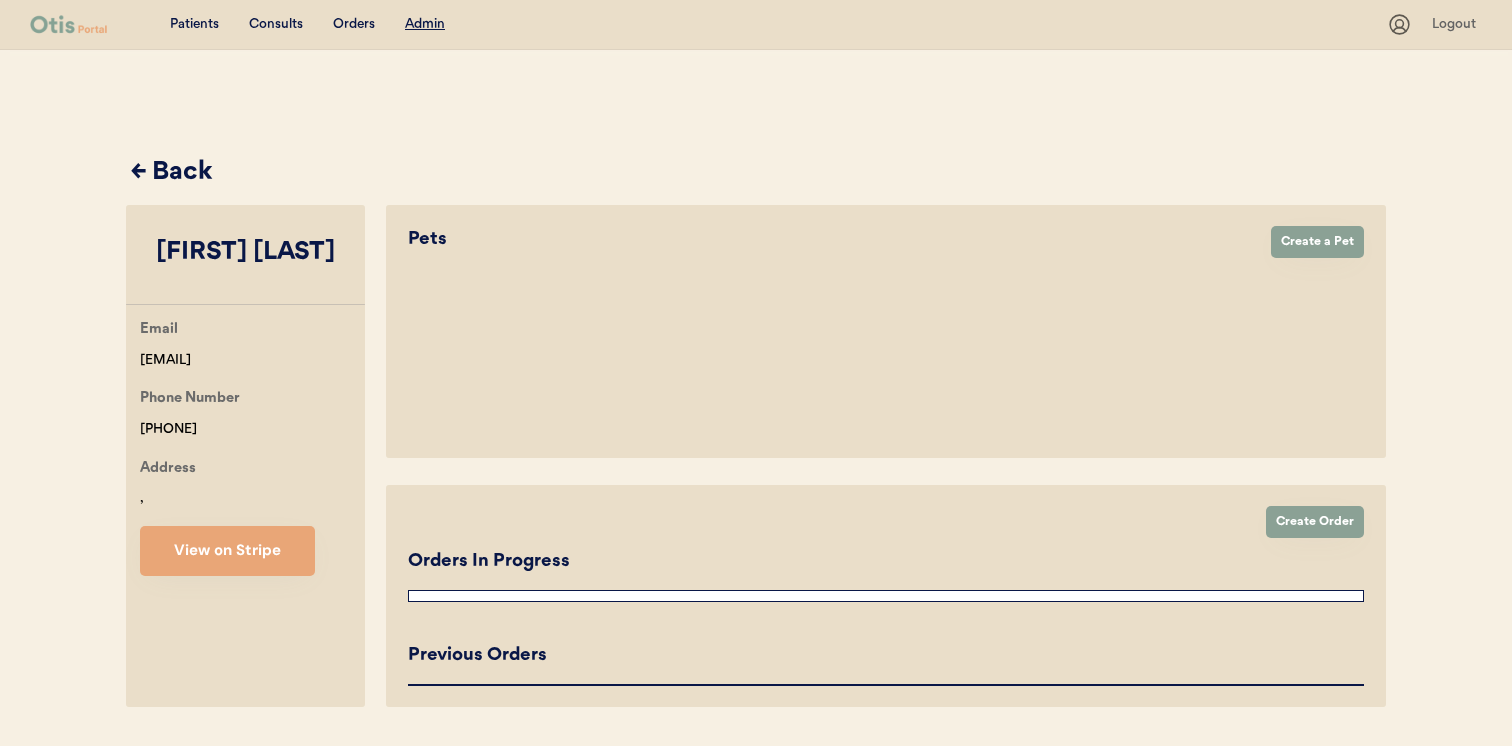 select on "true" 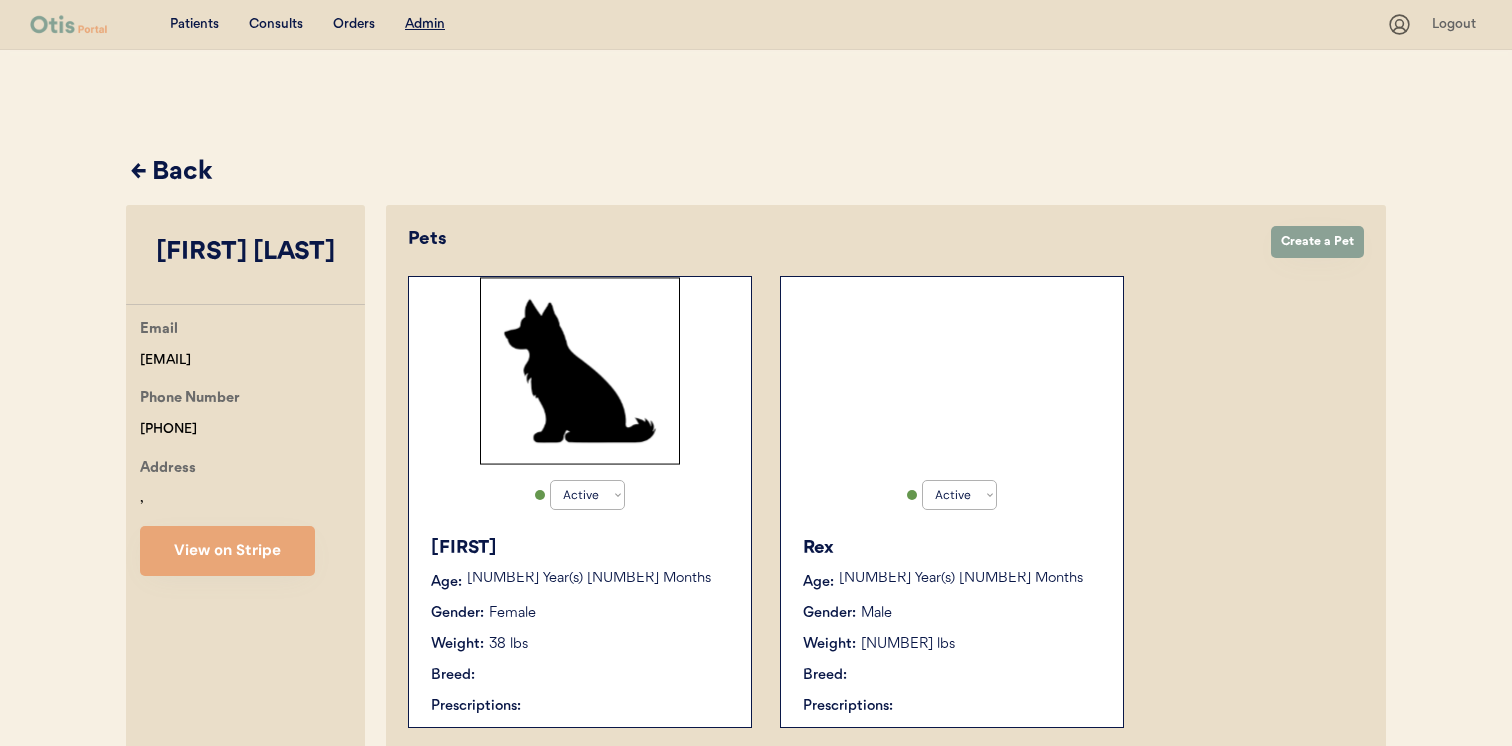 select on "true" 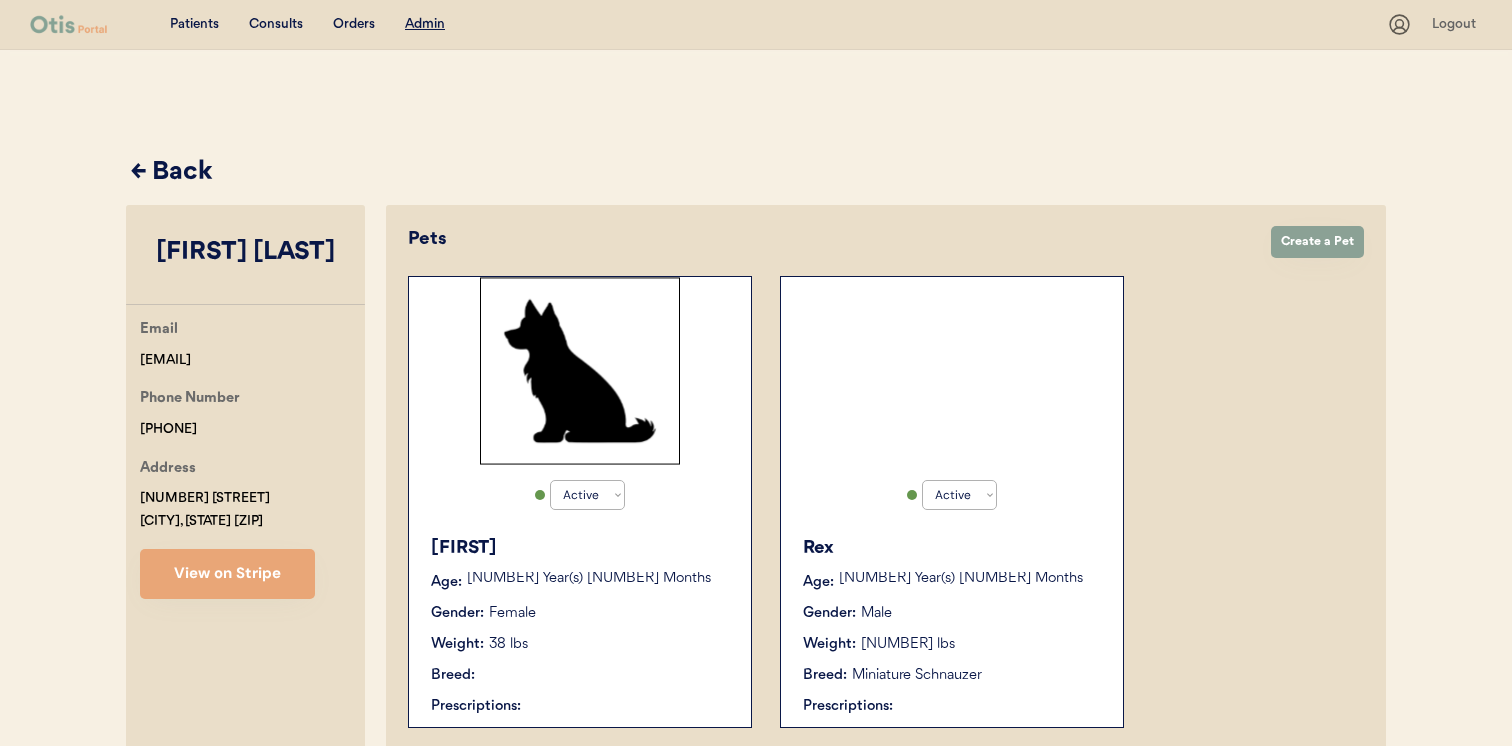 scroll, scrollTop: 0, scrollLeft: 0, axis: both 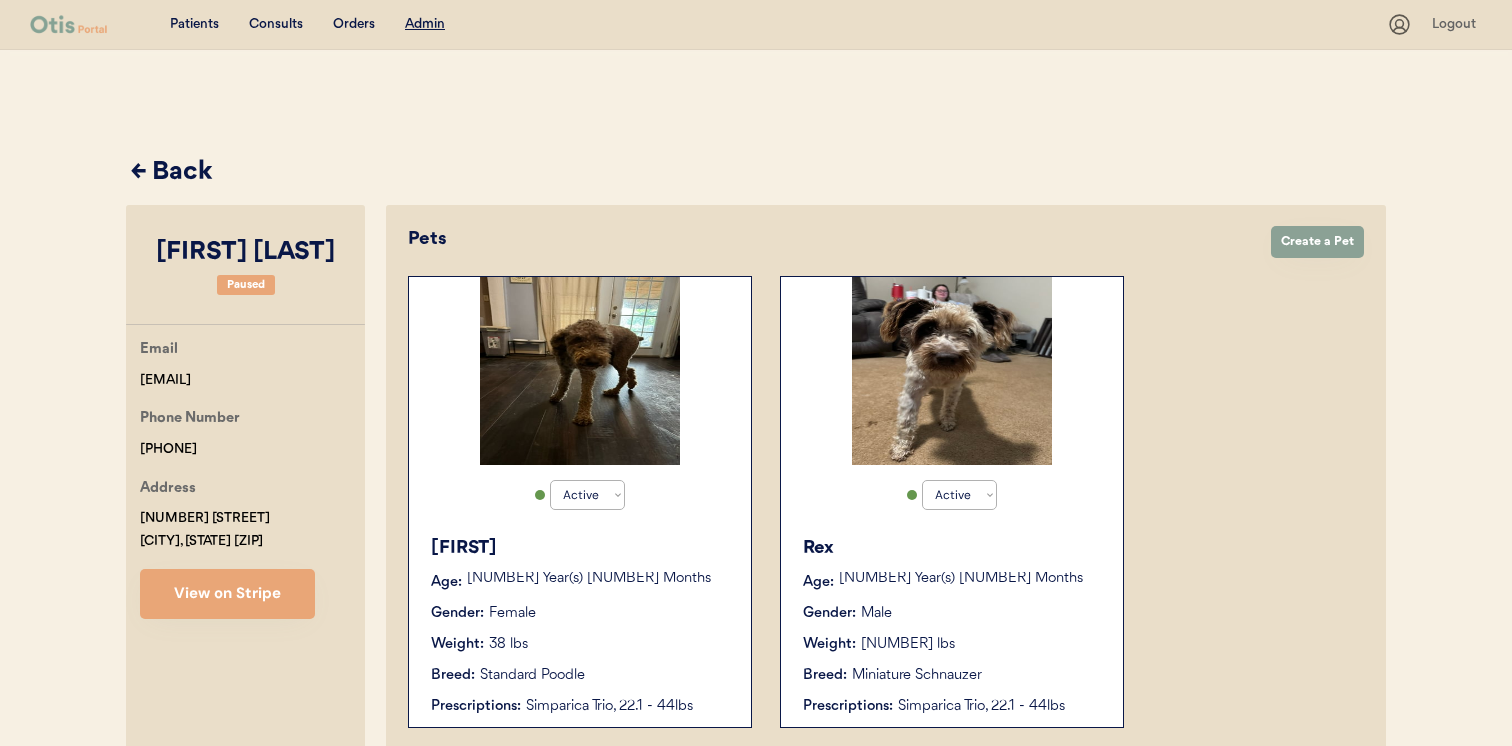 drag, startPoint x: 135, startPoint y: 447, endPoint x: 295, endPoint y: 446, distance: 160.00313 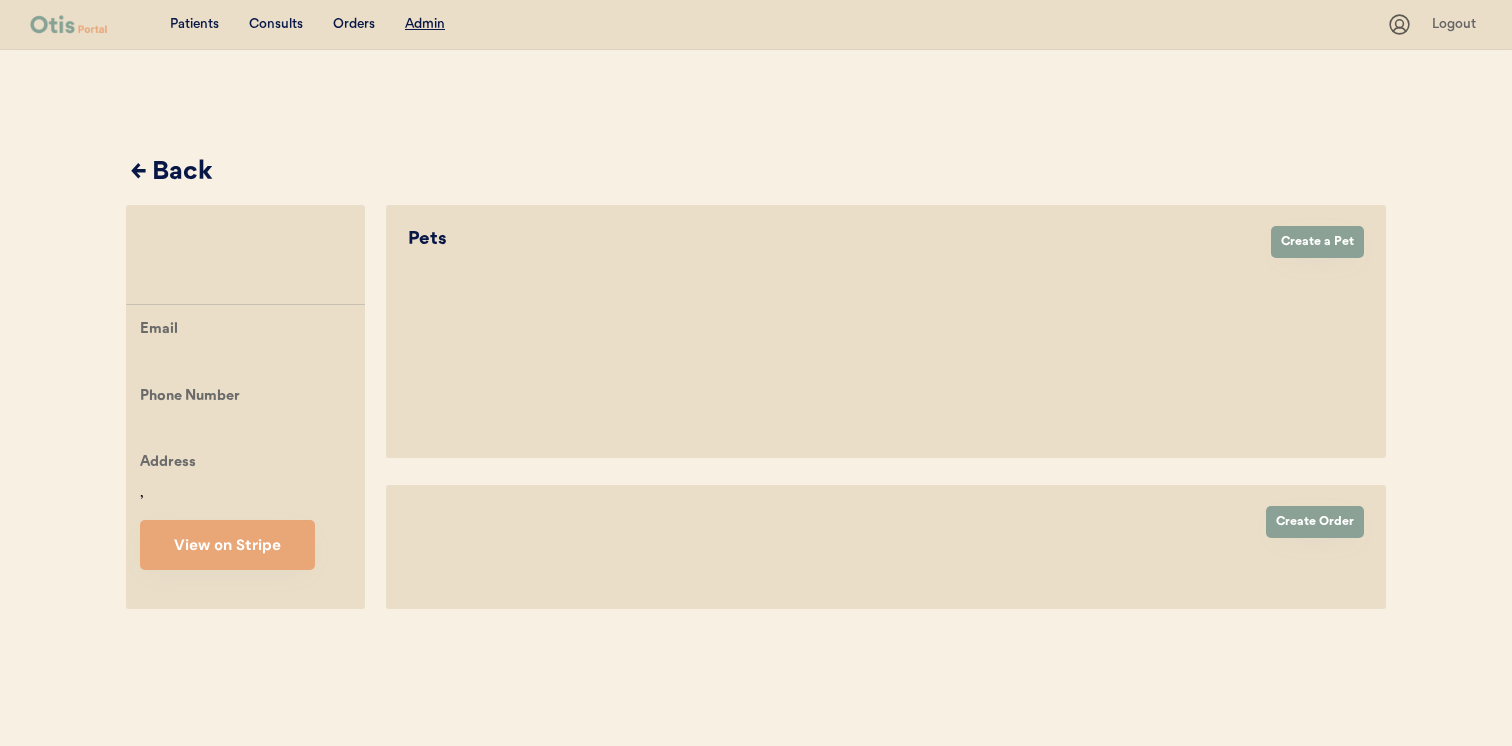 scroll, scrollTop: 0, scrollLeft: 0, axis: both 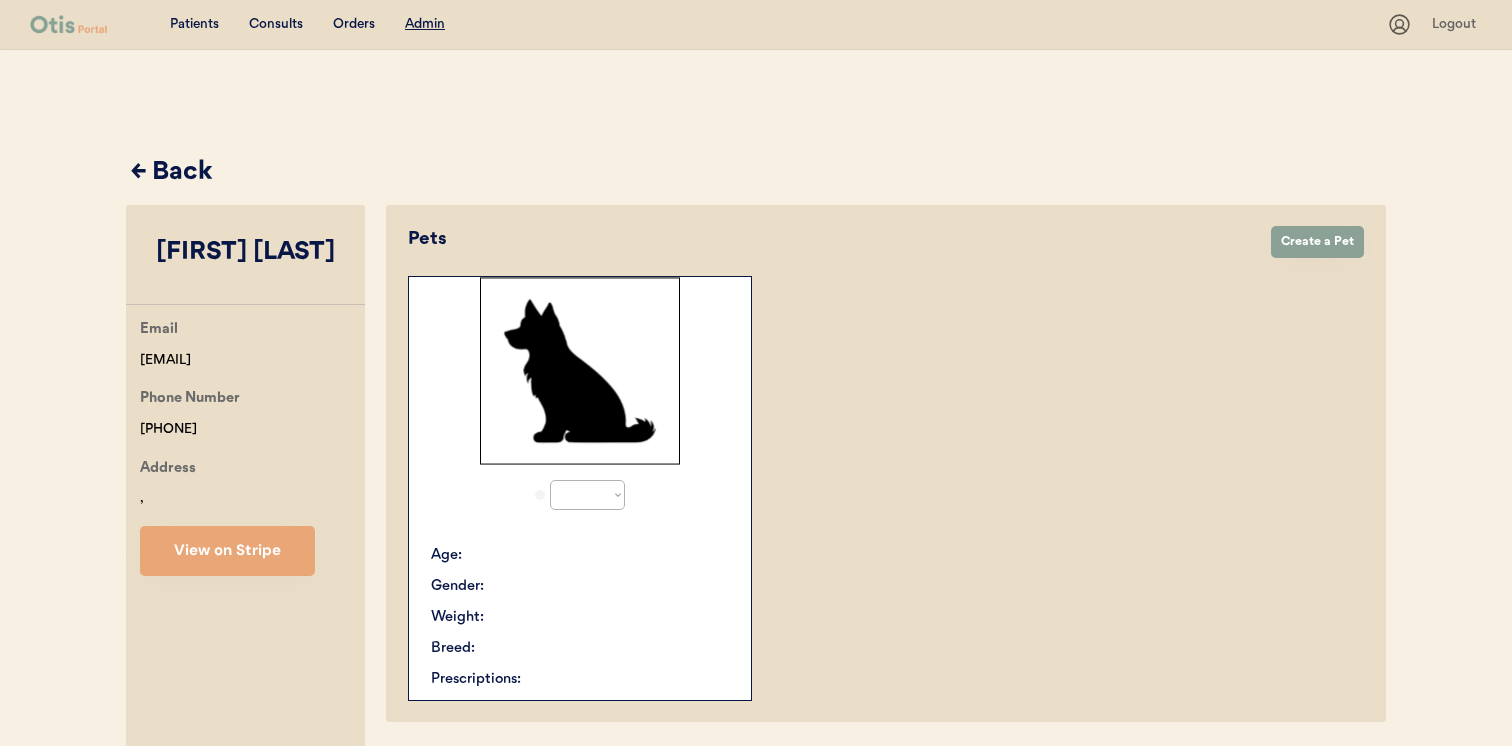 select on "true" 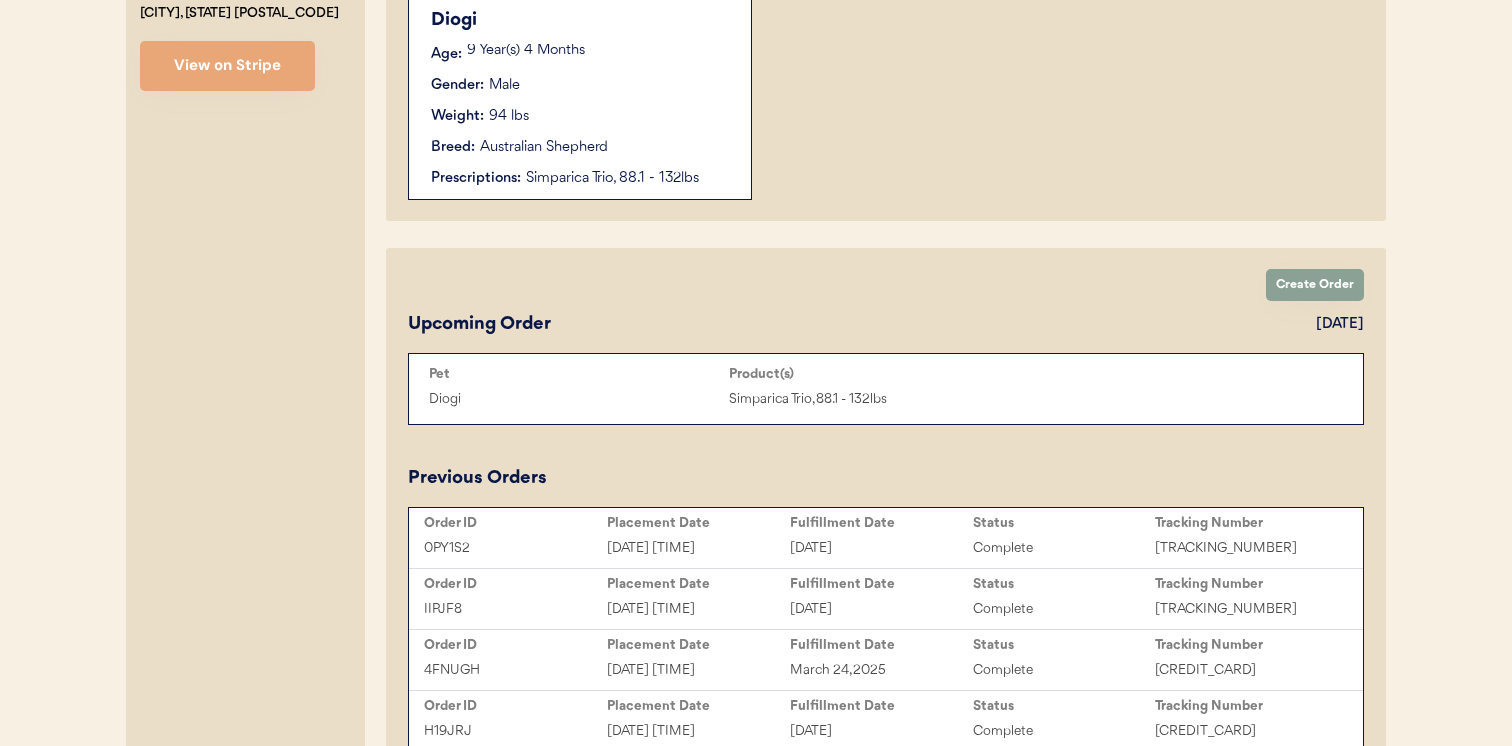 scroll, scrollTop: 215, scrollLeft: 0, axis: vertical 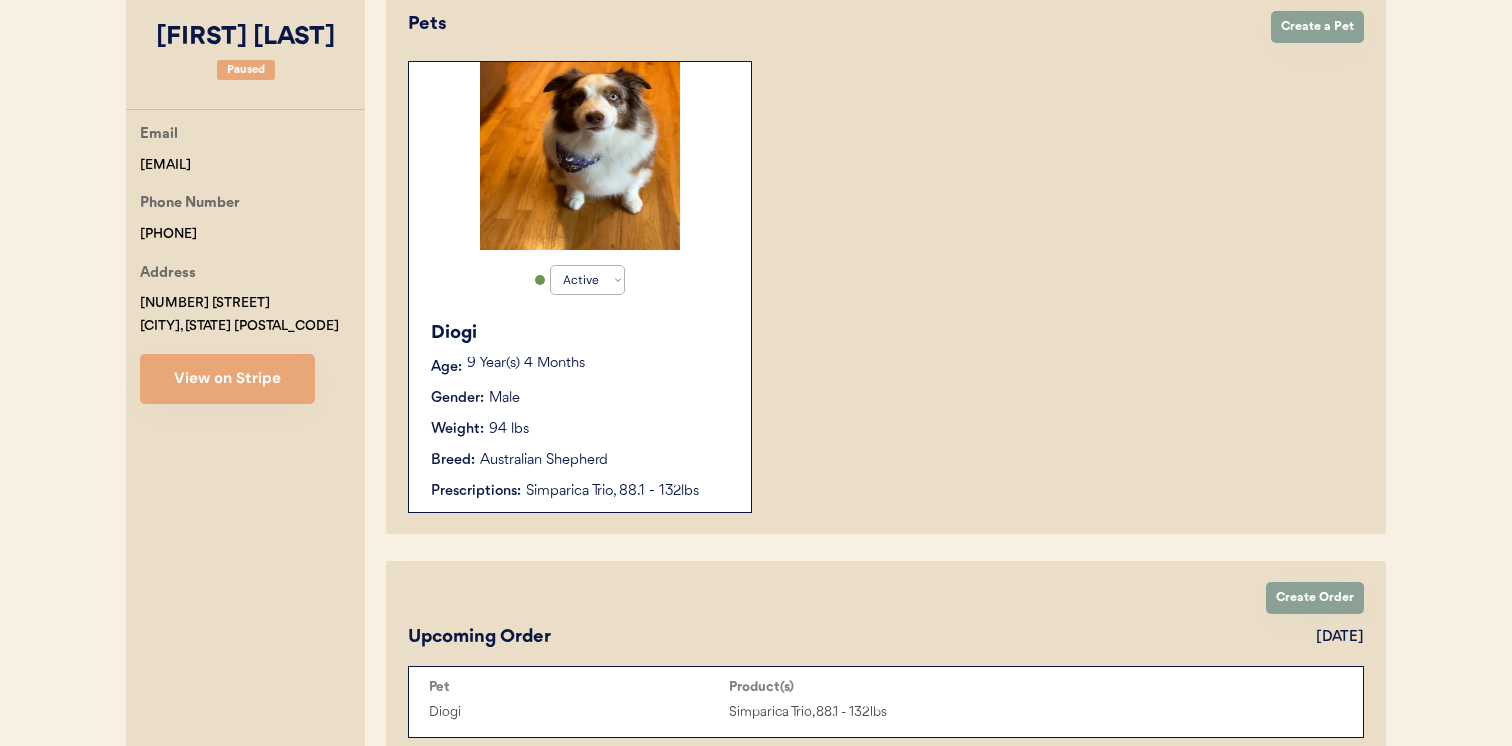 drag, startPoint x: 255, startPoint y: 224, endPoint x: 115, endPoint y: 223, distance: 140.00357 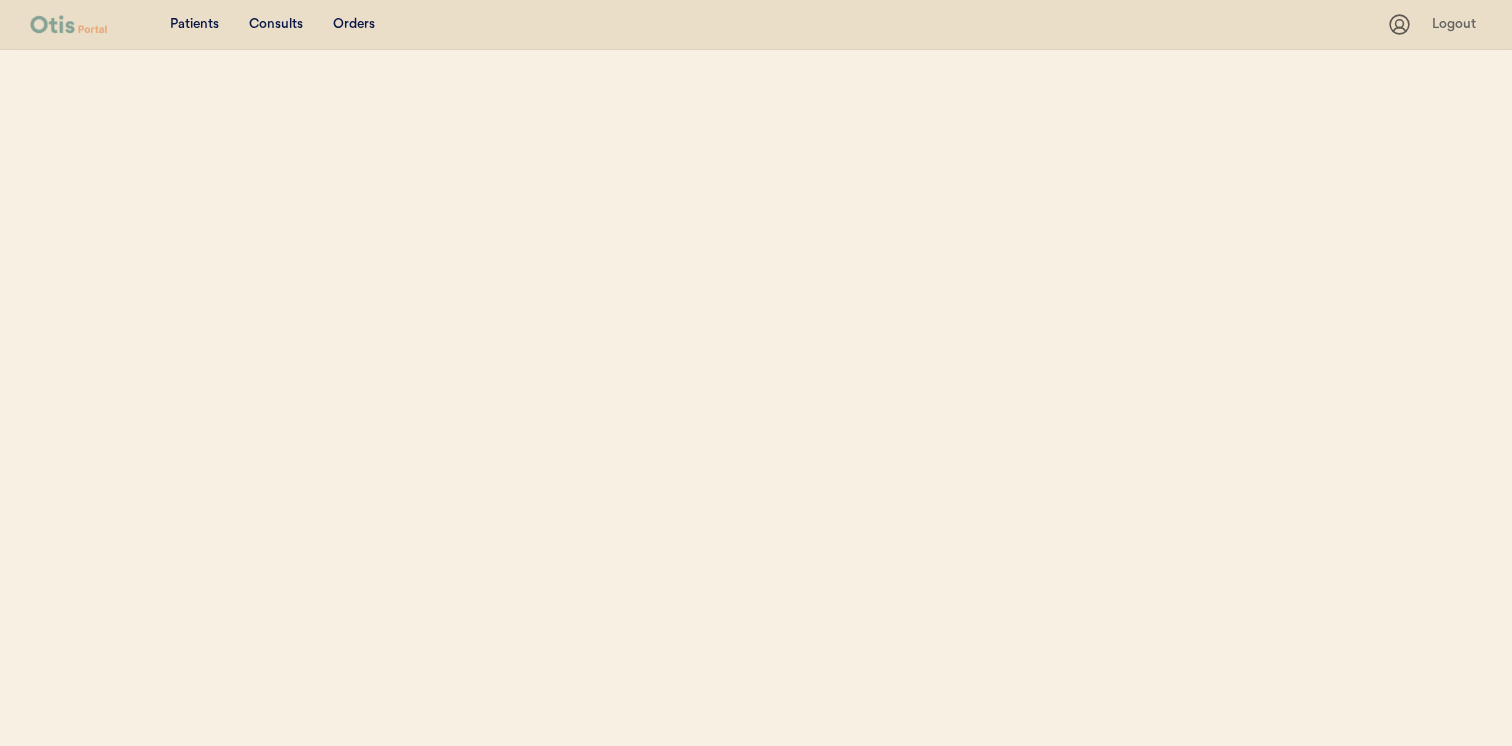 scroll, scrollTop: 0, scrollLeft: 0, axis: both 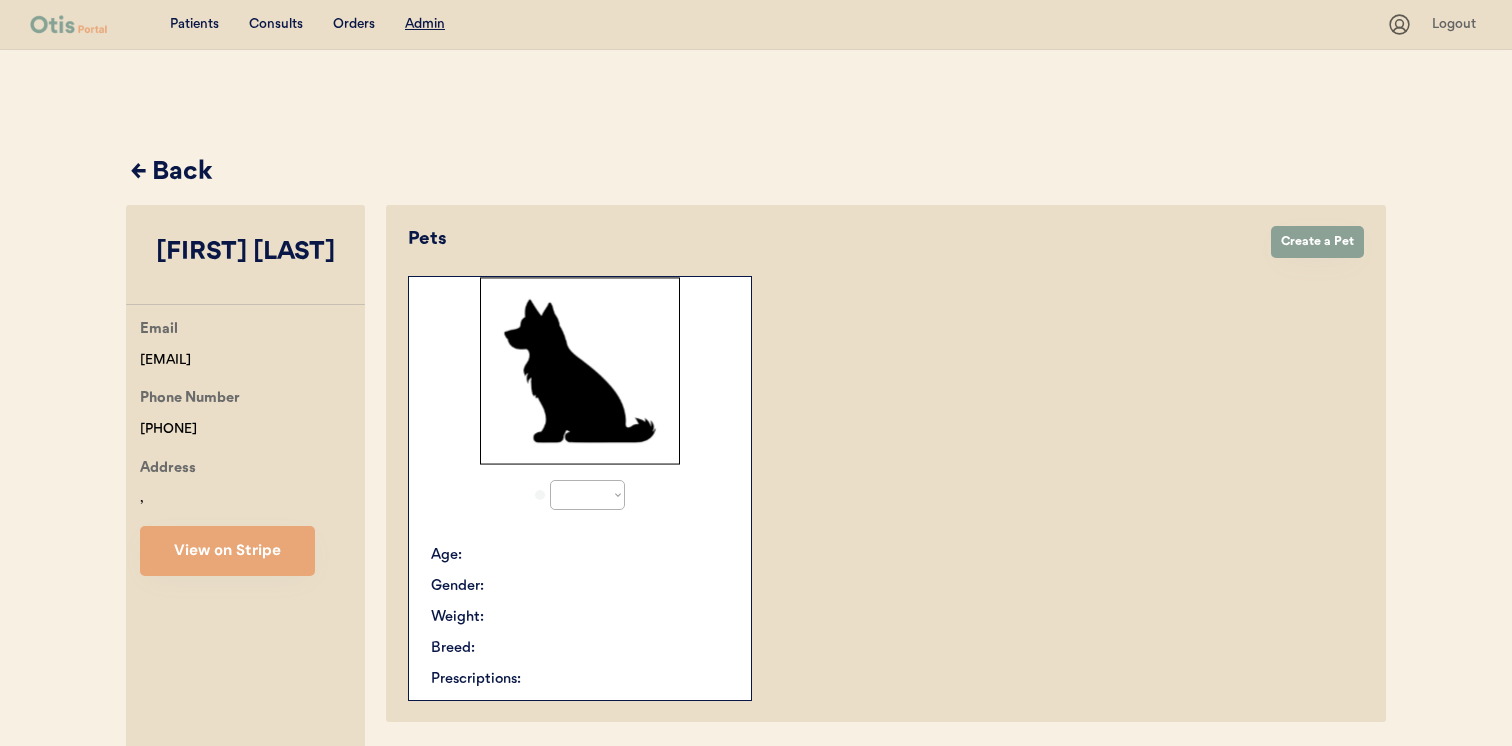 select on "true" 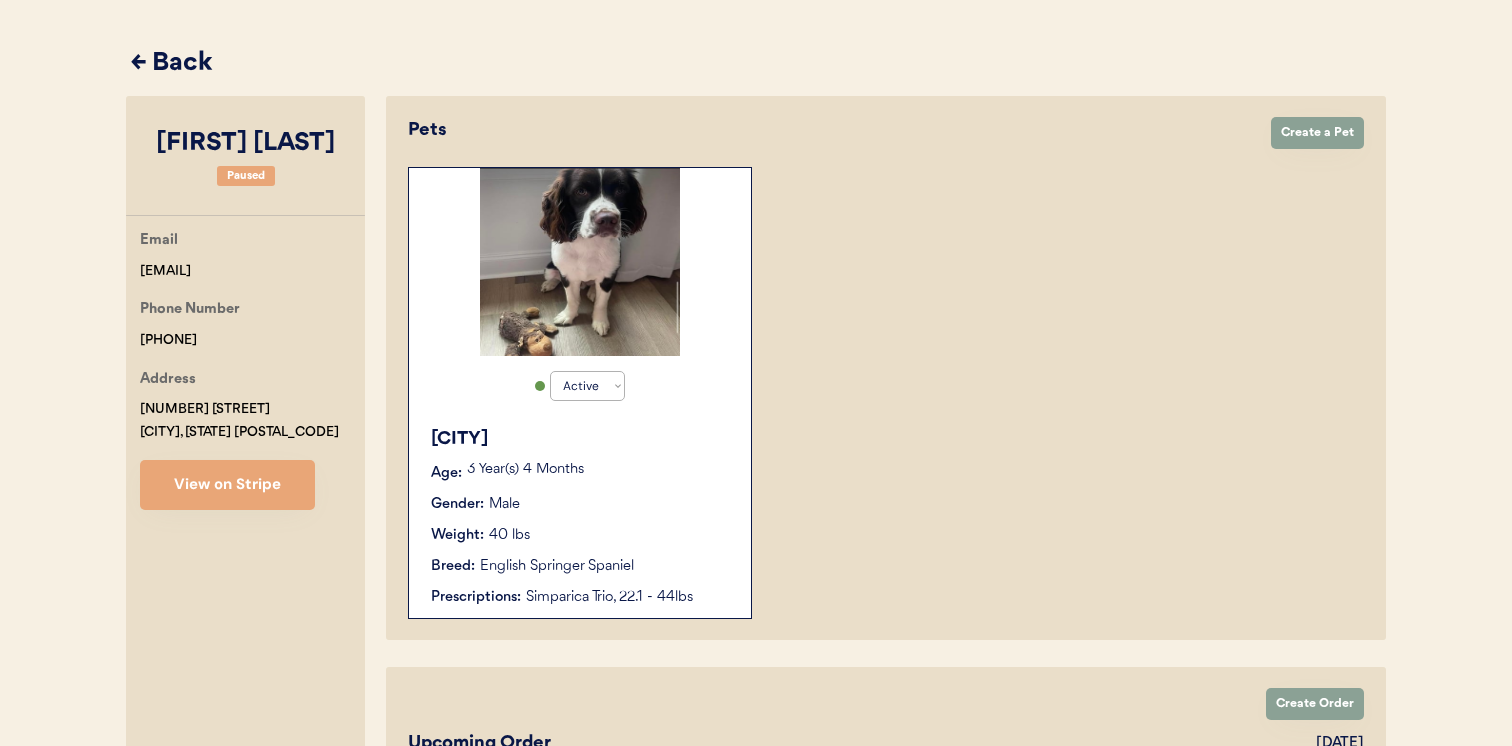 scroll, scrollTop: 180, scrollLeft: 0, axis: vertical 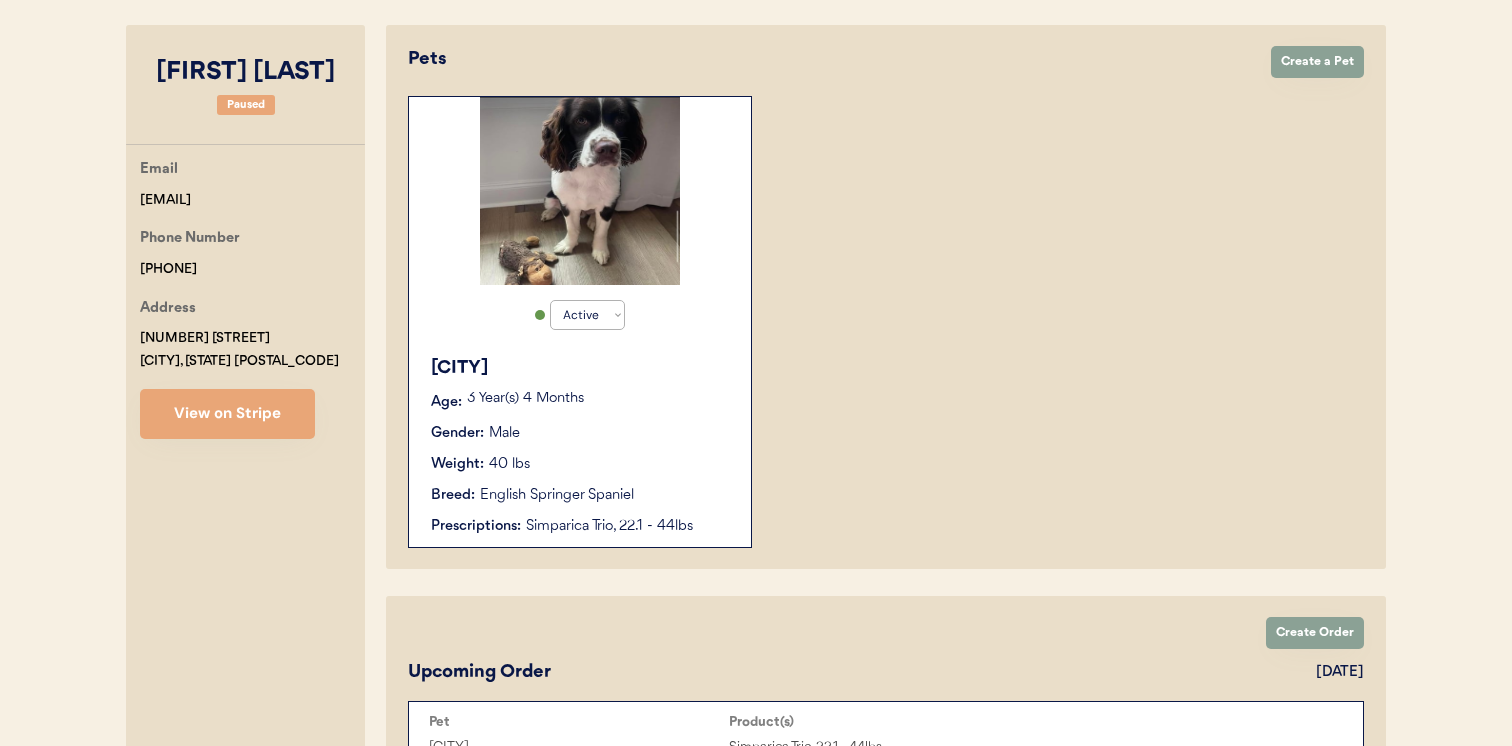 drag, startPoint x: 240, startPoint y: 266, endPoint x: 175, endPoint y: 264, distance: 65.03076 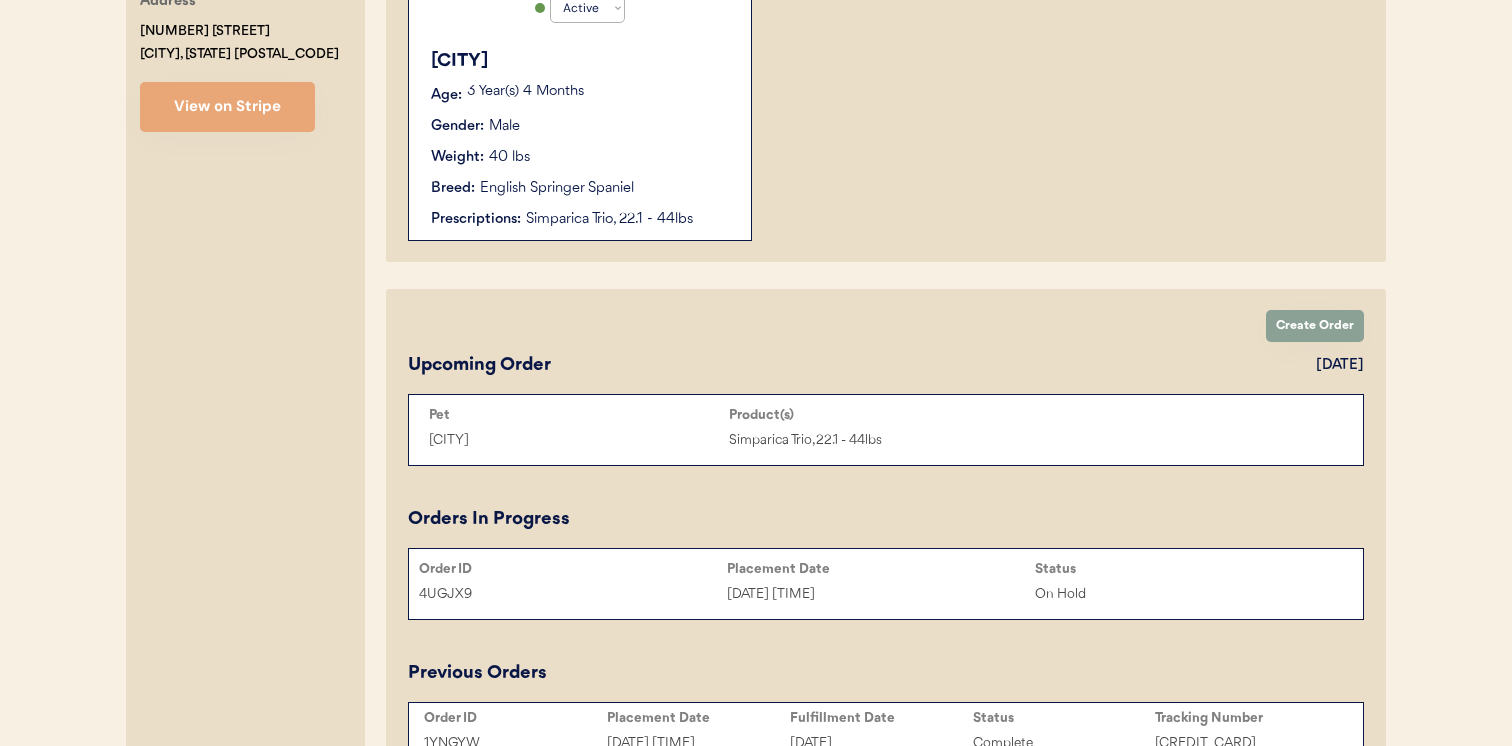 scroll, scrollTop: 592, scrollLeft: 0, axis: vertical 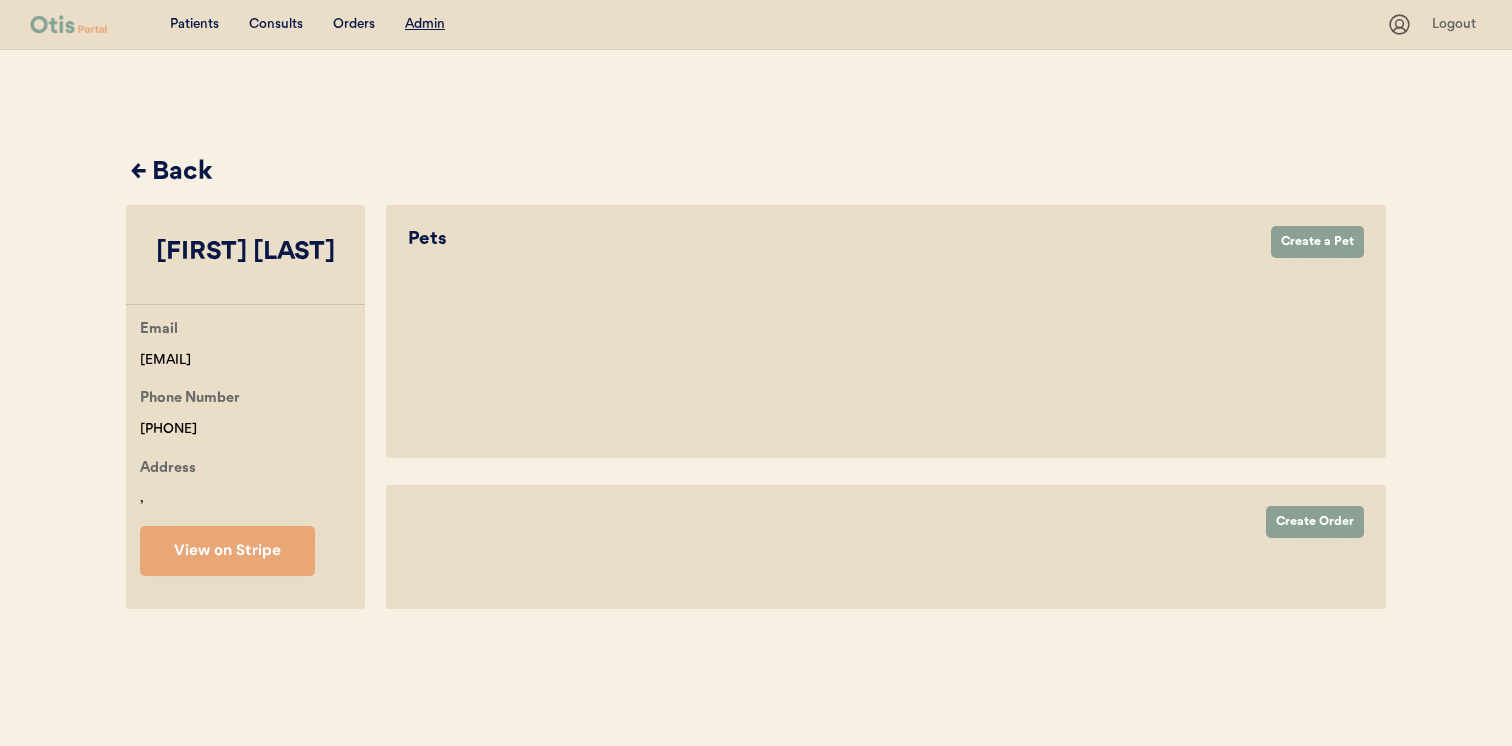 select on "true" 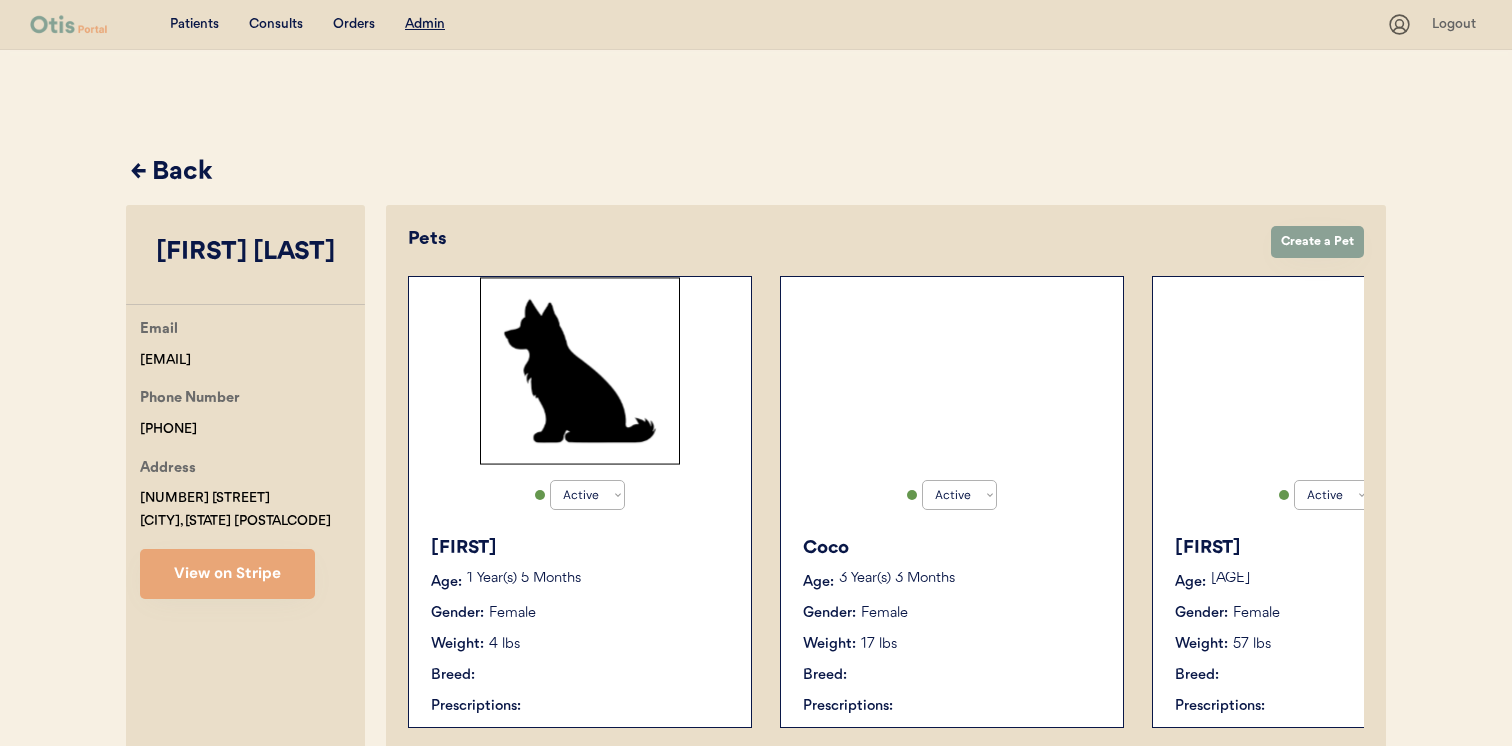 scroll, scrollTop: 0, scrollLeft: 0, axis: both 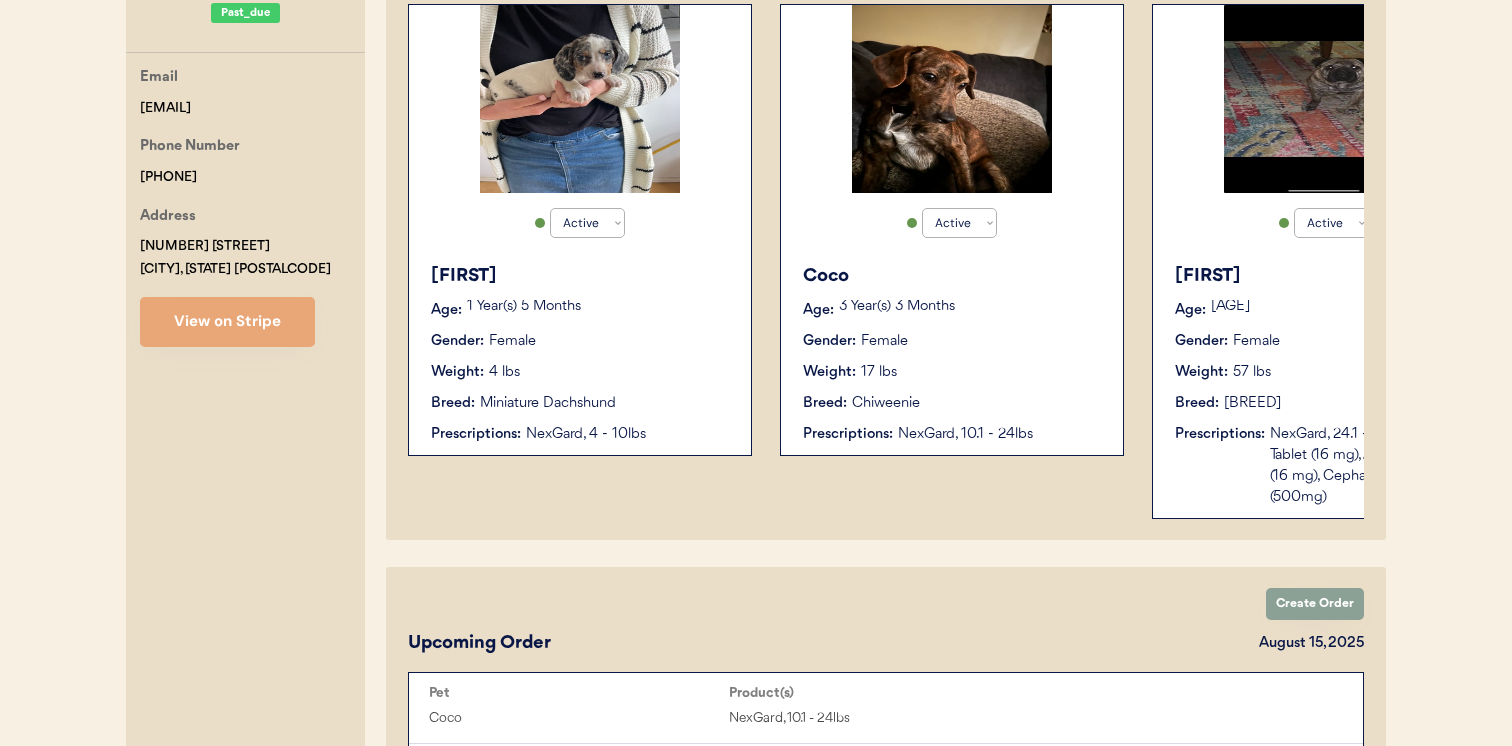 click on "Gender: Female" at bounding box center (581, 341) 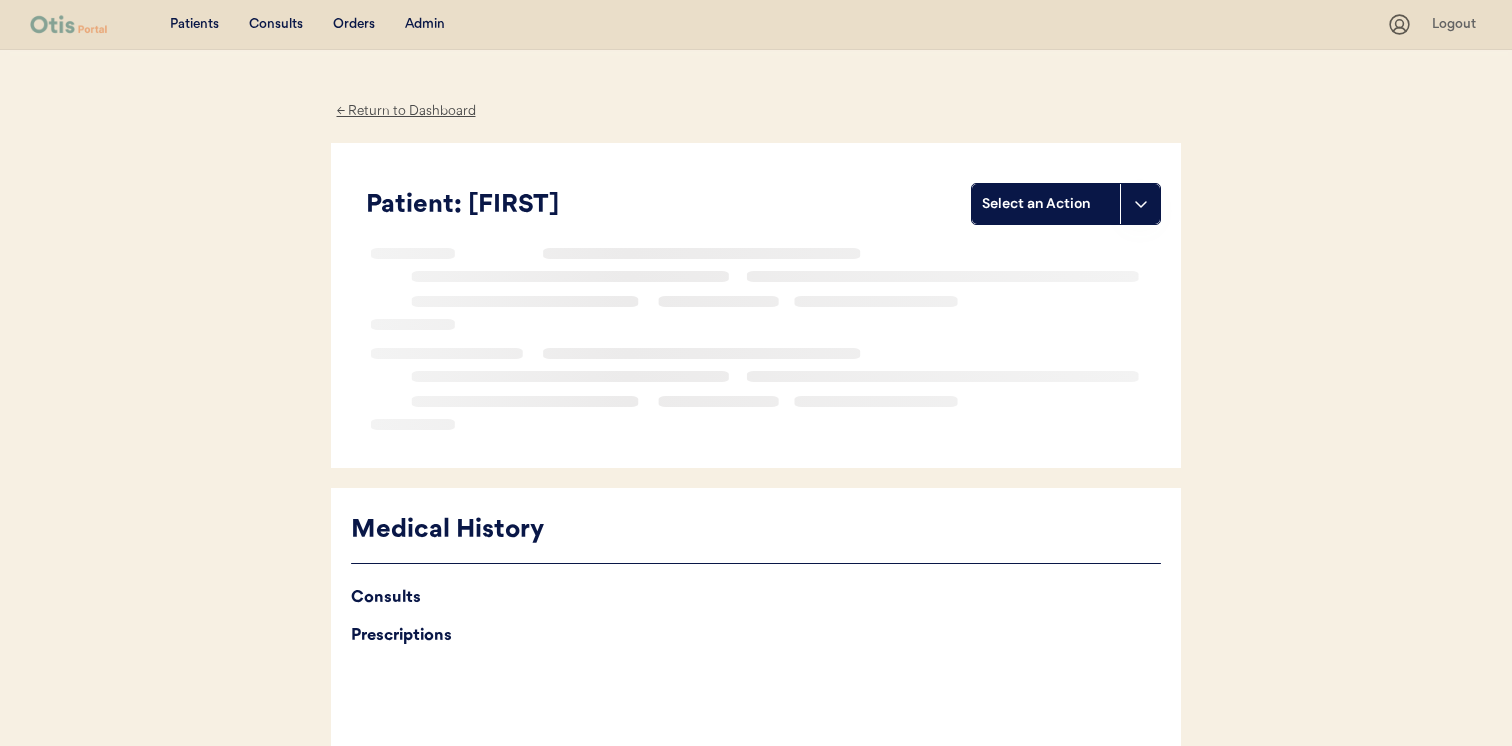 scroll, scrollTop: 0, scrollLeft: 0, axis: both 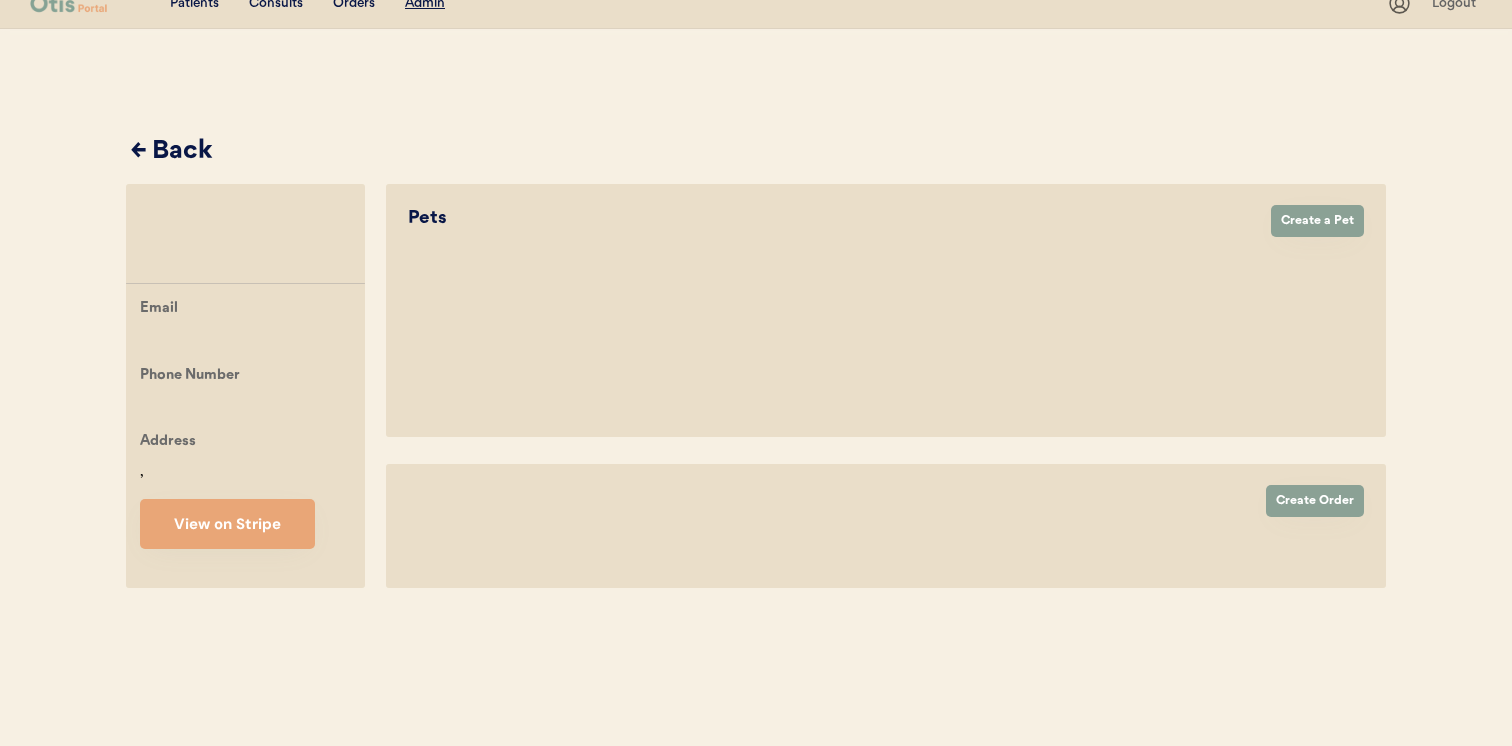select on "true" 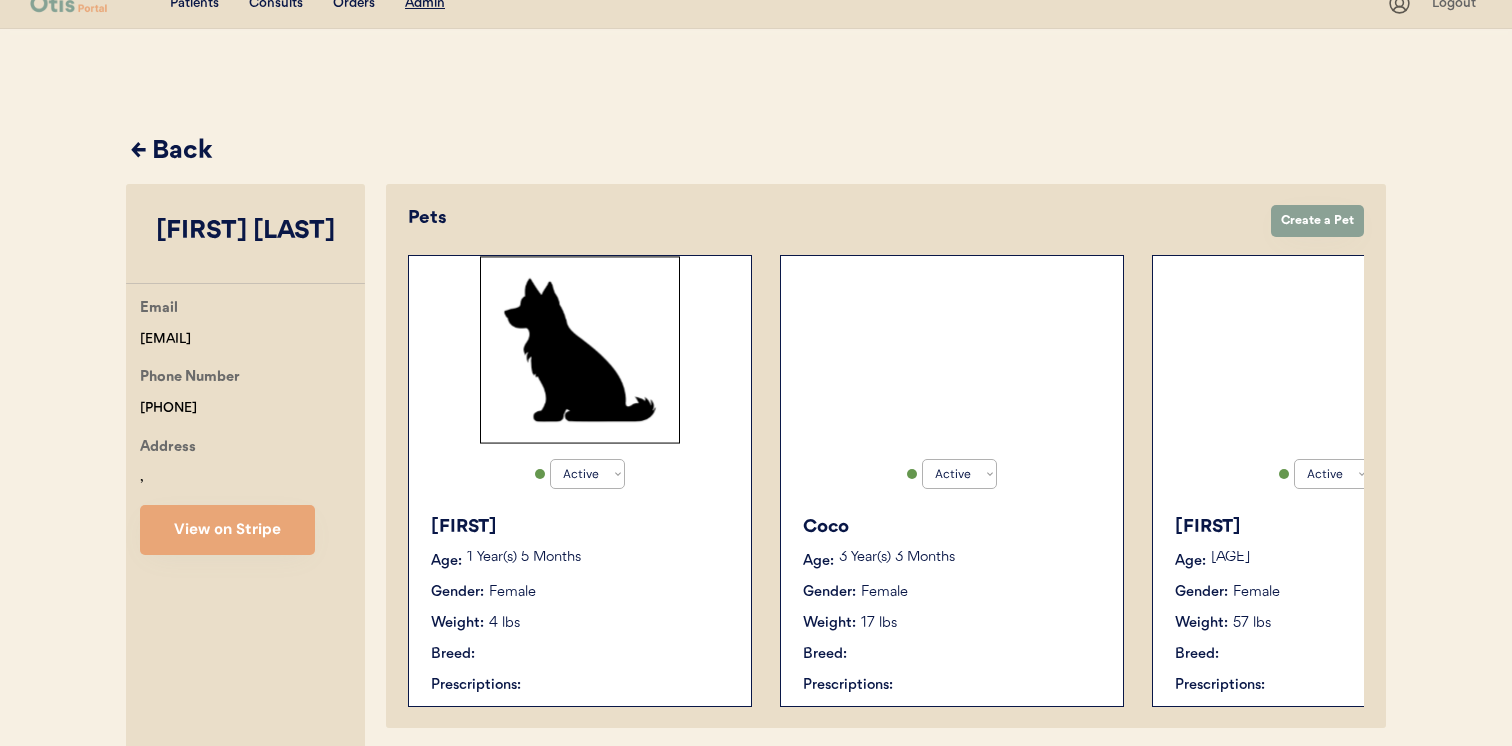 select on "true" 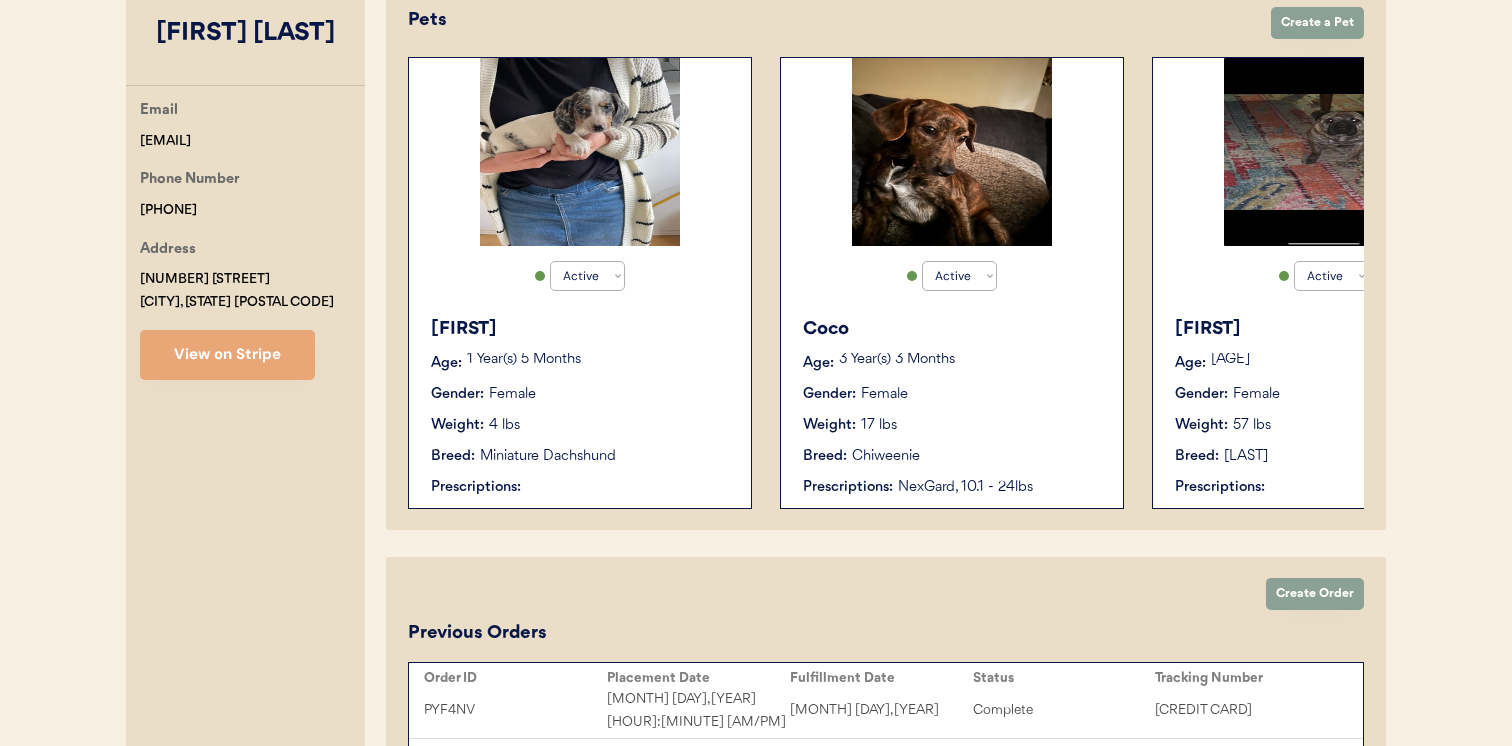 click on "Female" at bounding box center (884, 394) 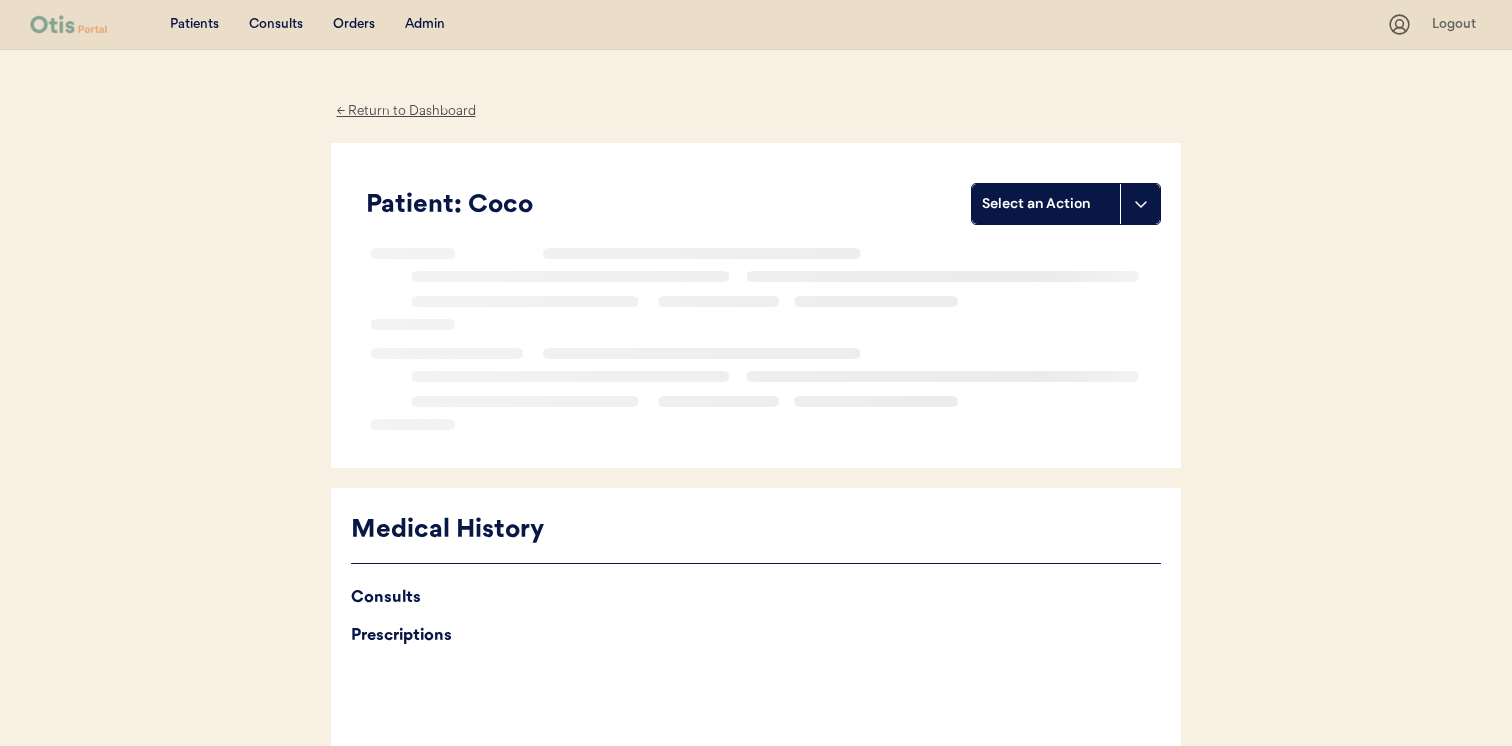 scroll, scrollTop: 0, scrollLeft: 0, axis: both 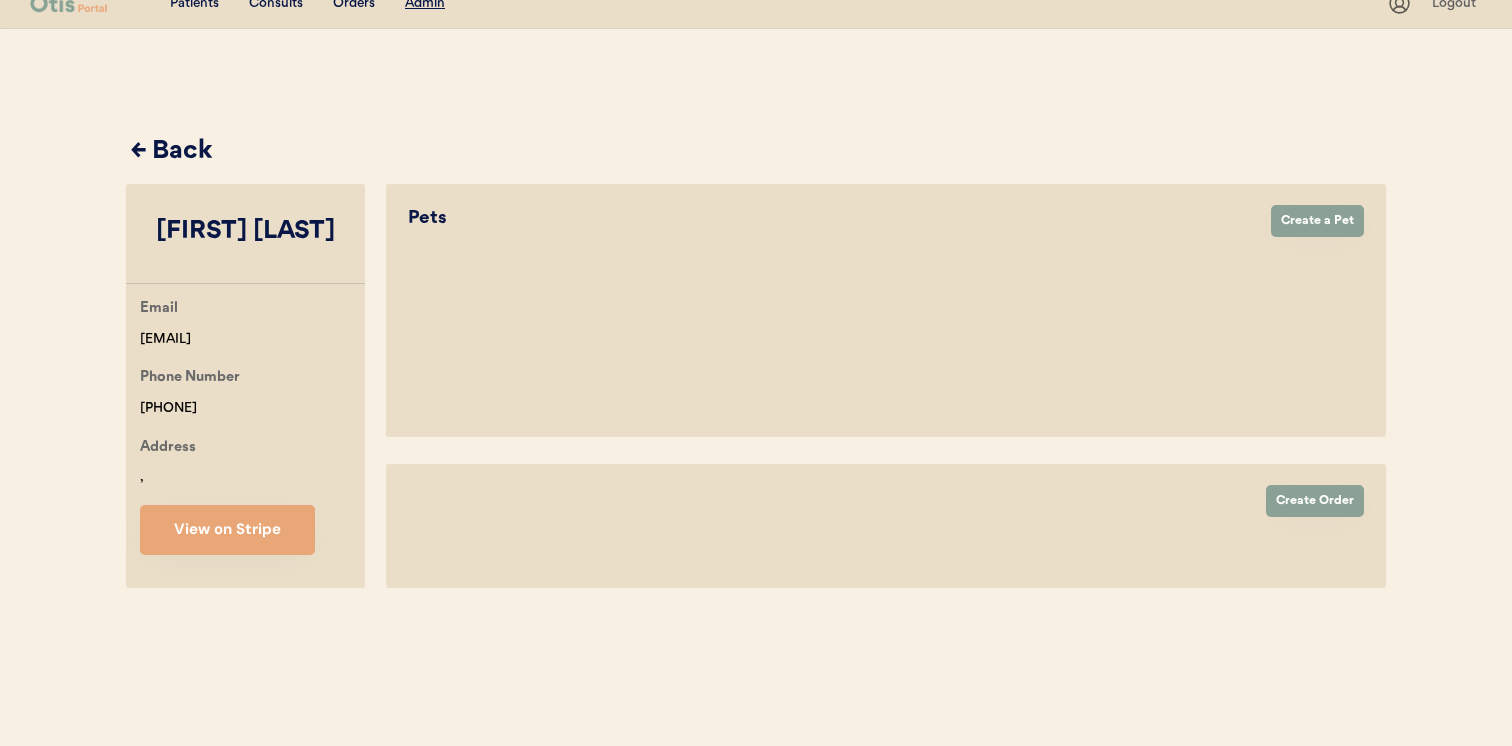 select on "true" 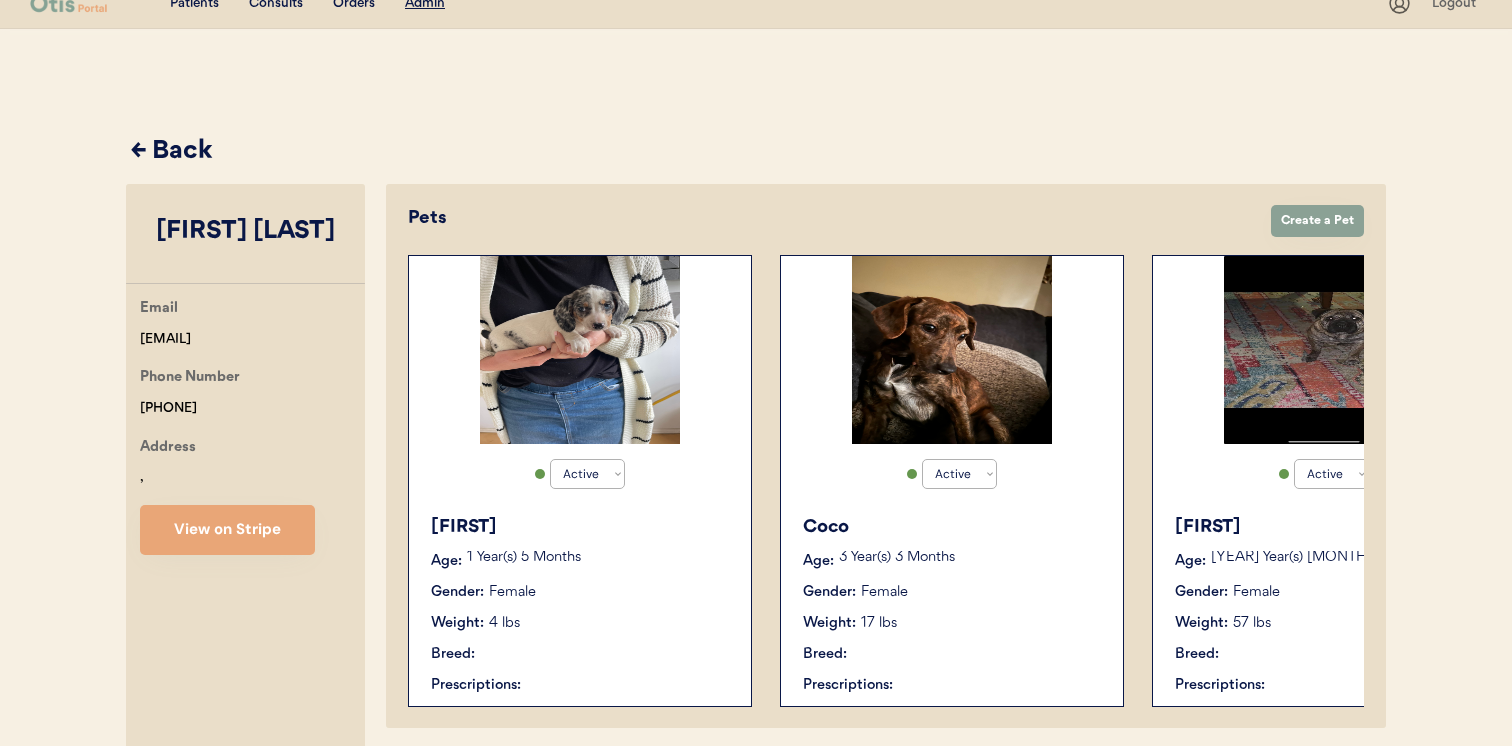 scroll, scrollTop: 219, scrollLeft: 0, axis: vertical 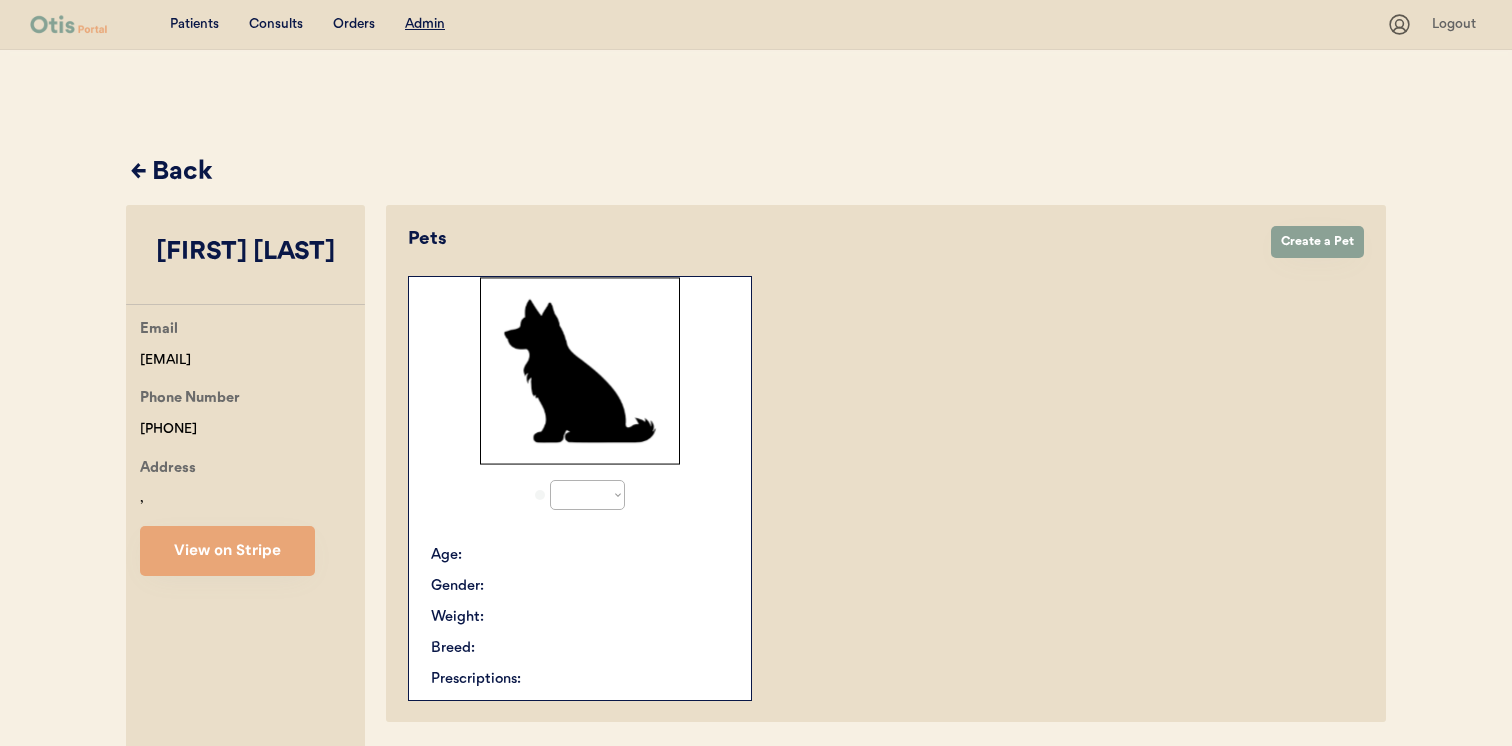 select on "true" 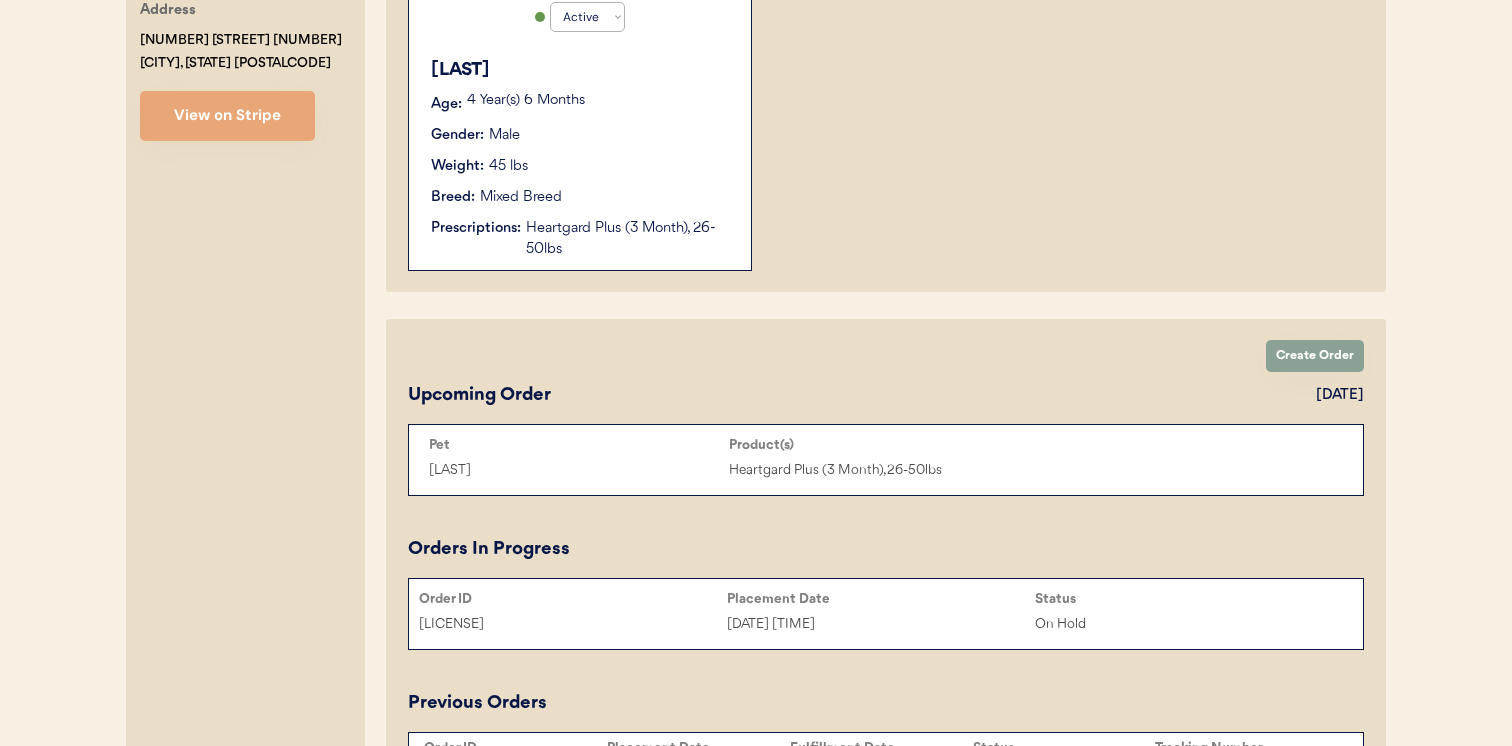 scroll, scrollTop: 414, scrollLeft: 0, axis: vertical 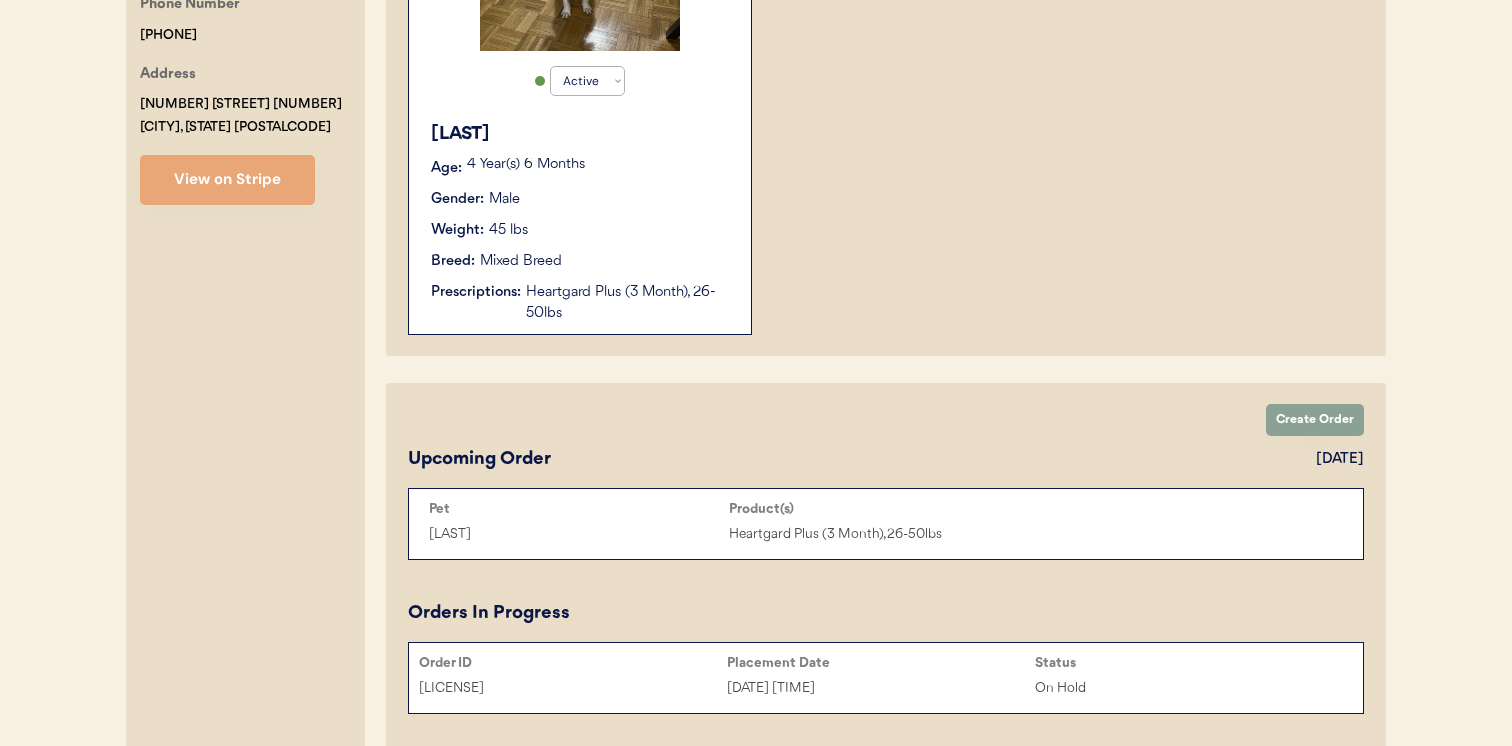 click on "Heartgard Plus (3 Month), 26-50lbs" at bounding box center (628, 303) 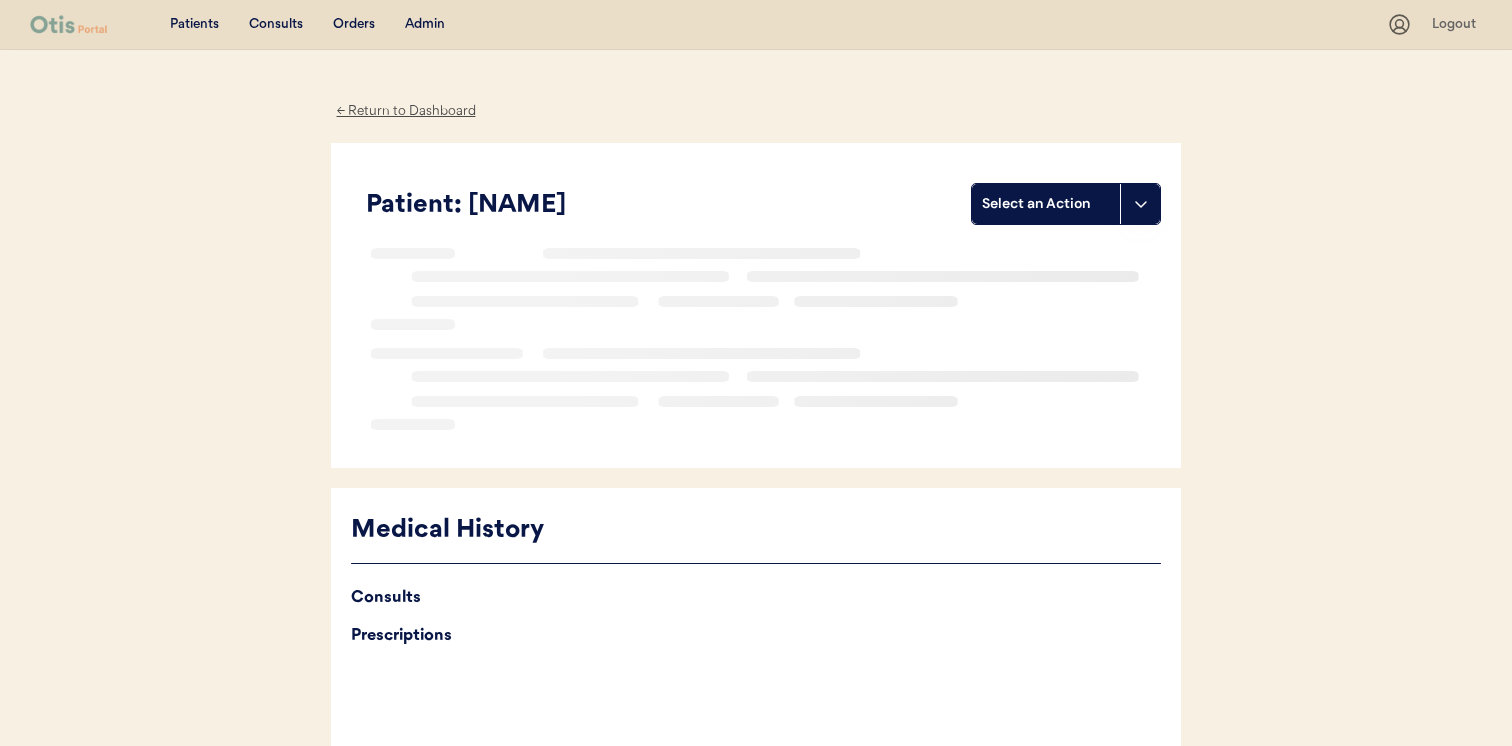 scroll, scrollTop: 0, scrollLeft: 0, axis: both 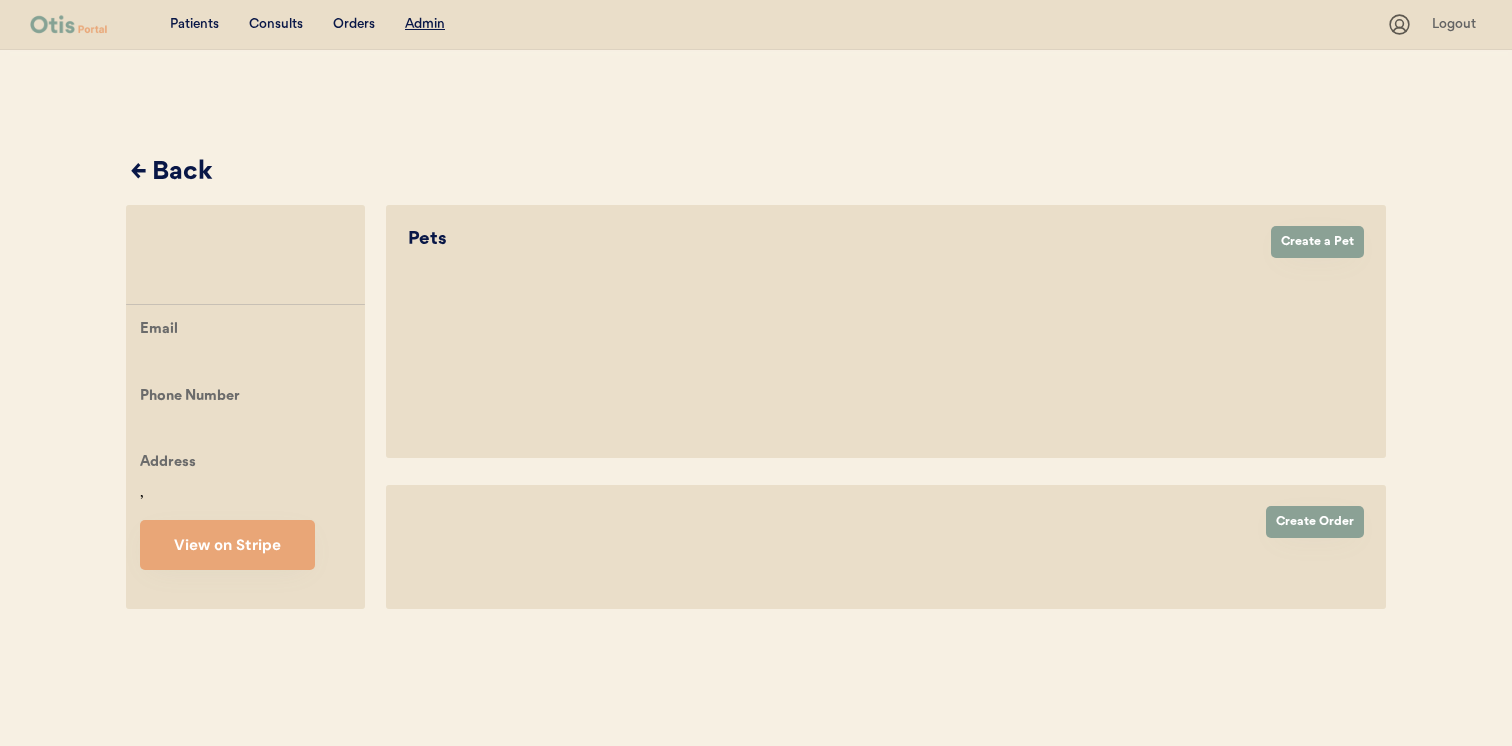 select on "true" 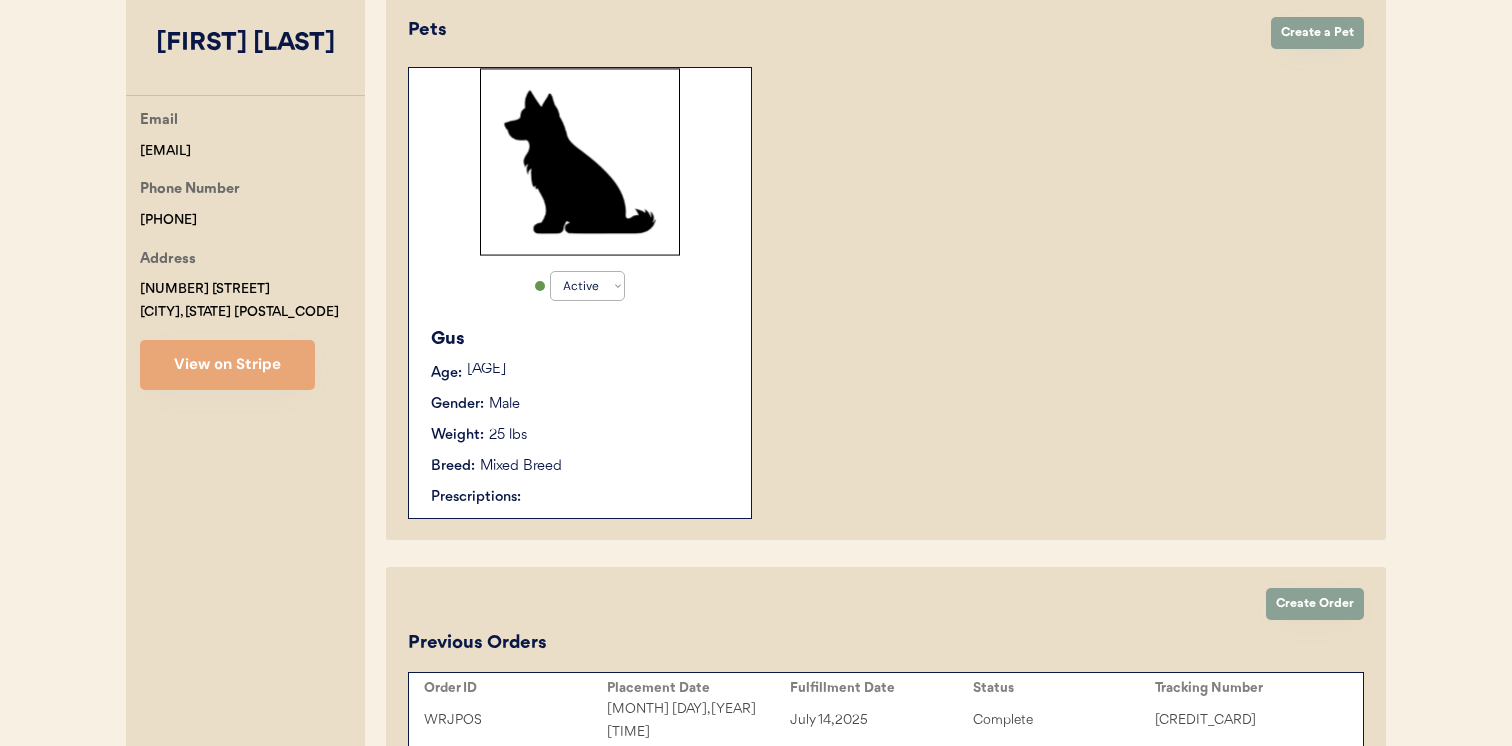 scroll, scrollTop: 232, scrollLeft: 0, axis: vertical 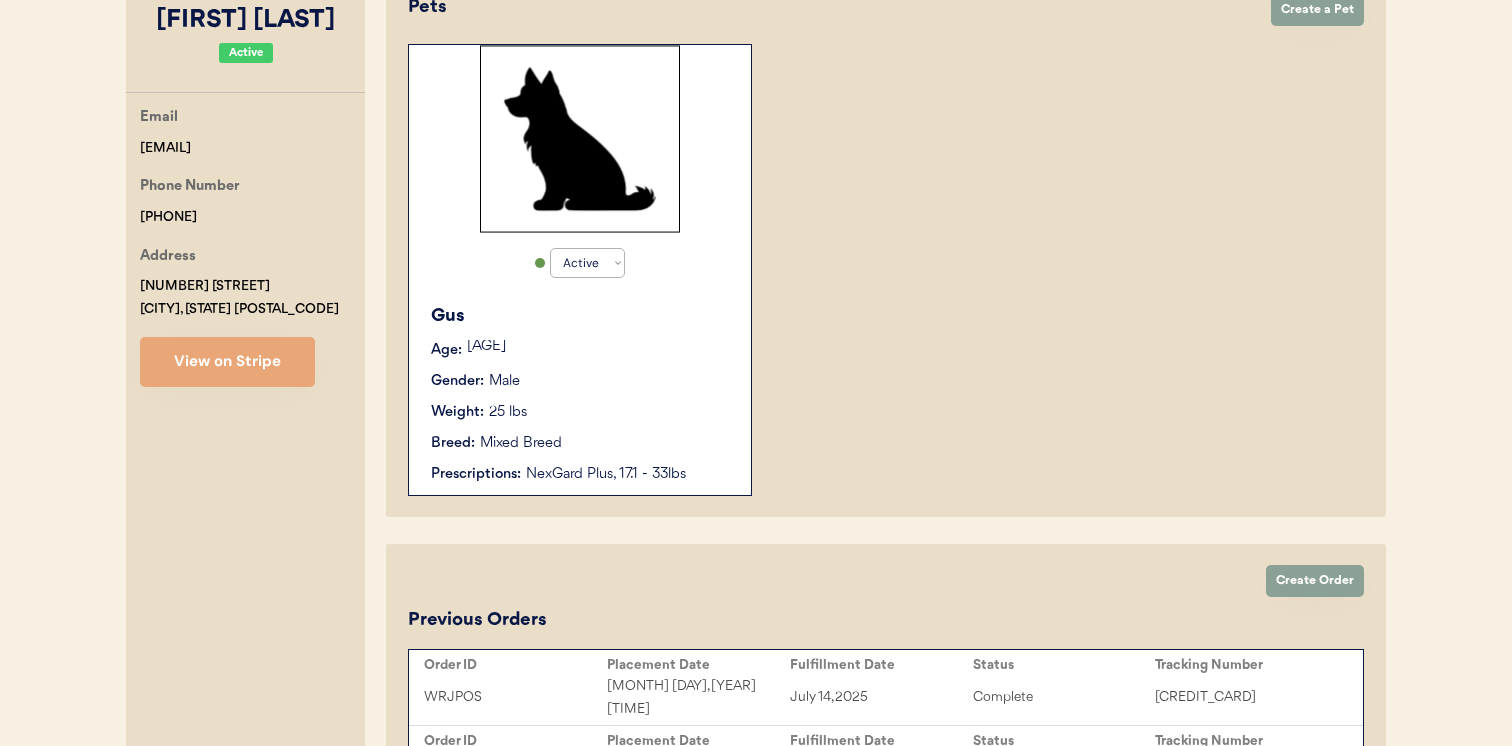 click on "Gender: Male" at bounding box center (581, 381) 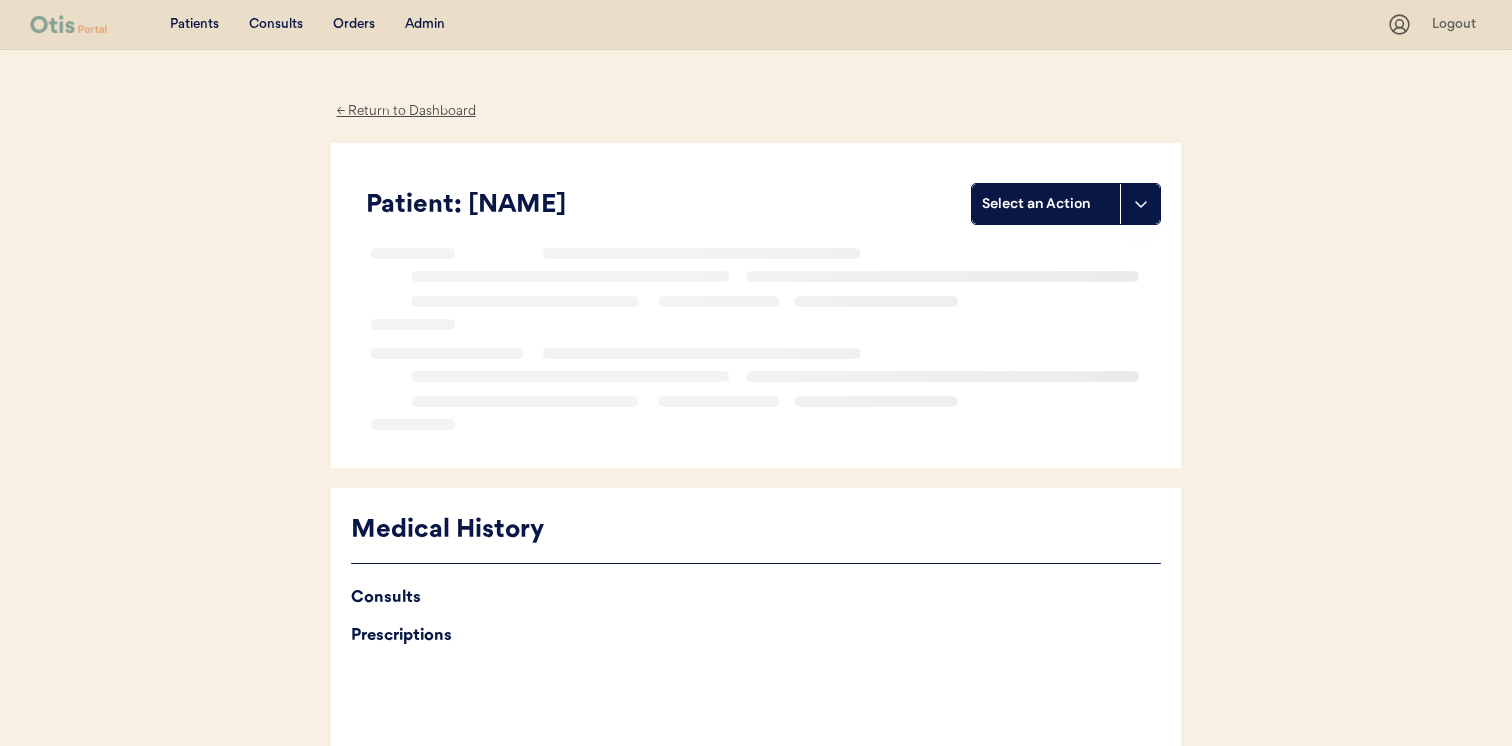 scroll, scrollTop: 0, scrollLeft: 0, axis: both 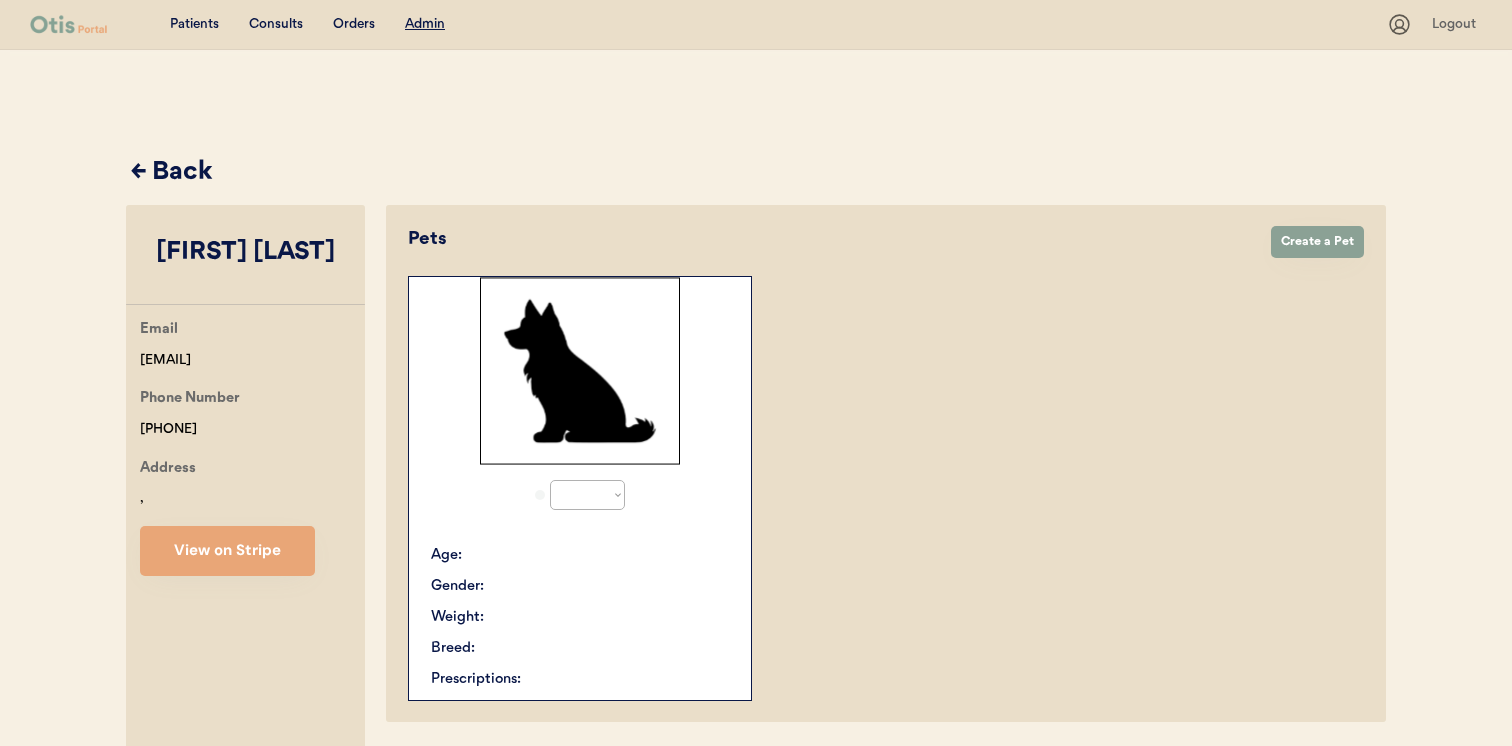select on "true" 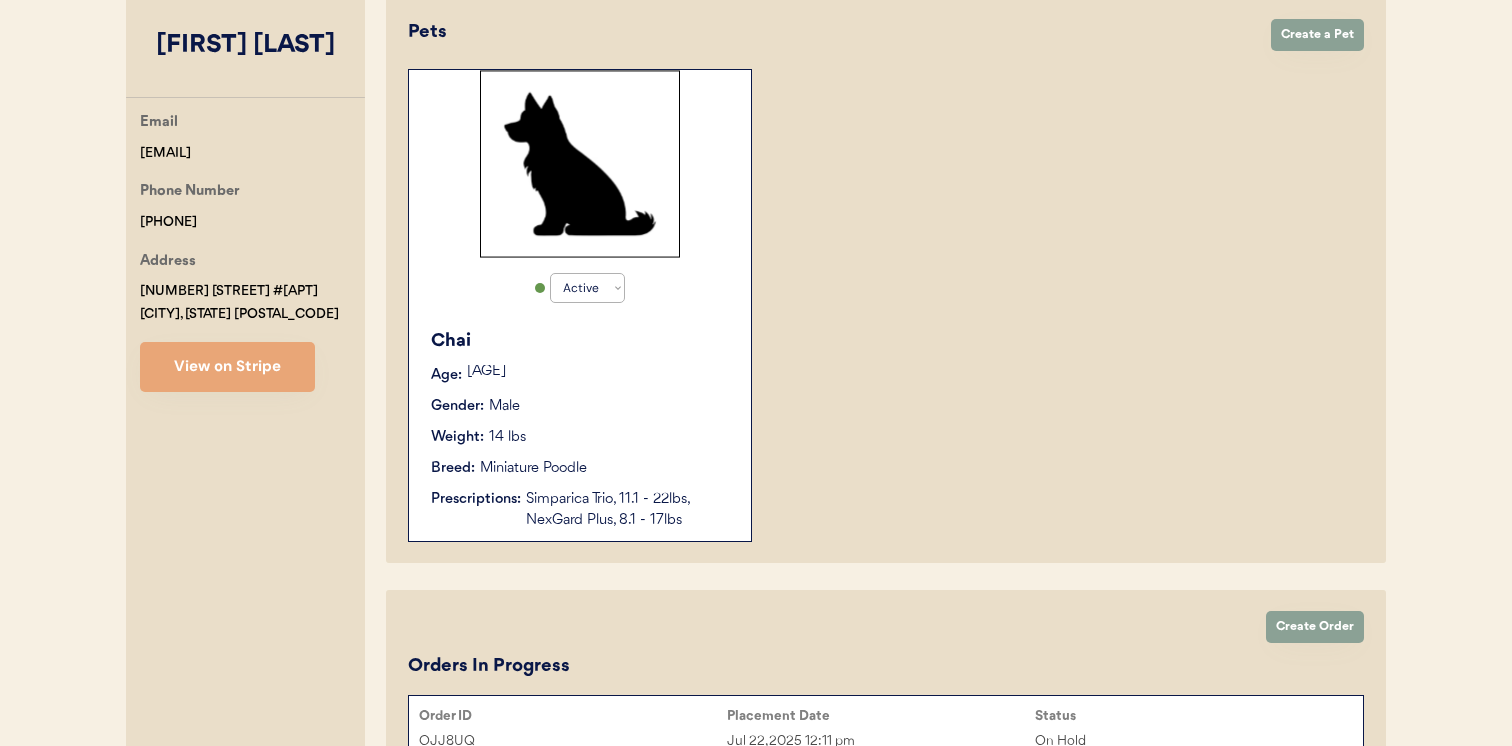 scroll, scrollTop: 228, scrollLeft: 0, axis: vertical 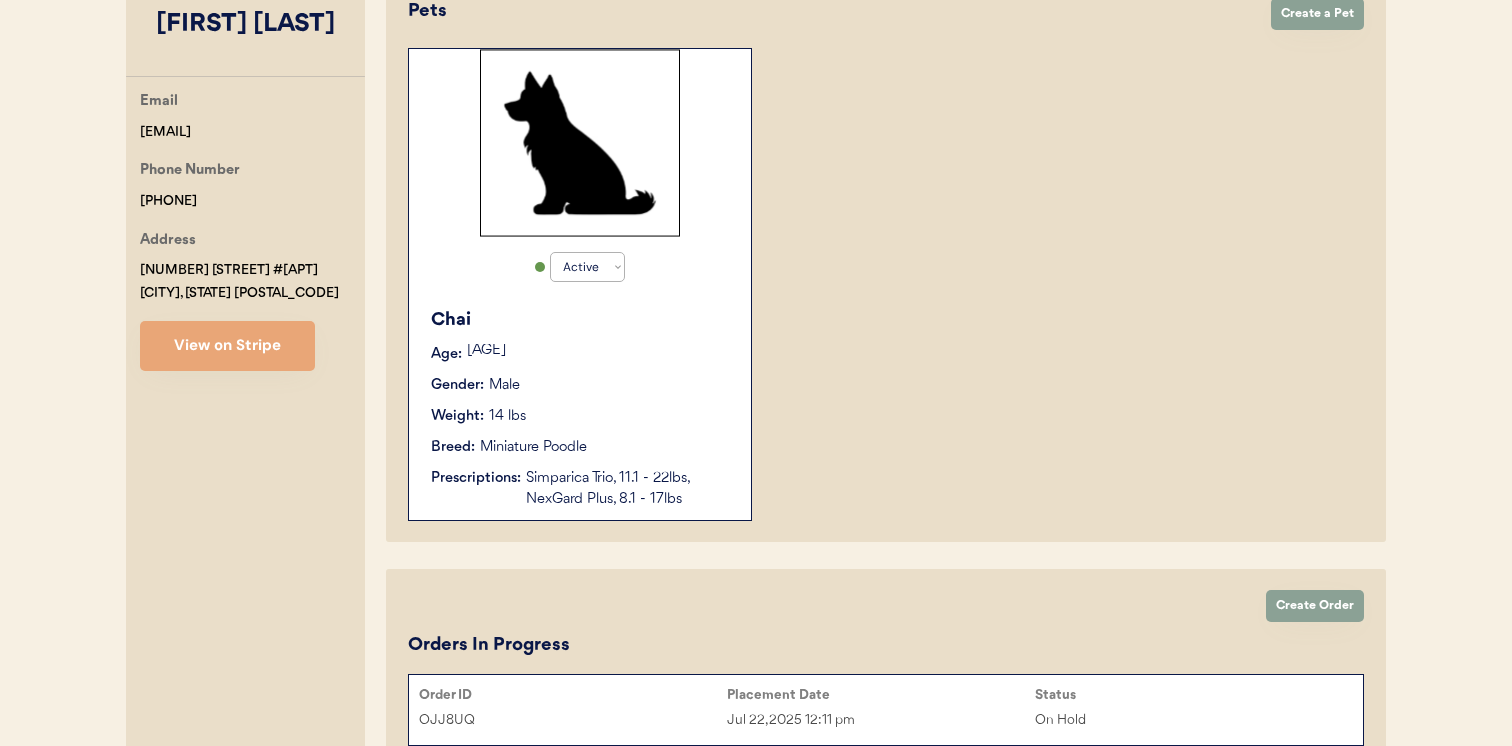 click on "Chai Age:
[AGE]
Gender: Male Weight: 14 lbs Breed: Miniature Poodle Prescriptions: Simparica Trio, 11.1 - 22lbs, NexGard Plus, 8.1 - 17lbs" at bounding box center [580, 408] 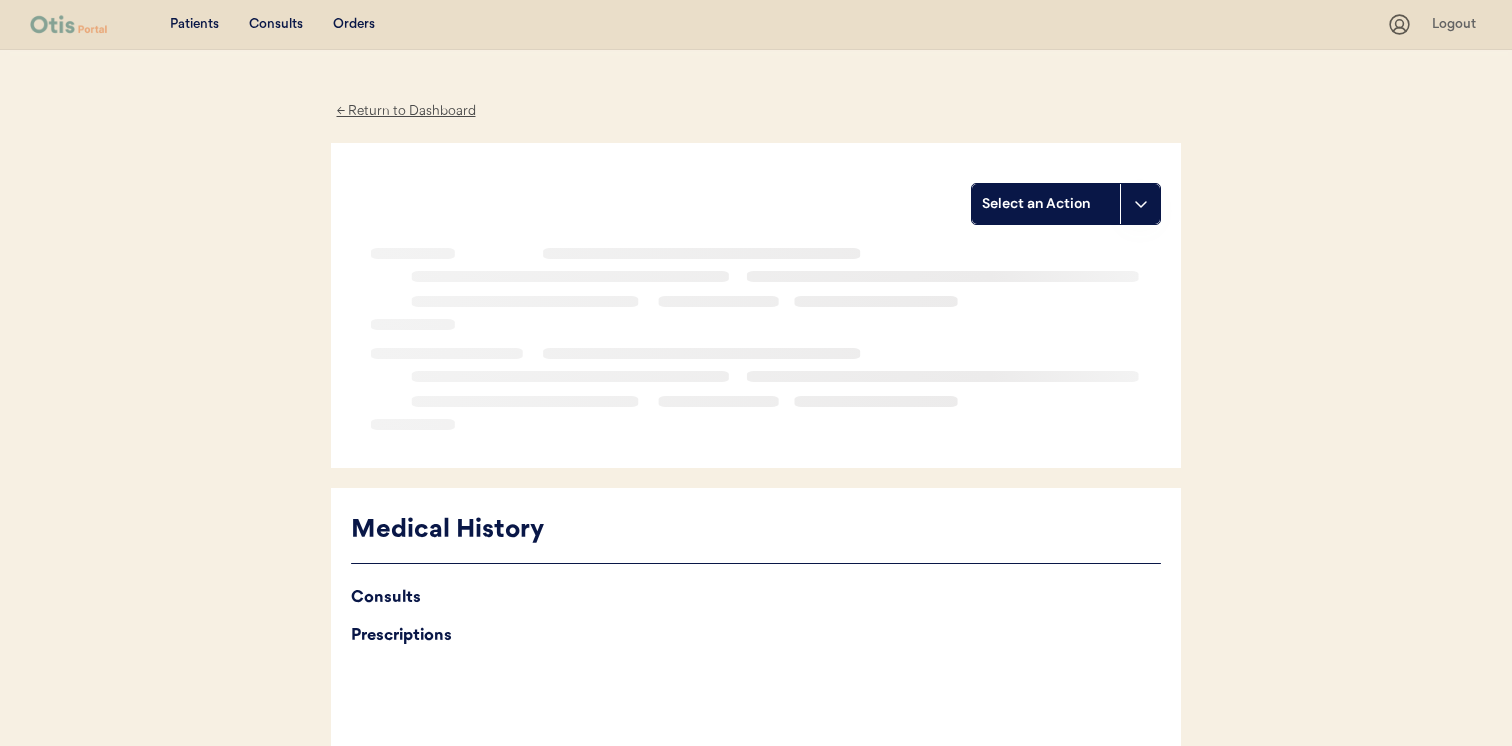 scroll, scrollTop: 0, scrollLeft: 0, axis: both 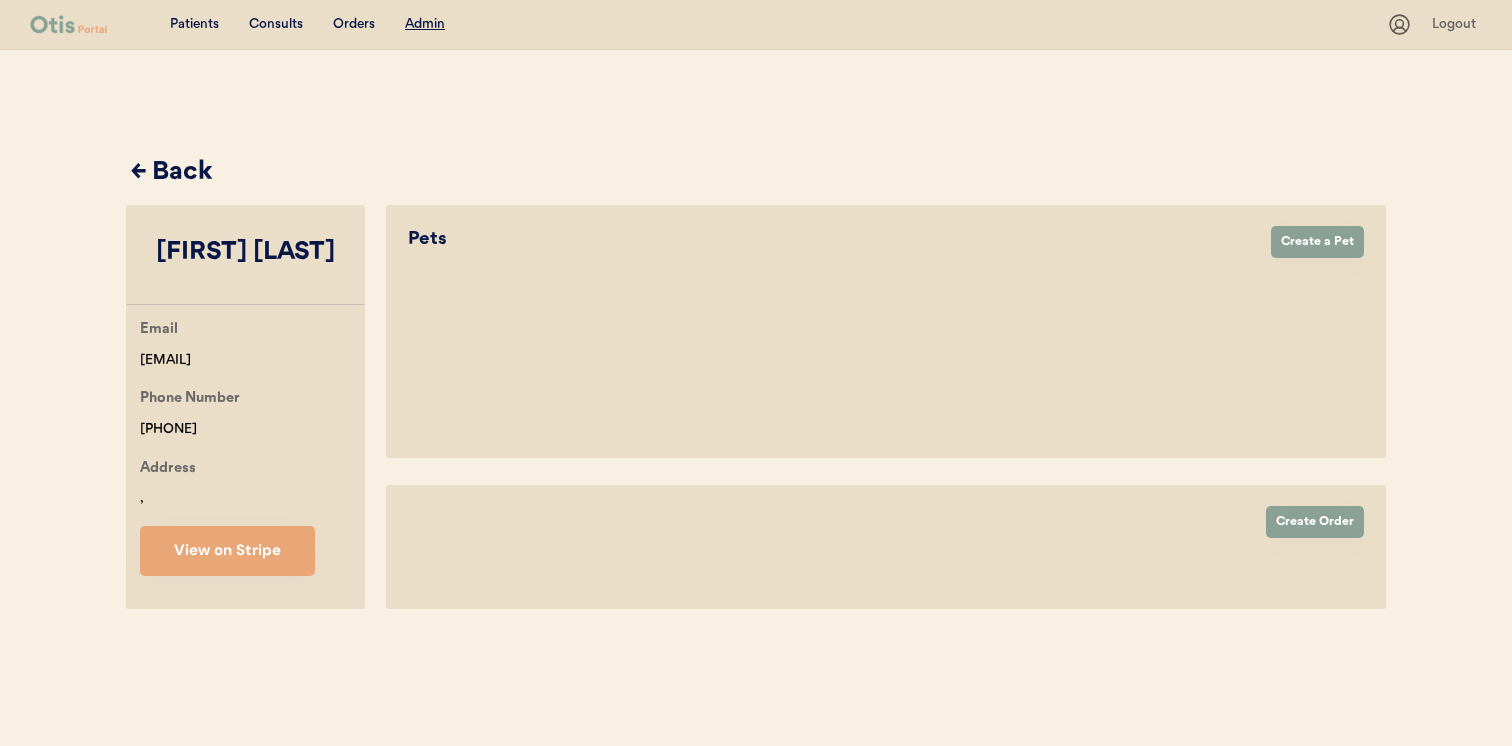 select on "true" 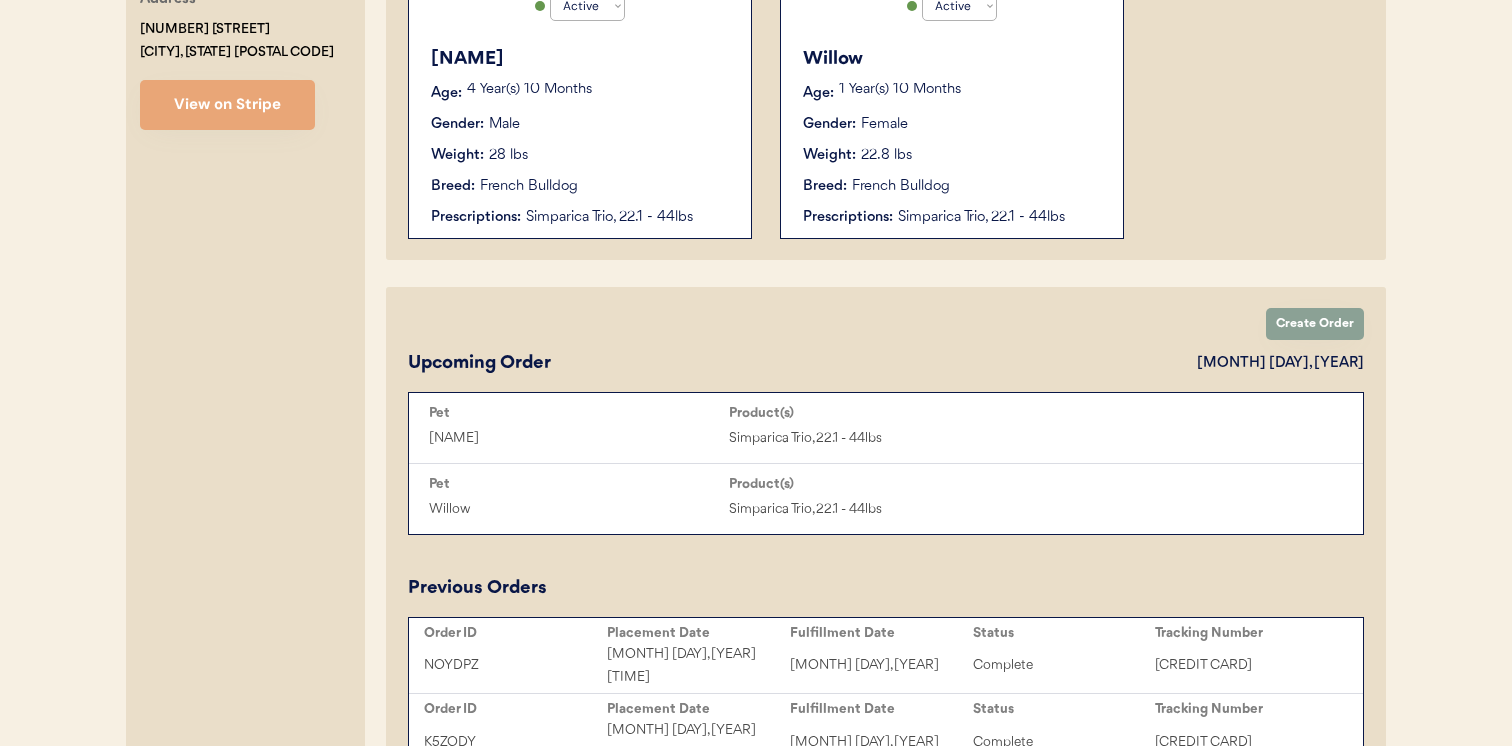 scroll, scrollTop: 466, scrollLeft: 0, axis: vertical 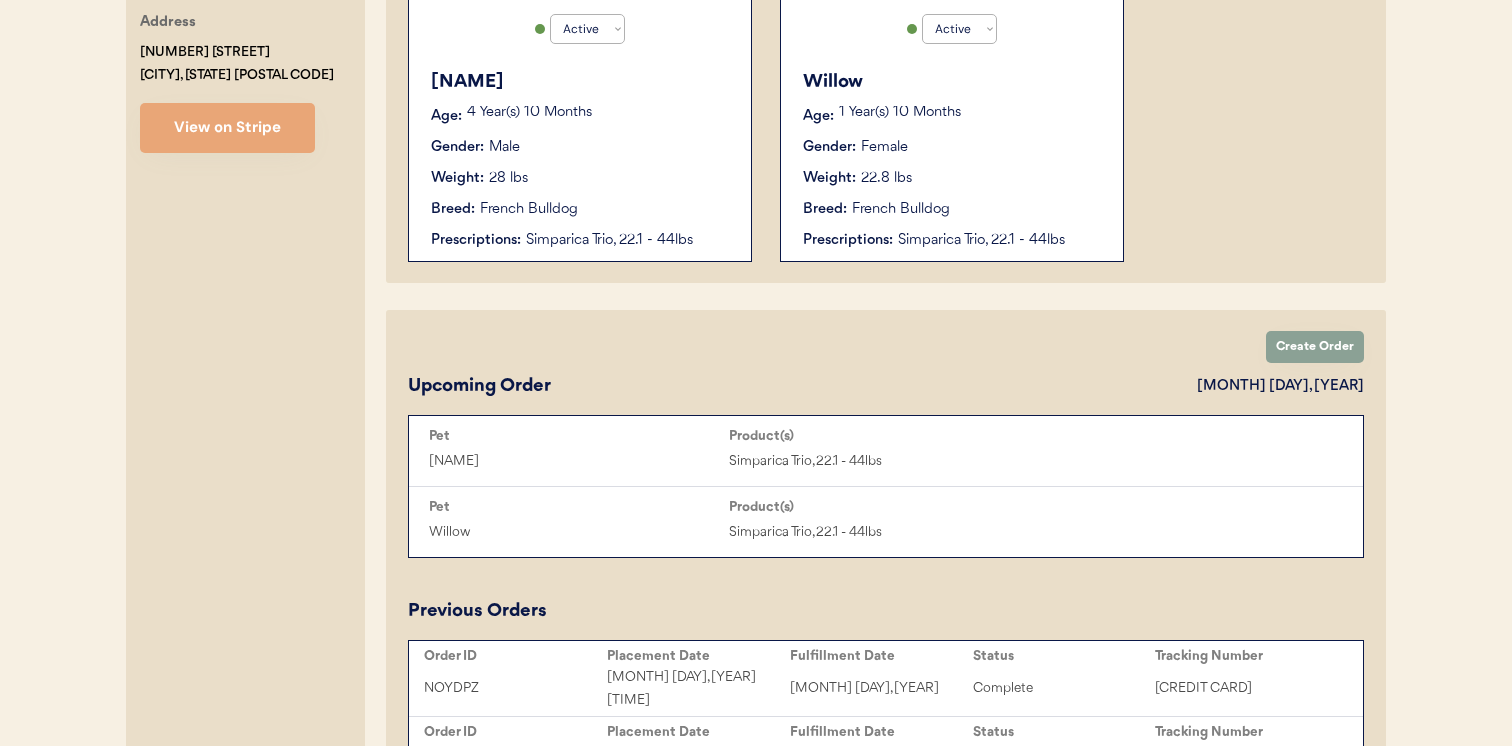 click on "Simparica Trio, 22.1 - 44lbs" at bounding box center (628, 240) 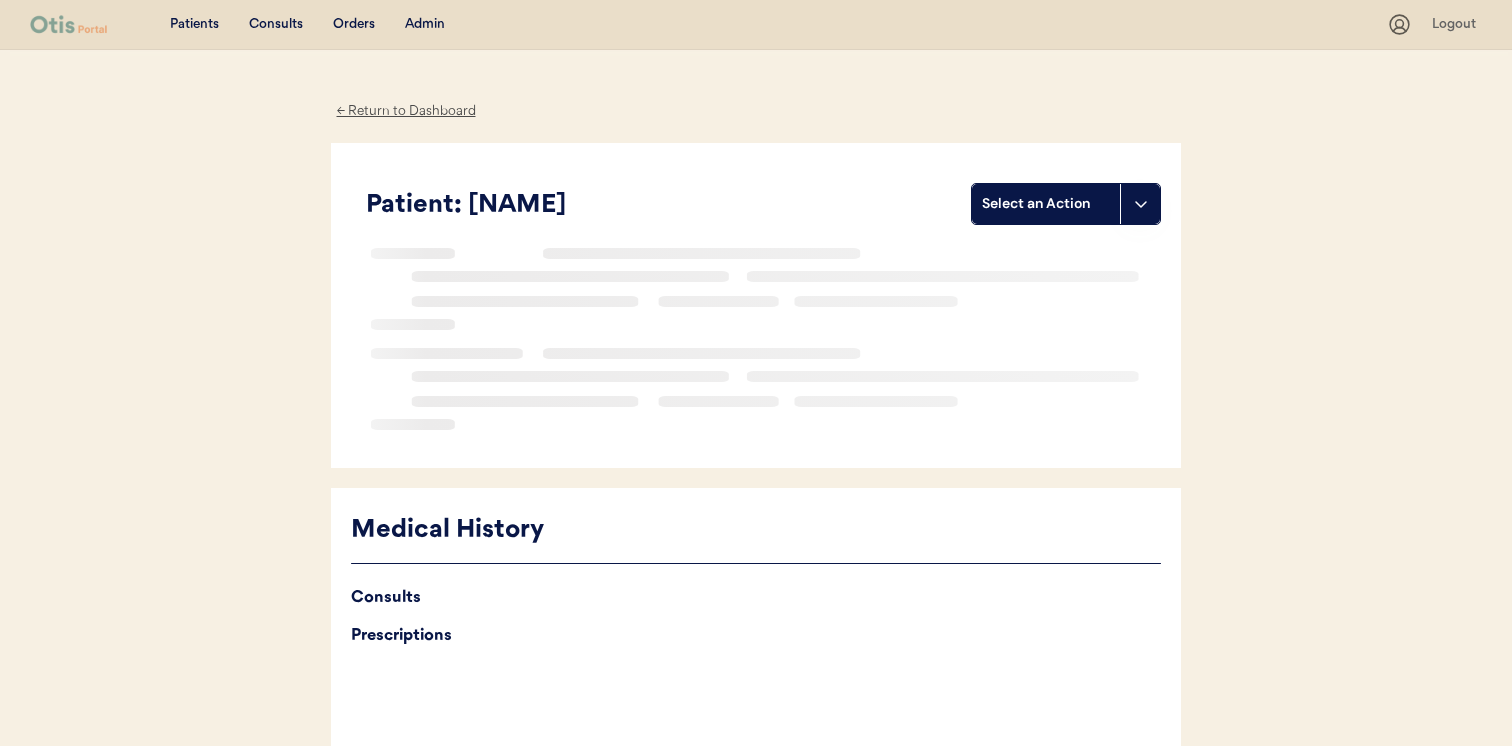 scroll, scrollTop: 0, scrollLeft: 0, axis: both 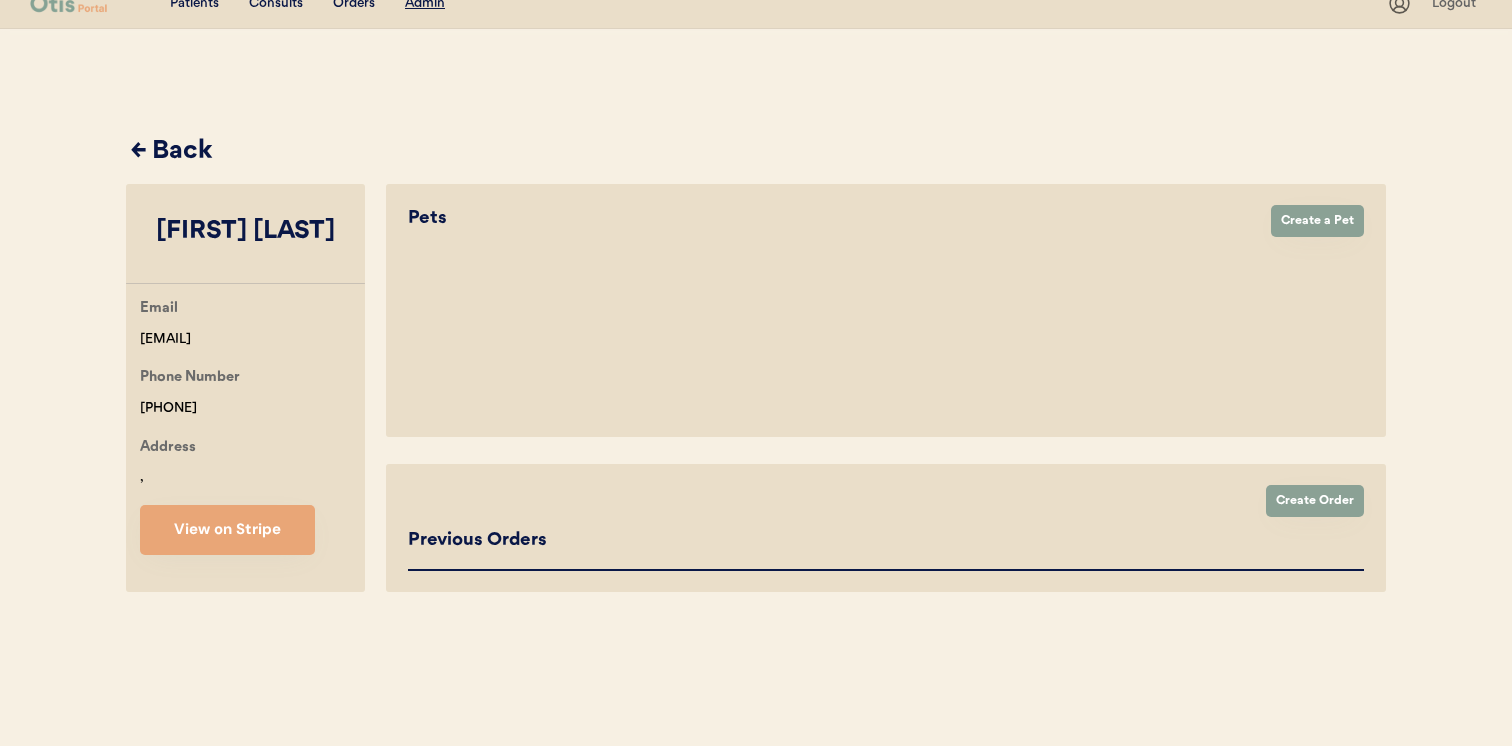 select on "true" 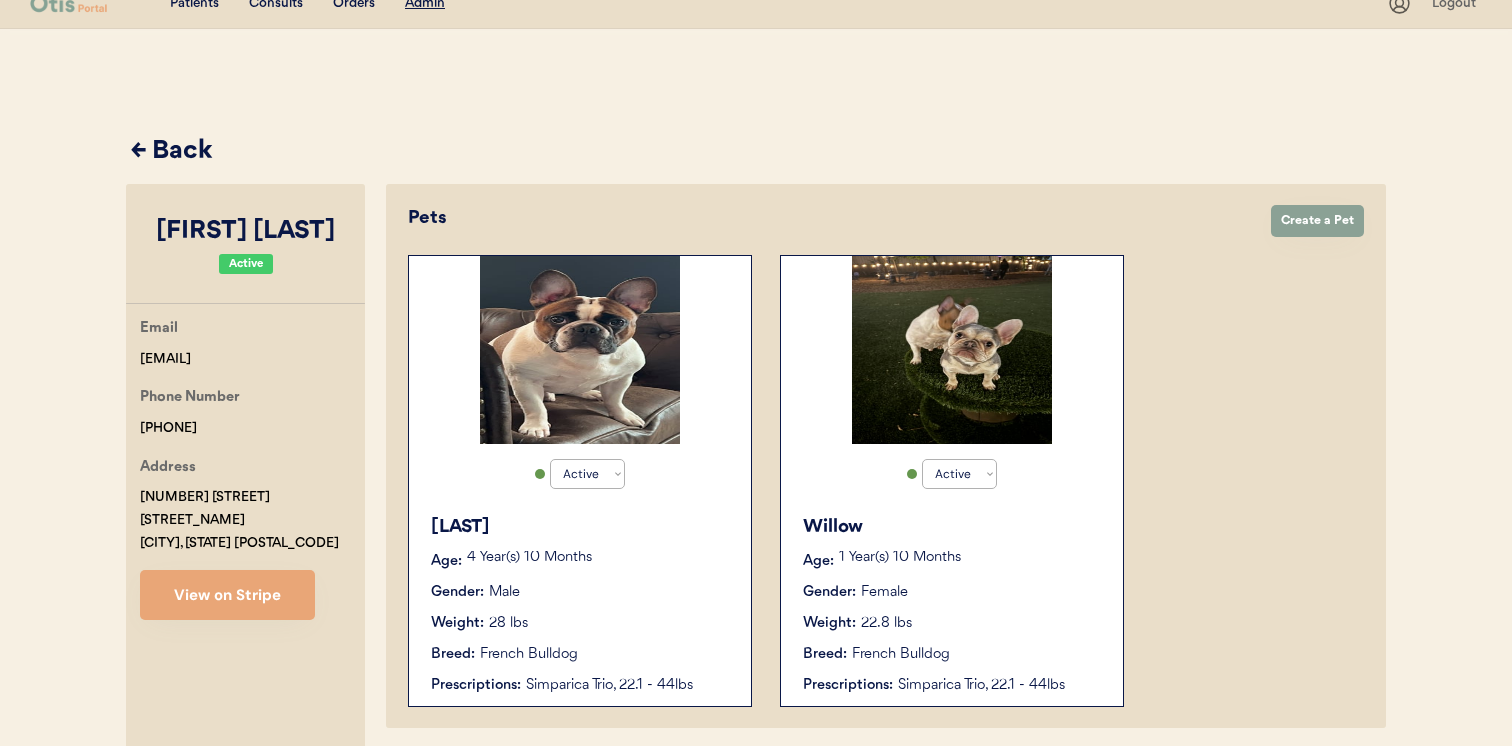 click on "Active Active Inactive Willow Age:
1 Year(s) 10 Months
Gender: Female Weight: 22.8 lbs Breed: French Bulldog Prescriptions: Simparica Trio, 22.1 - 44lbs" at bounding box center (952, 481) 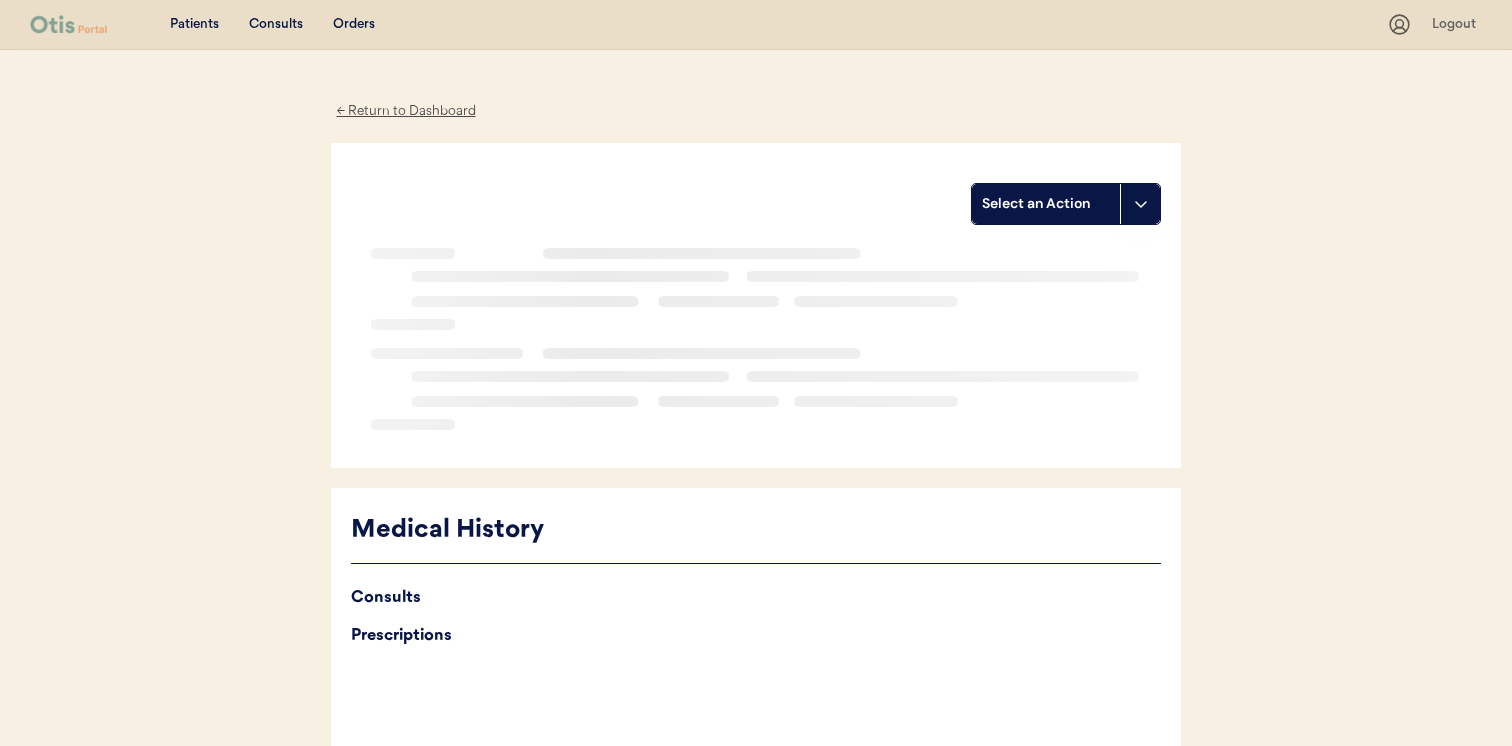 scroll, scrollTop: 0, scrollLeft: 0, axis: both 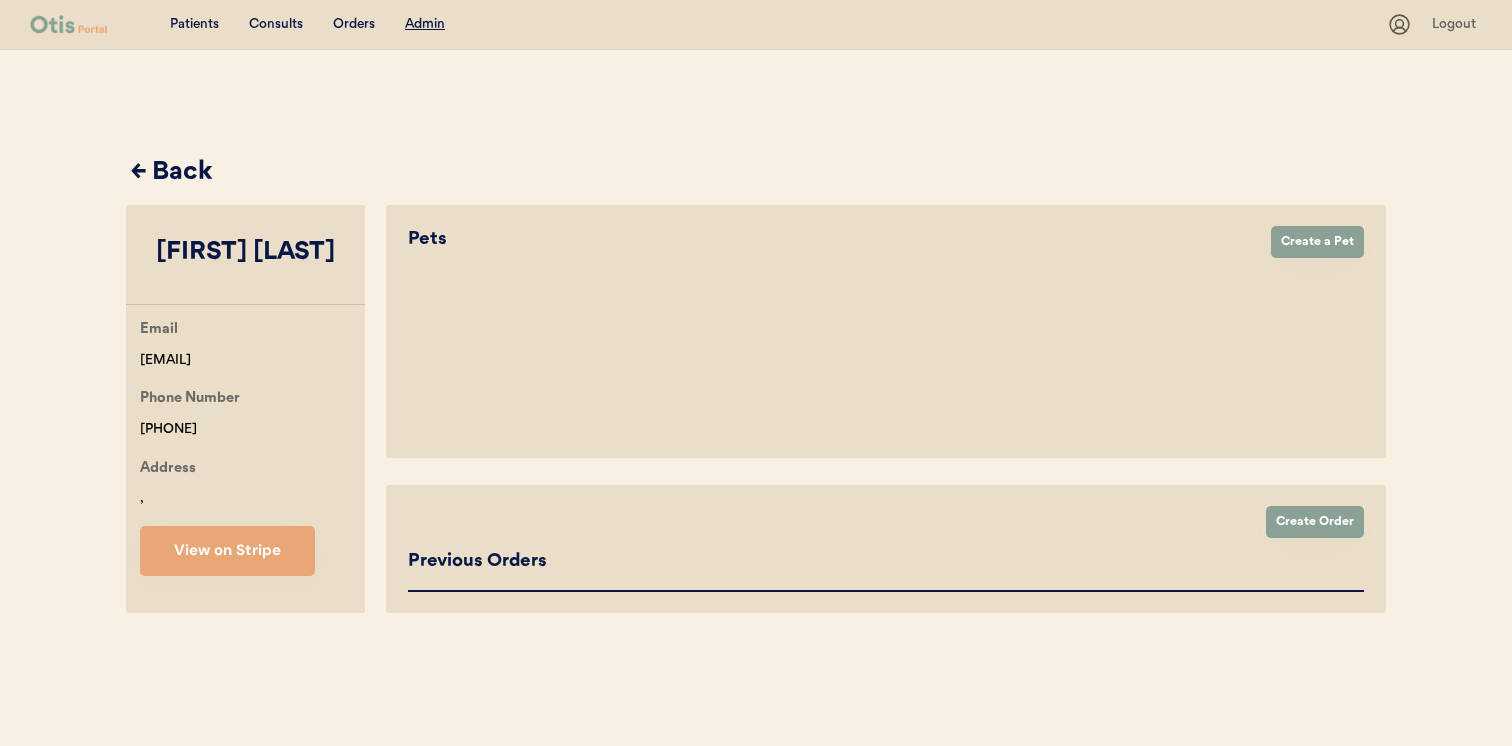 select on "true" 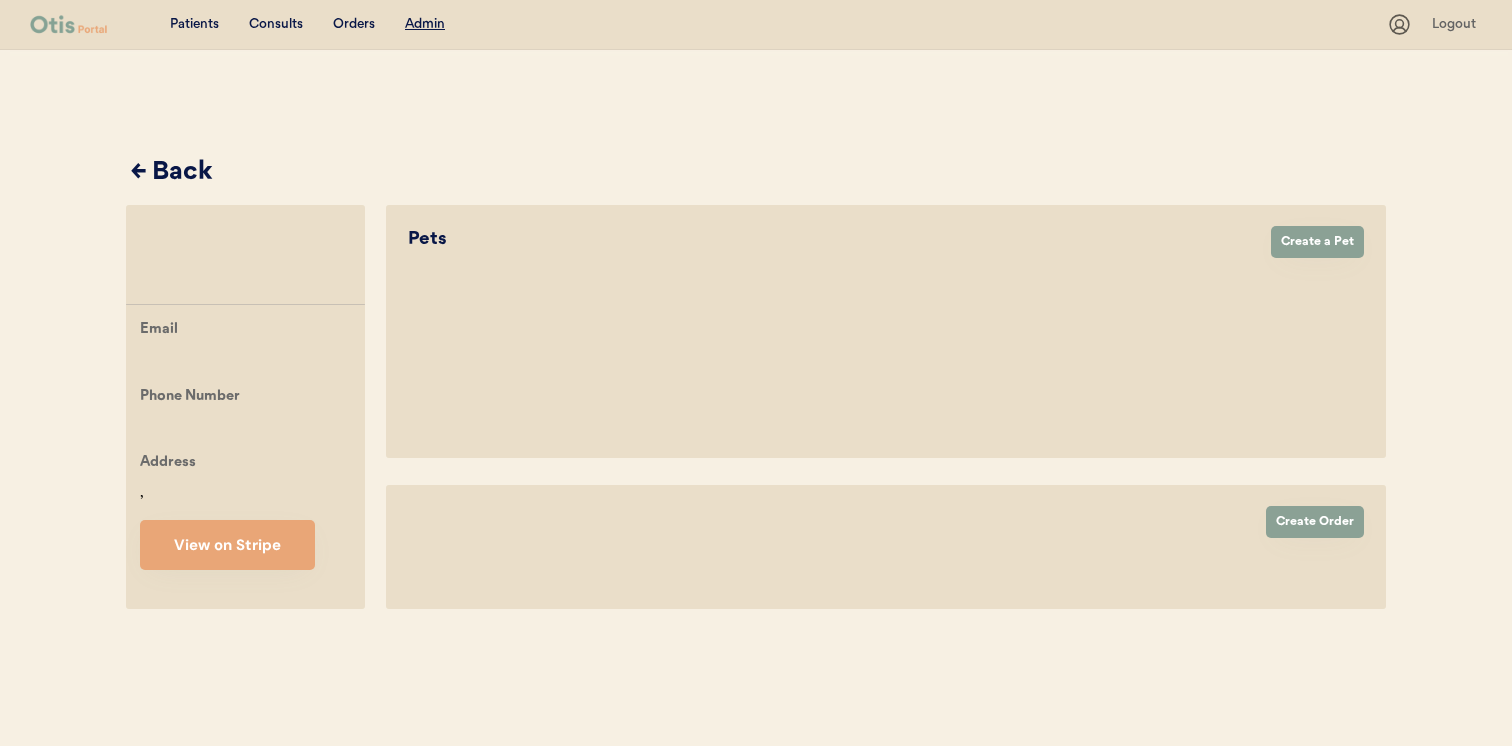 scroll, scrollTop: 0, scrollLeft: 0, axis: both 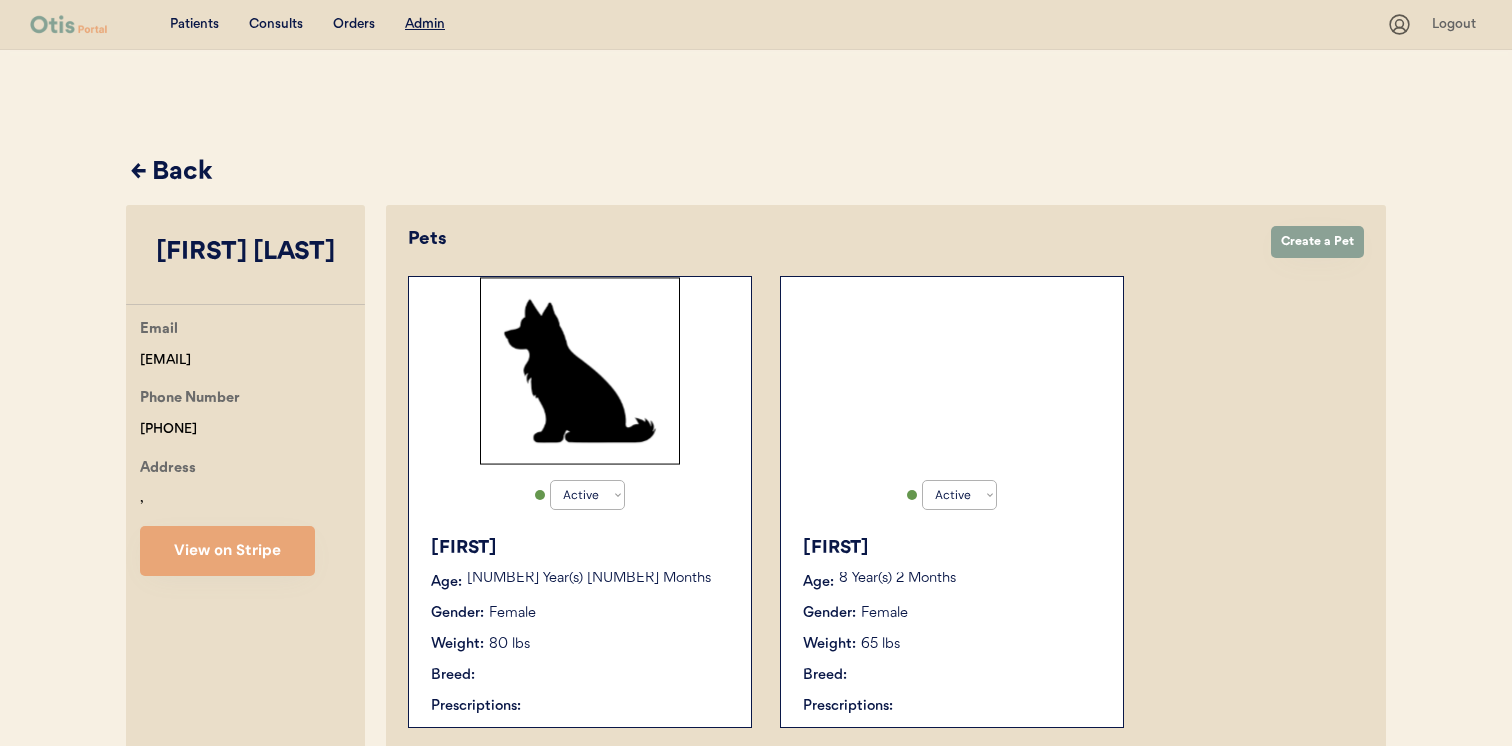 select on "true" 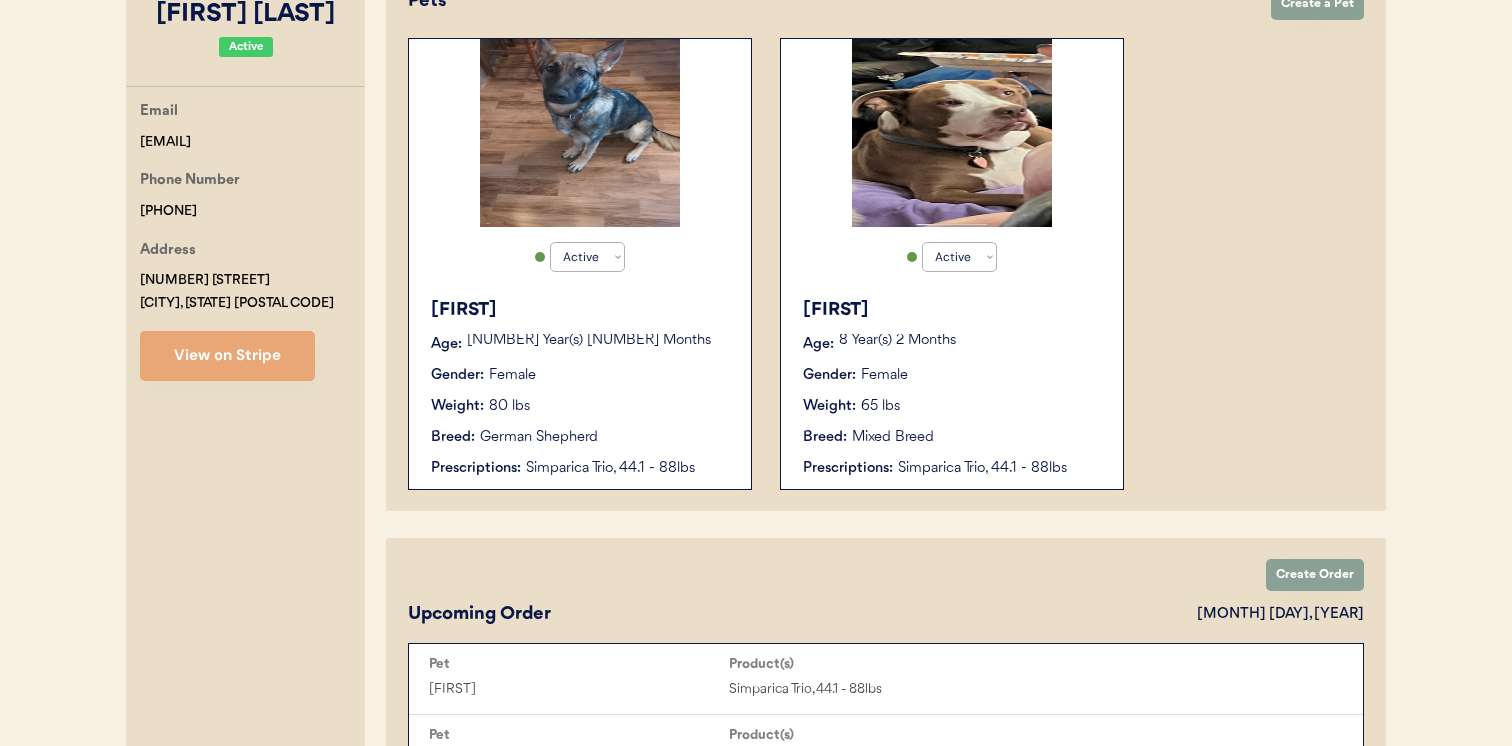 scroll, scrollTop: 308, scrollLeft: 0, axis: vertical 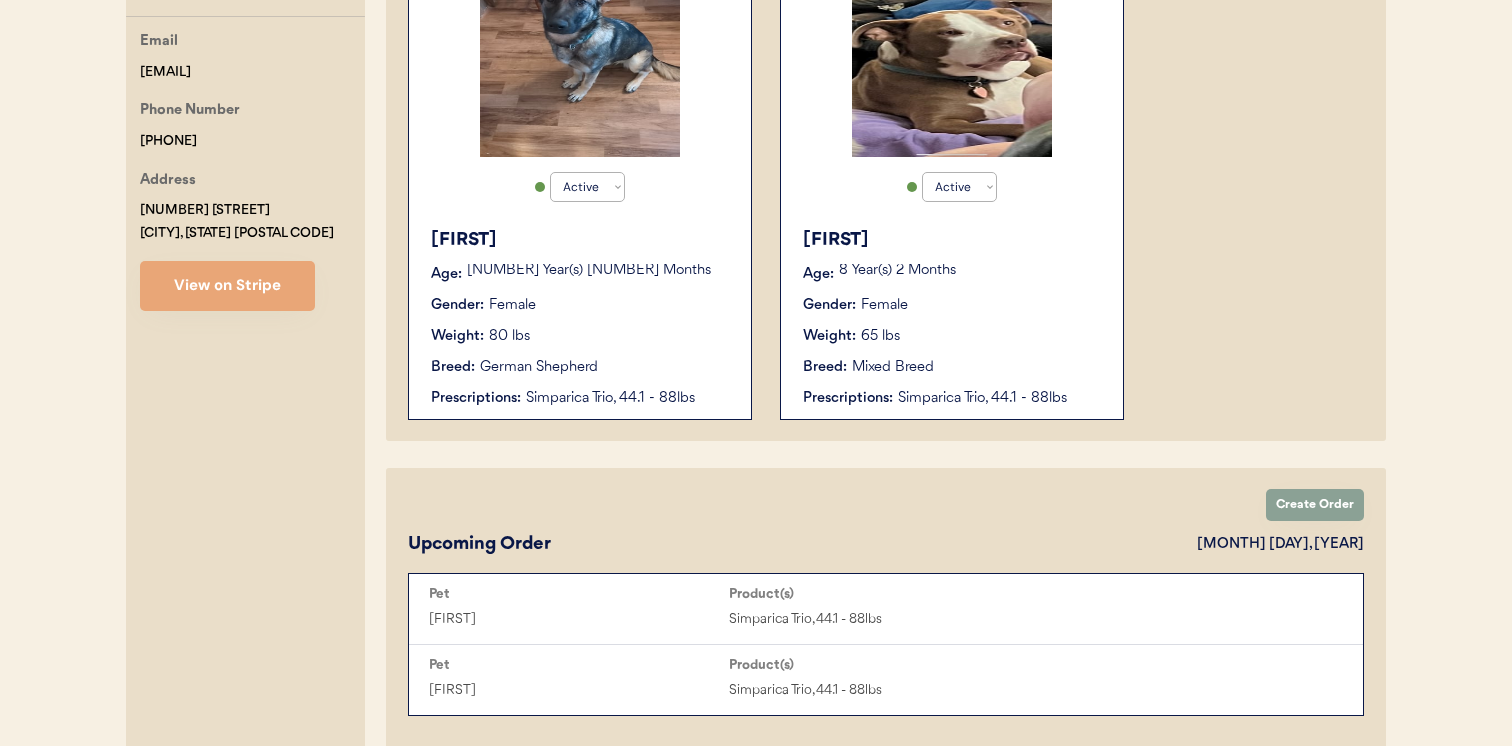 click on "Breed: German Shepherd" at bounding box center [581, 367] 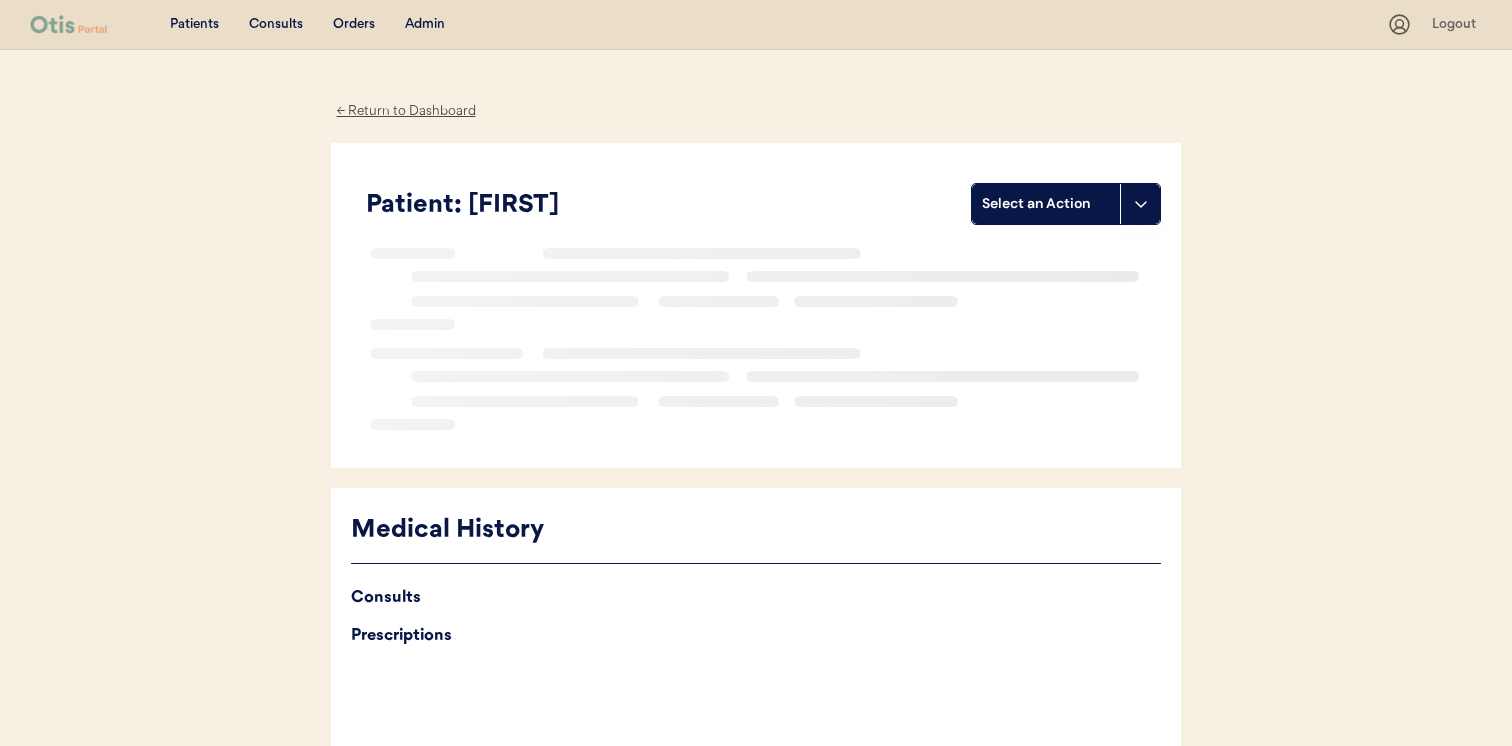 scroll, scrollTop: 0, scrollLeft: 0, axis: both 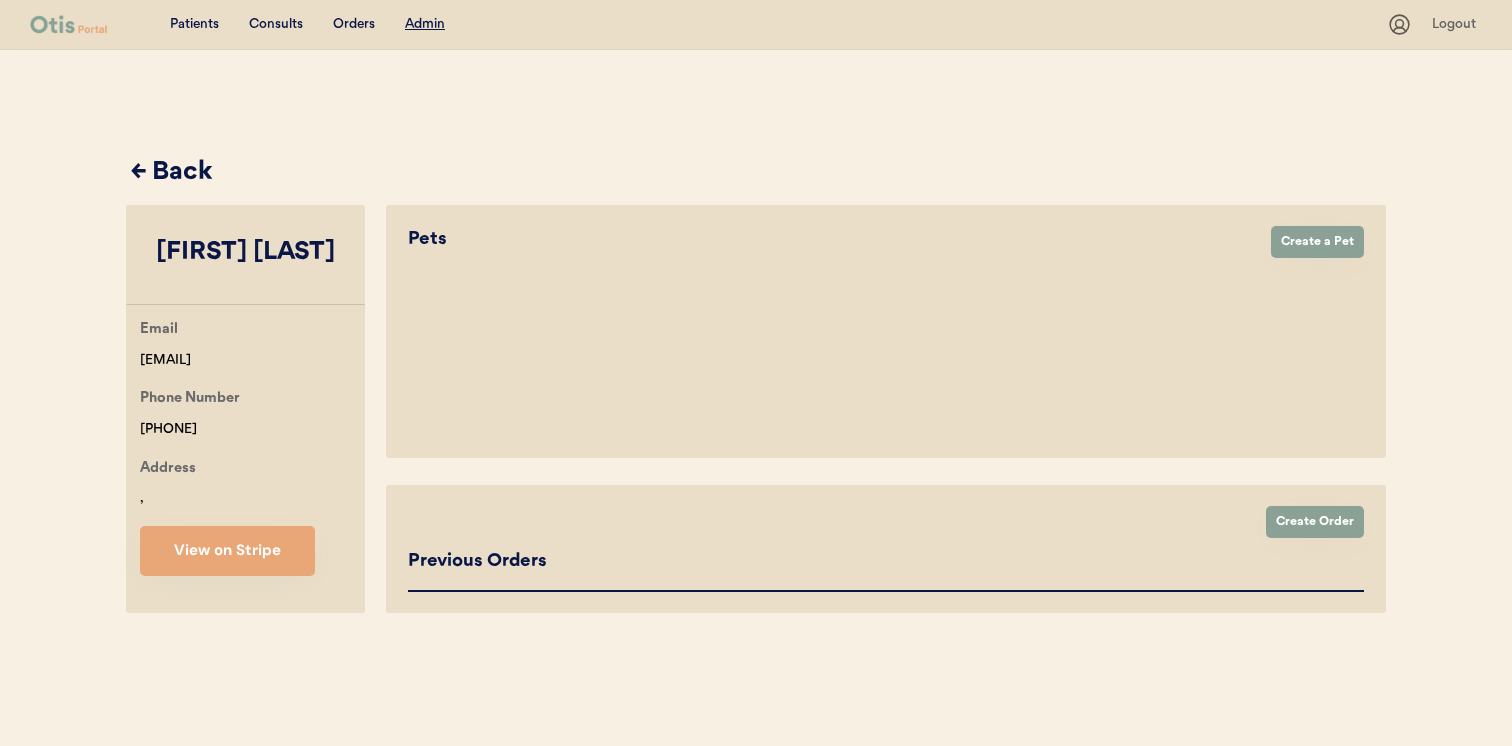 select on "true" 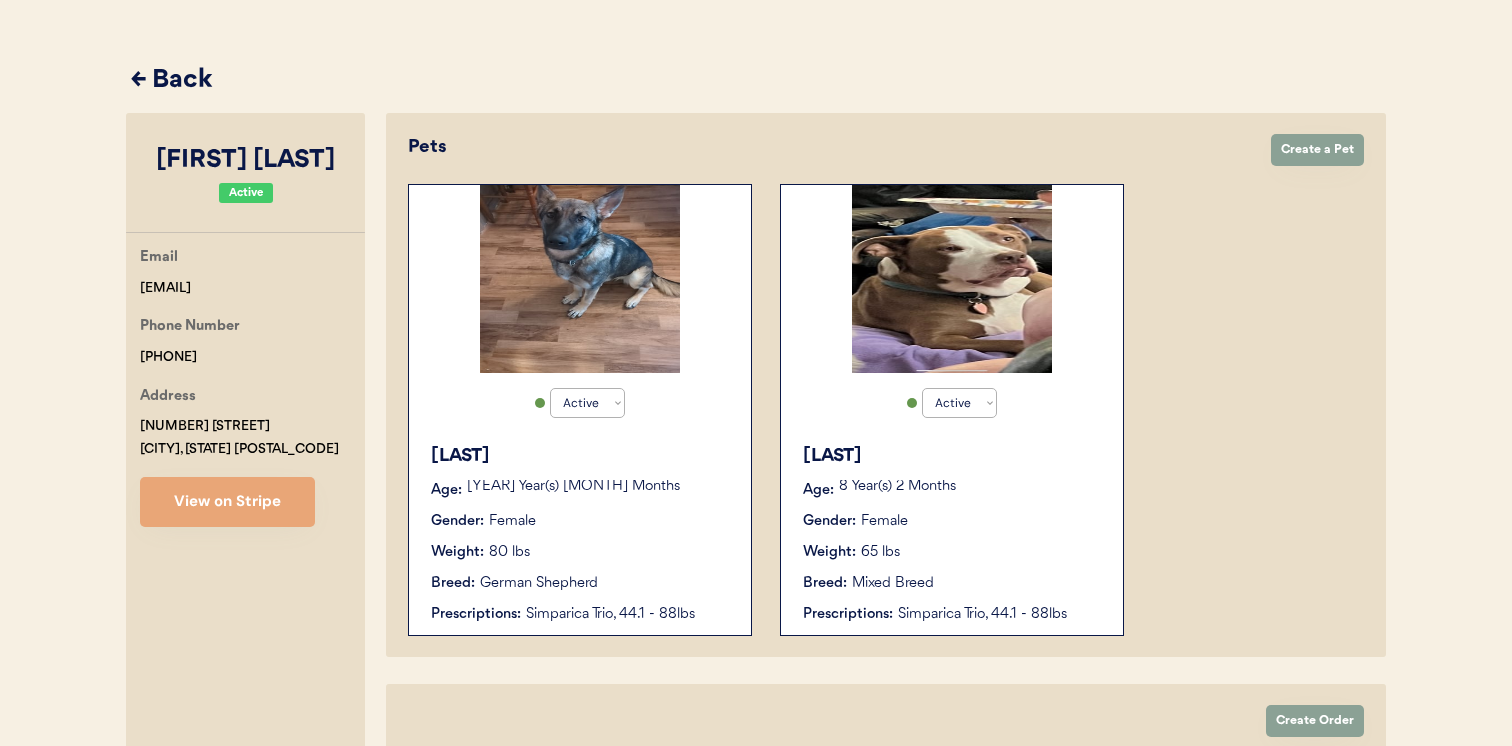 scroll, scrollTop: 94, scrollLeft: 0, axis: vertical 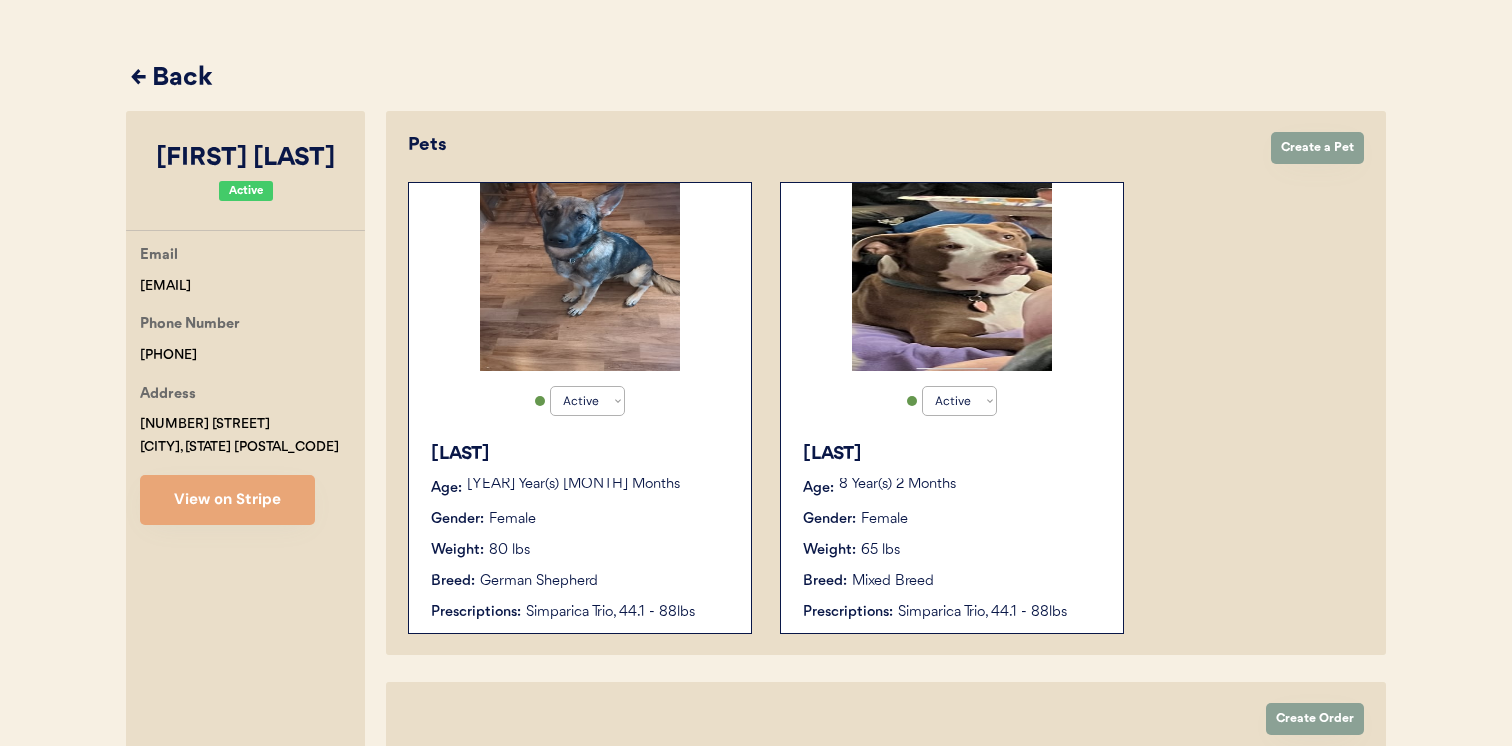 click on "8 Year(s) 2 Months" at bounding box center [971, 485] 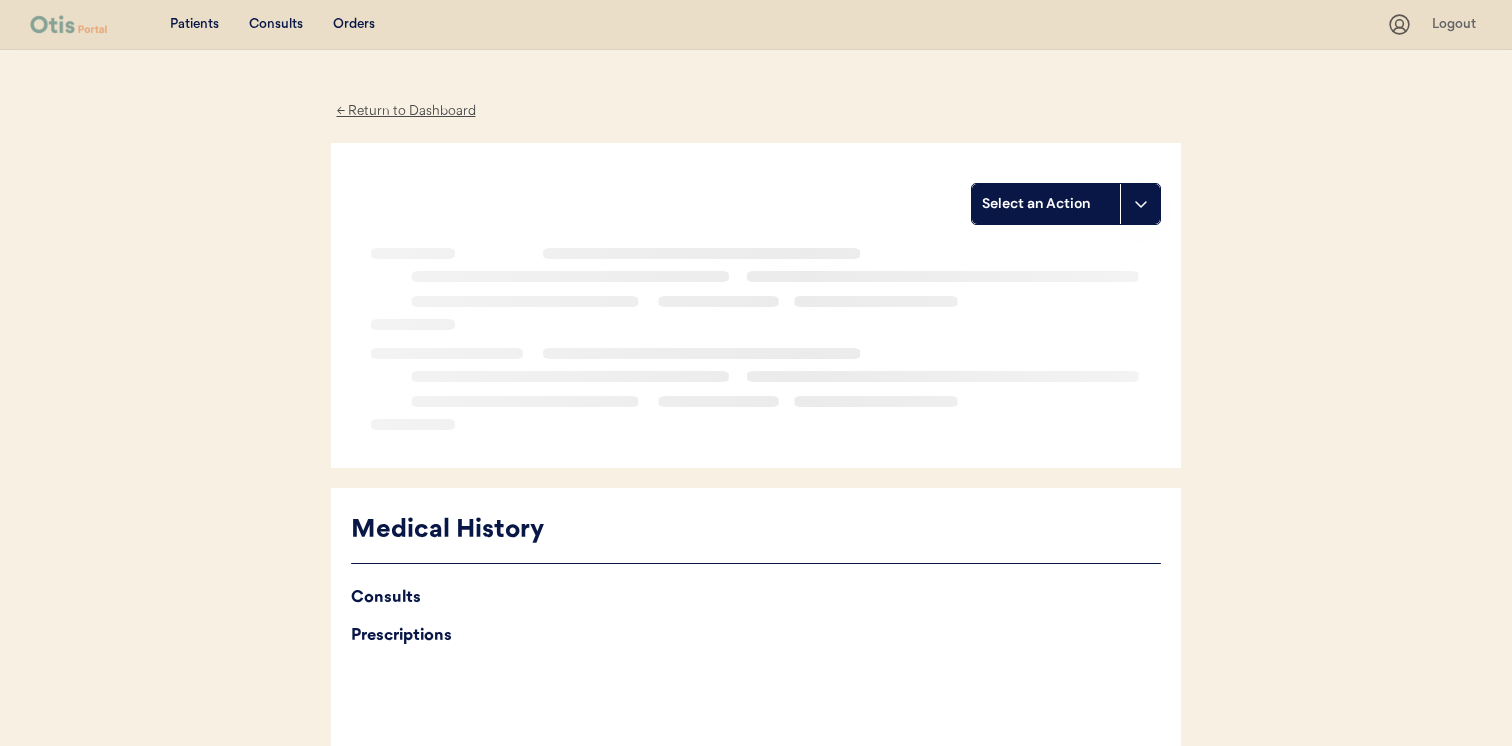 scroll, scrollTop: 0, scrollLeft: 0, axis: both 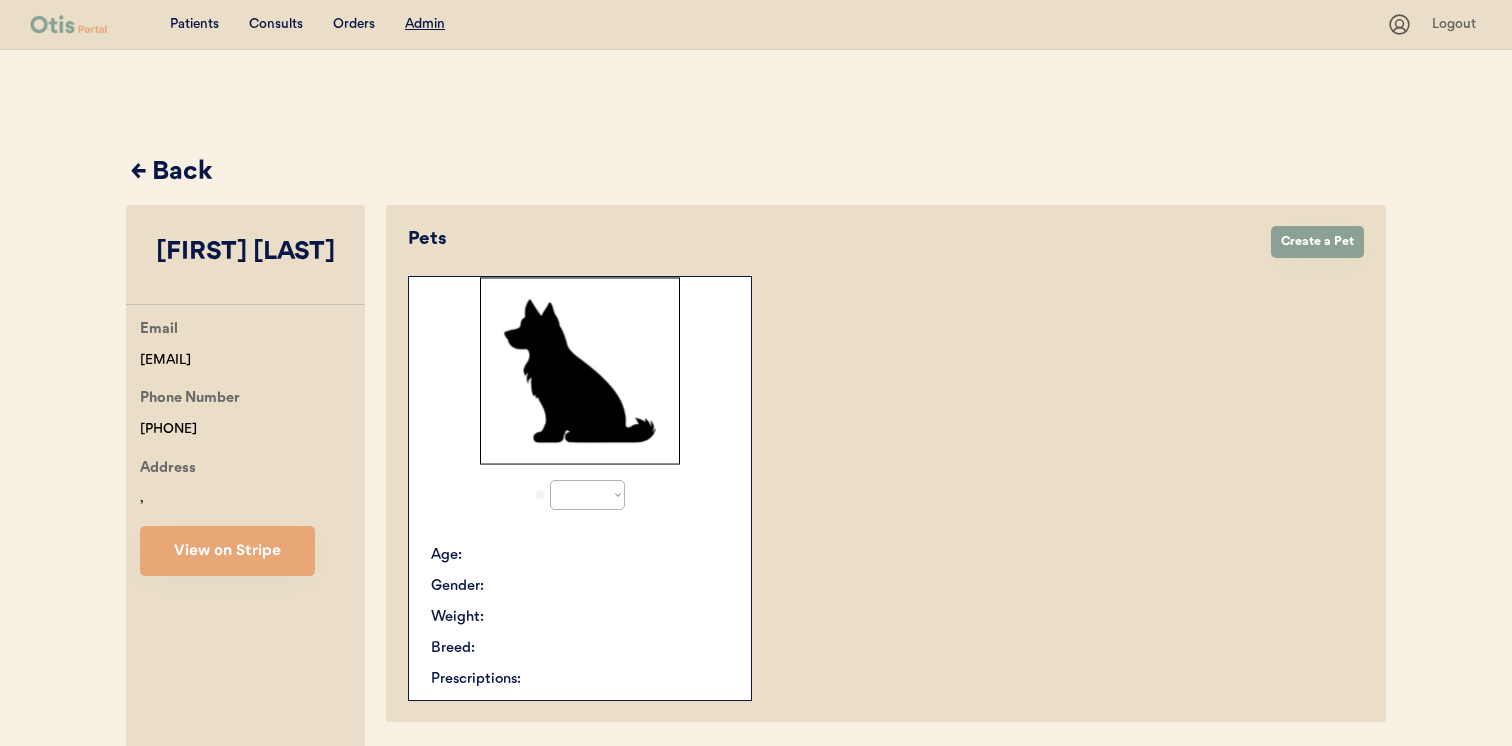 select on "true" 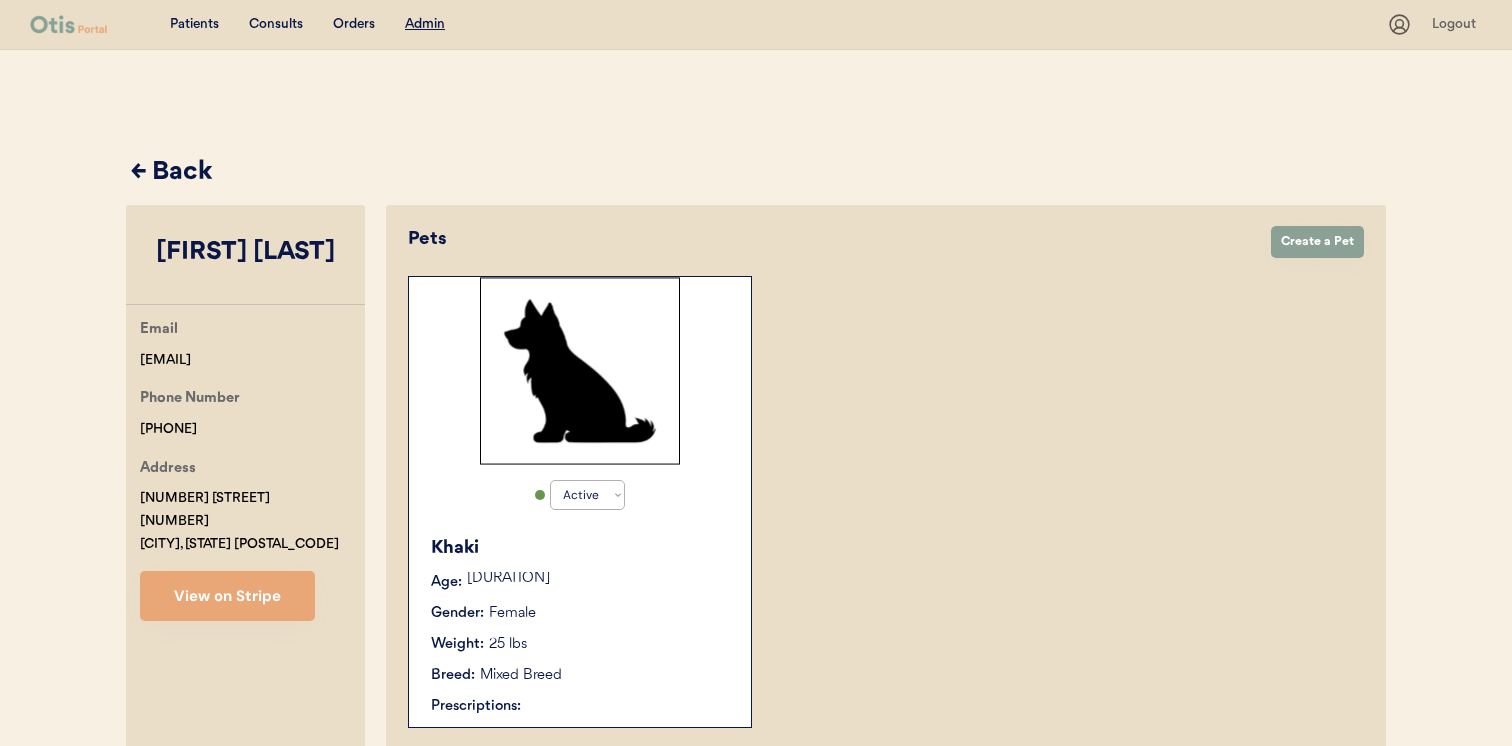 click on "[DURATION]" at bounding box center (599, 579) 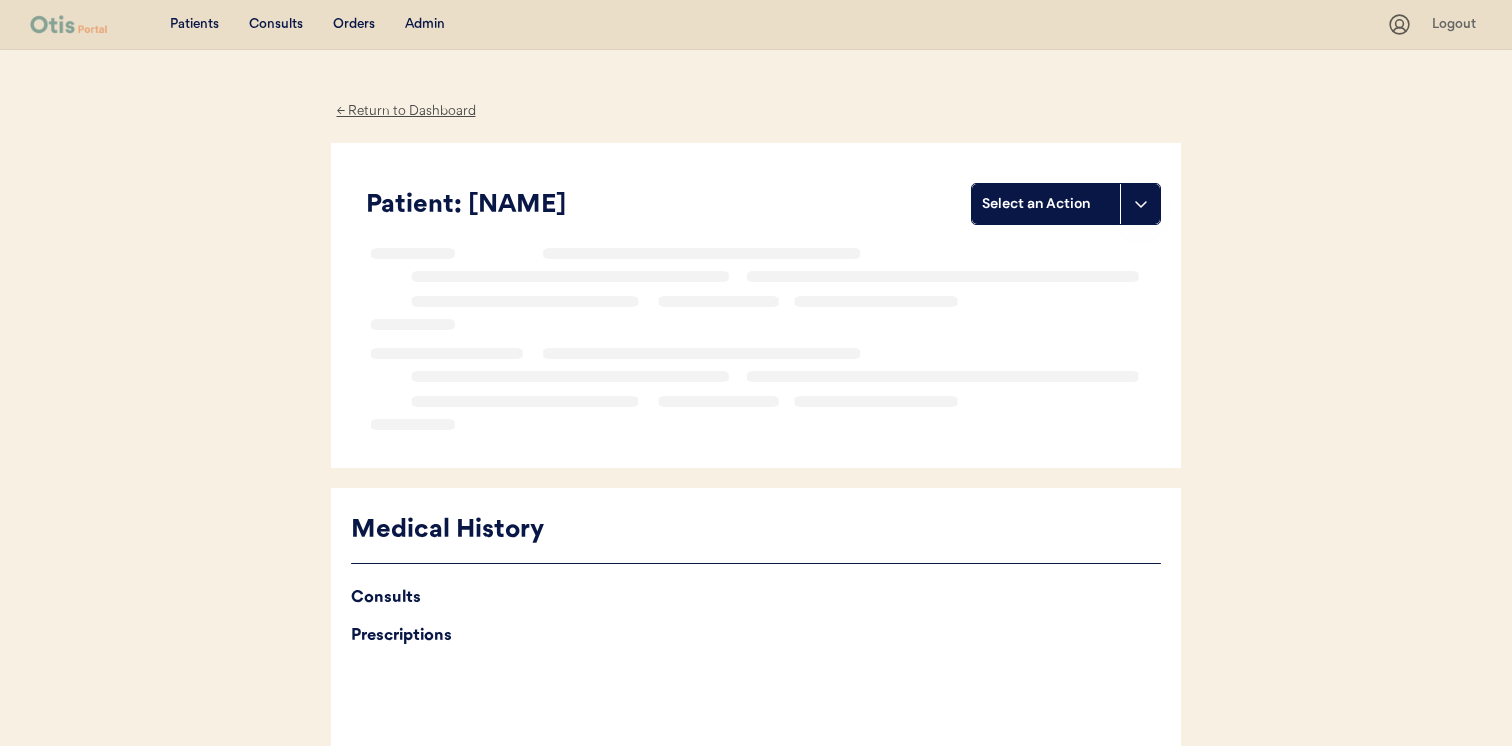 scroll, scrollTop: 0, scrollLeft: 0, axis: both 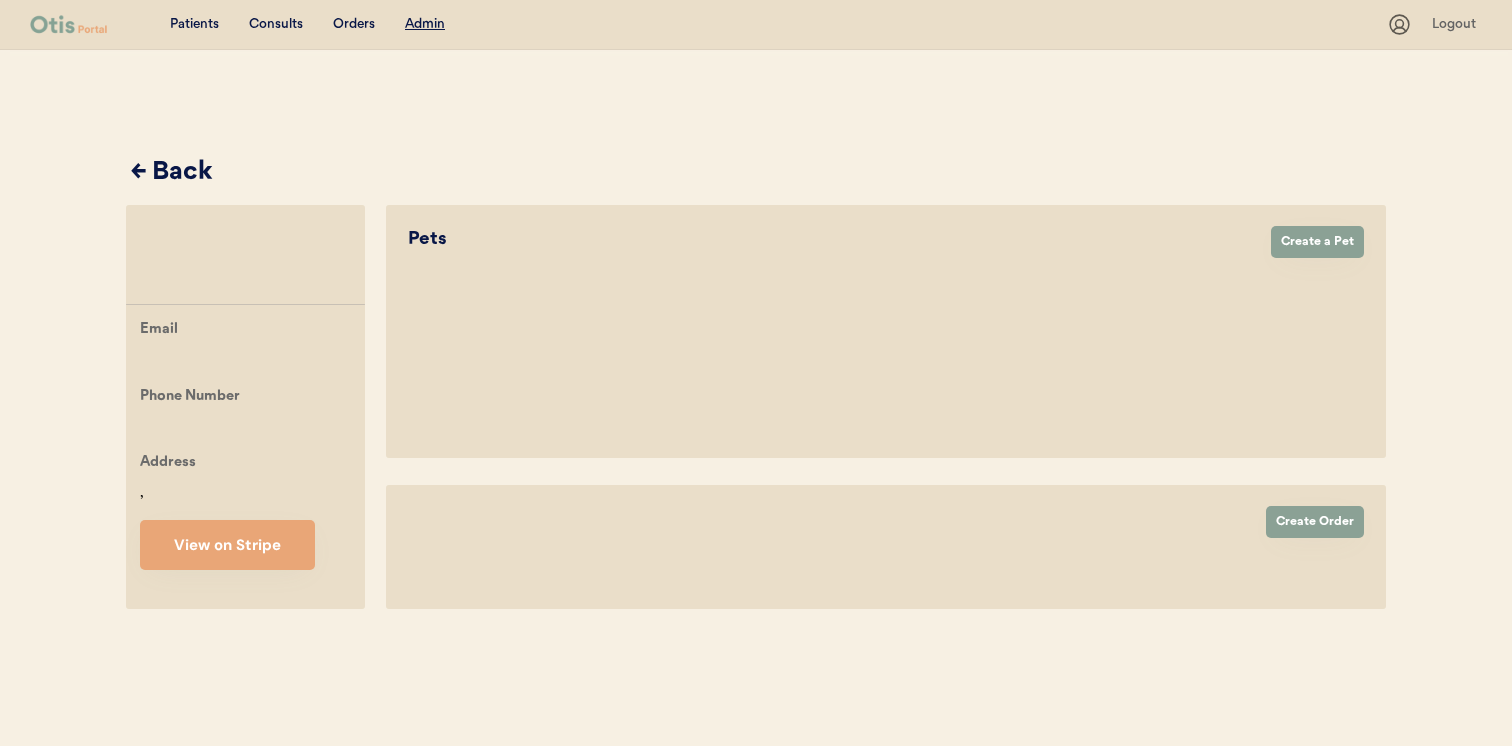 select on "true" 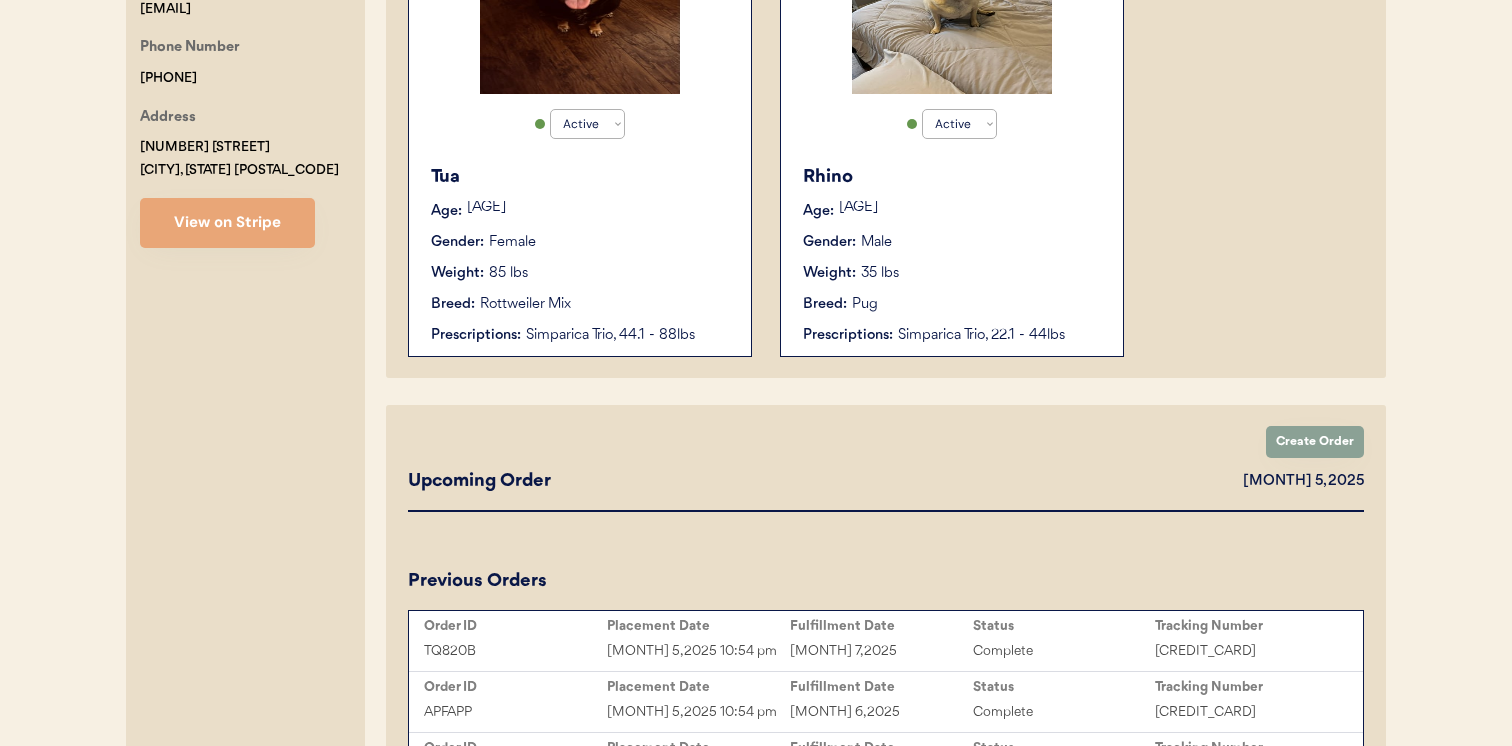 scroll, scrollTop: 373, scrollLeft: 0, axis: vertical 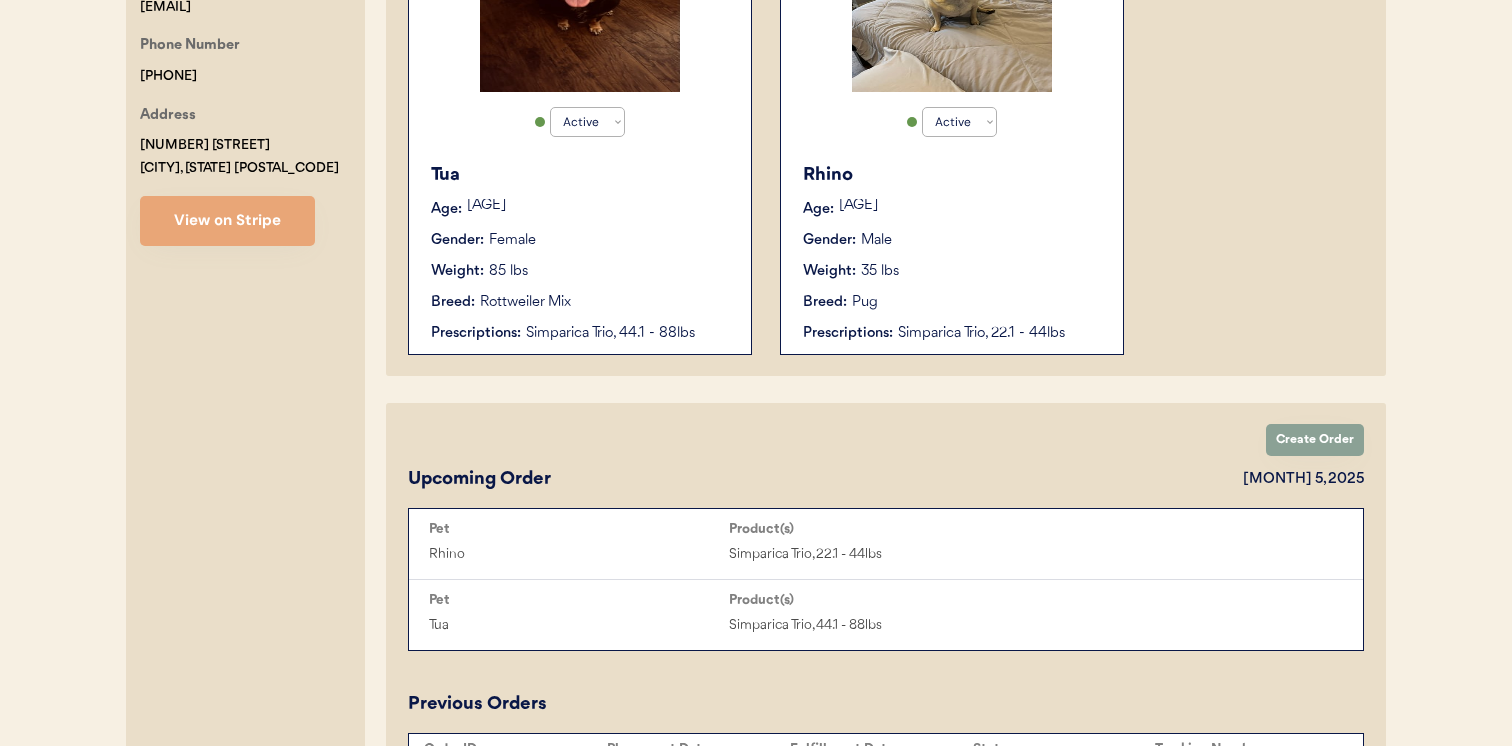 click on "Breed: Rottweiler Mix" at bounding box center [581, 302] 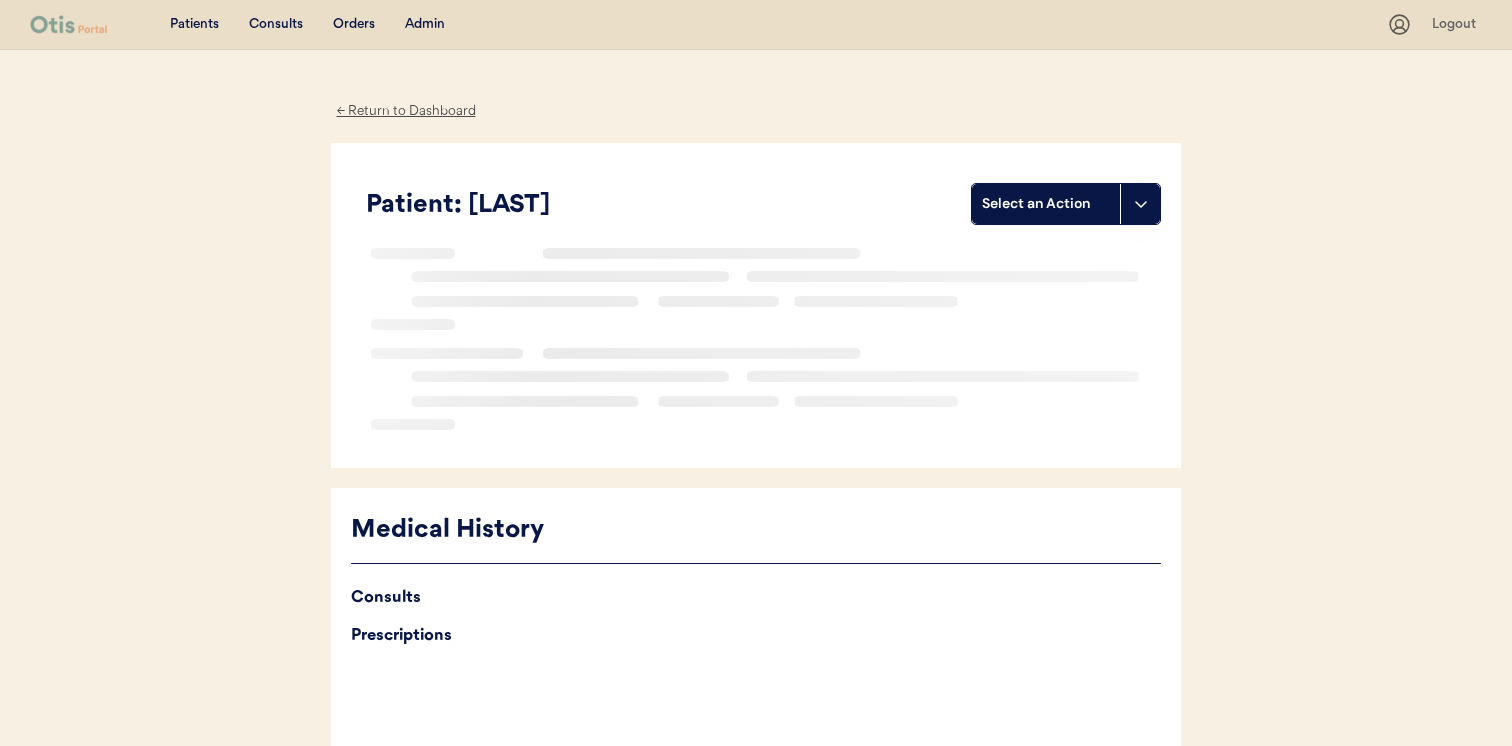 scroll, scrollTop: 0, scrollLeft: 0, axis: both 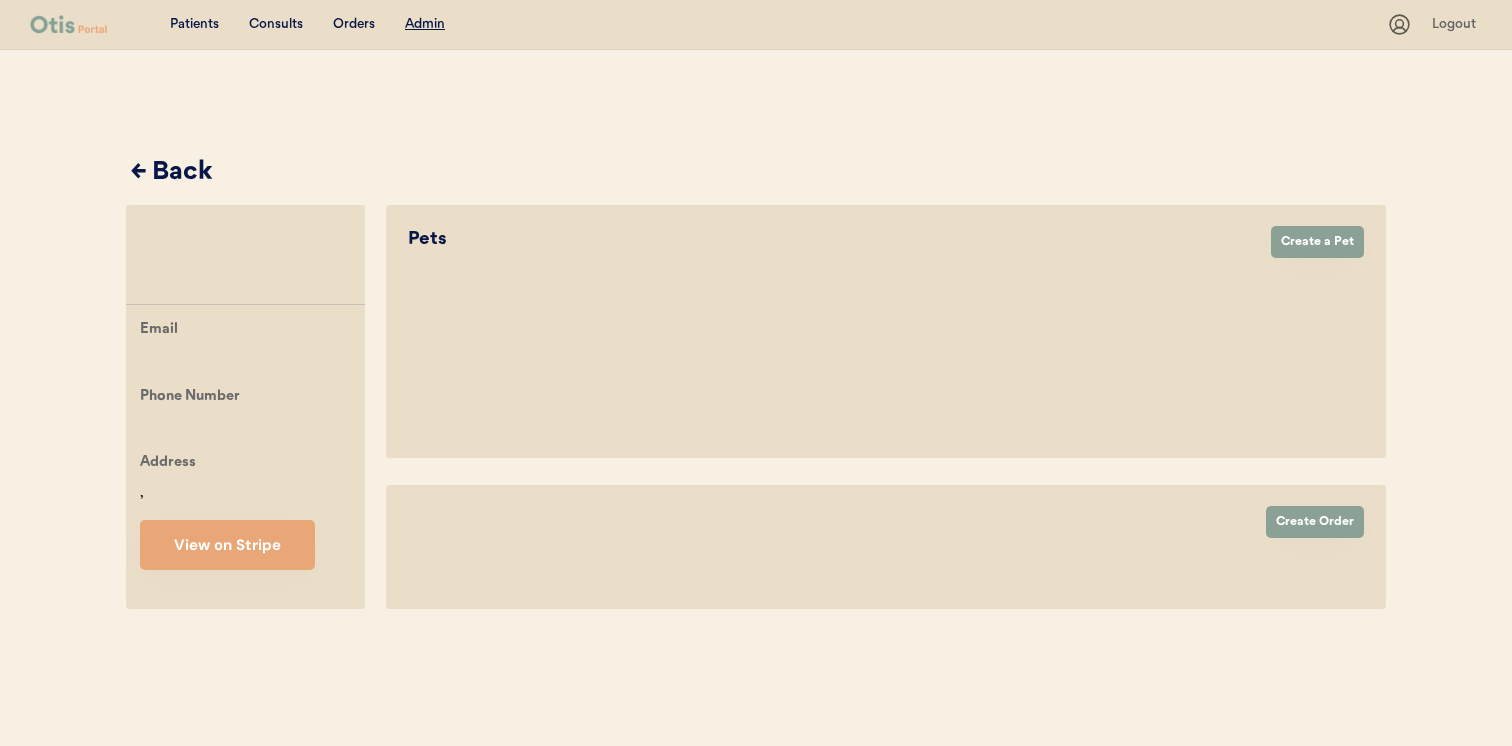 select on "true" 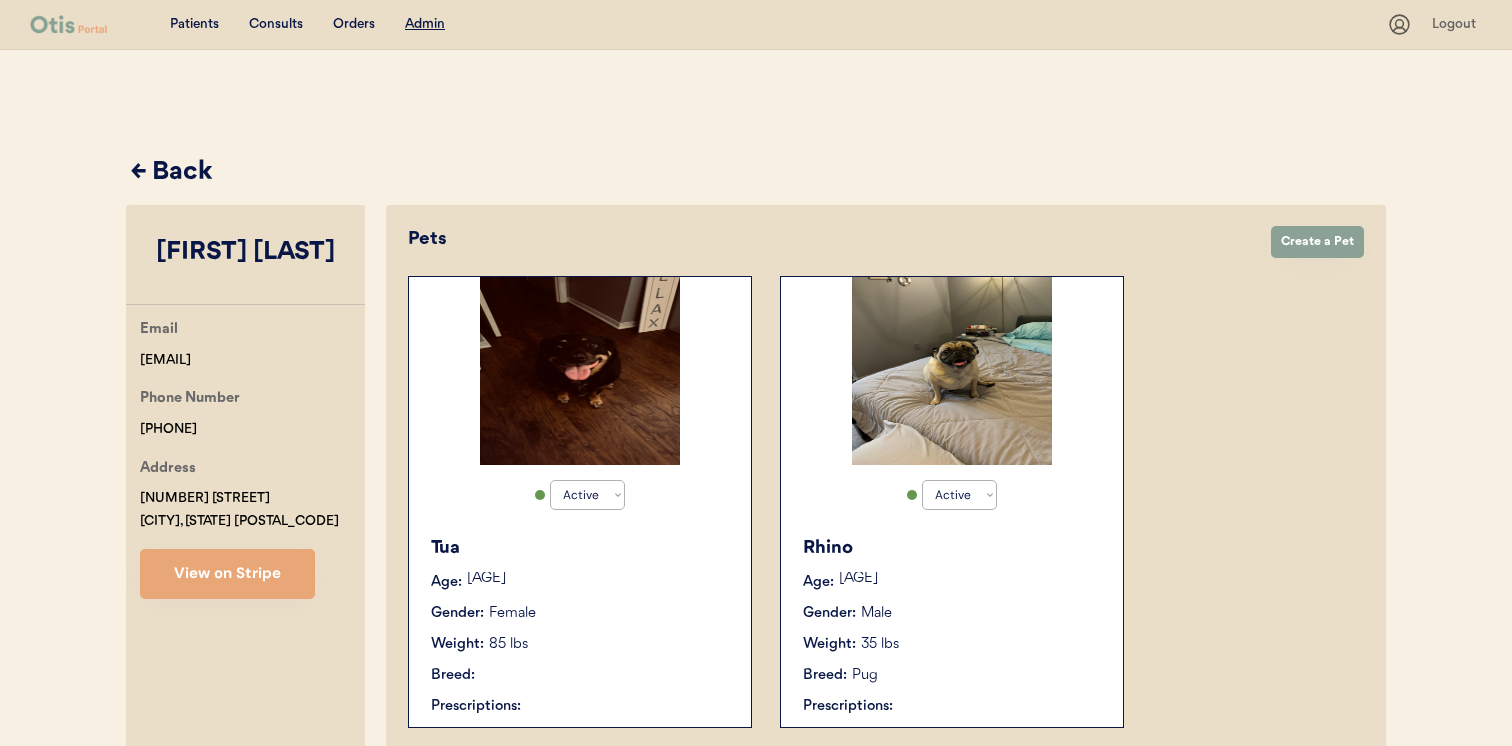 click at bounding box center (952, 371) 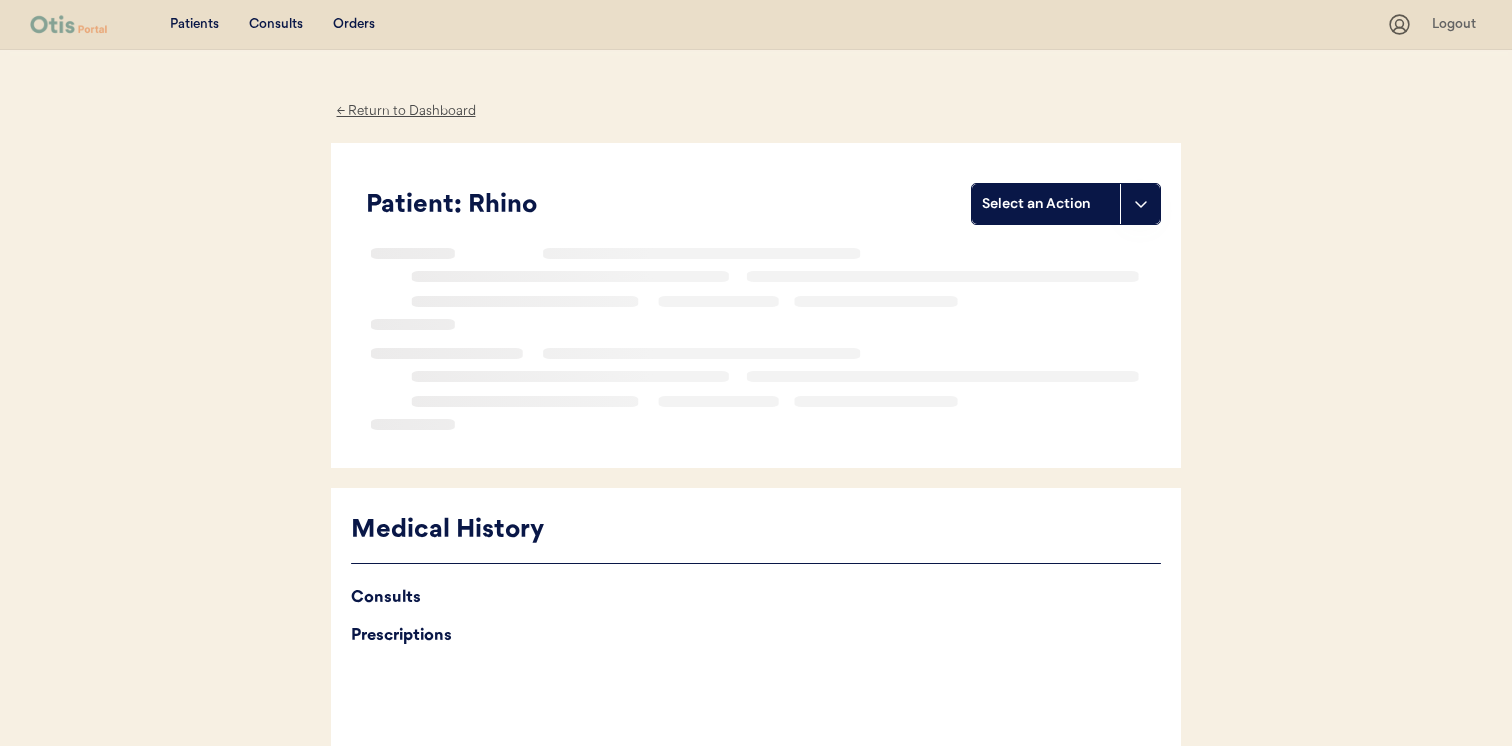 scroll, scrollTop: 0, scrollLeft: 0, axis: both 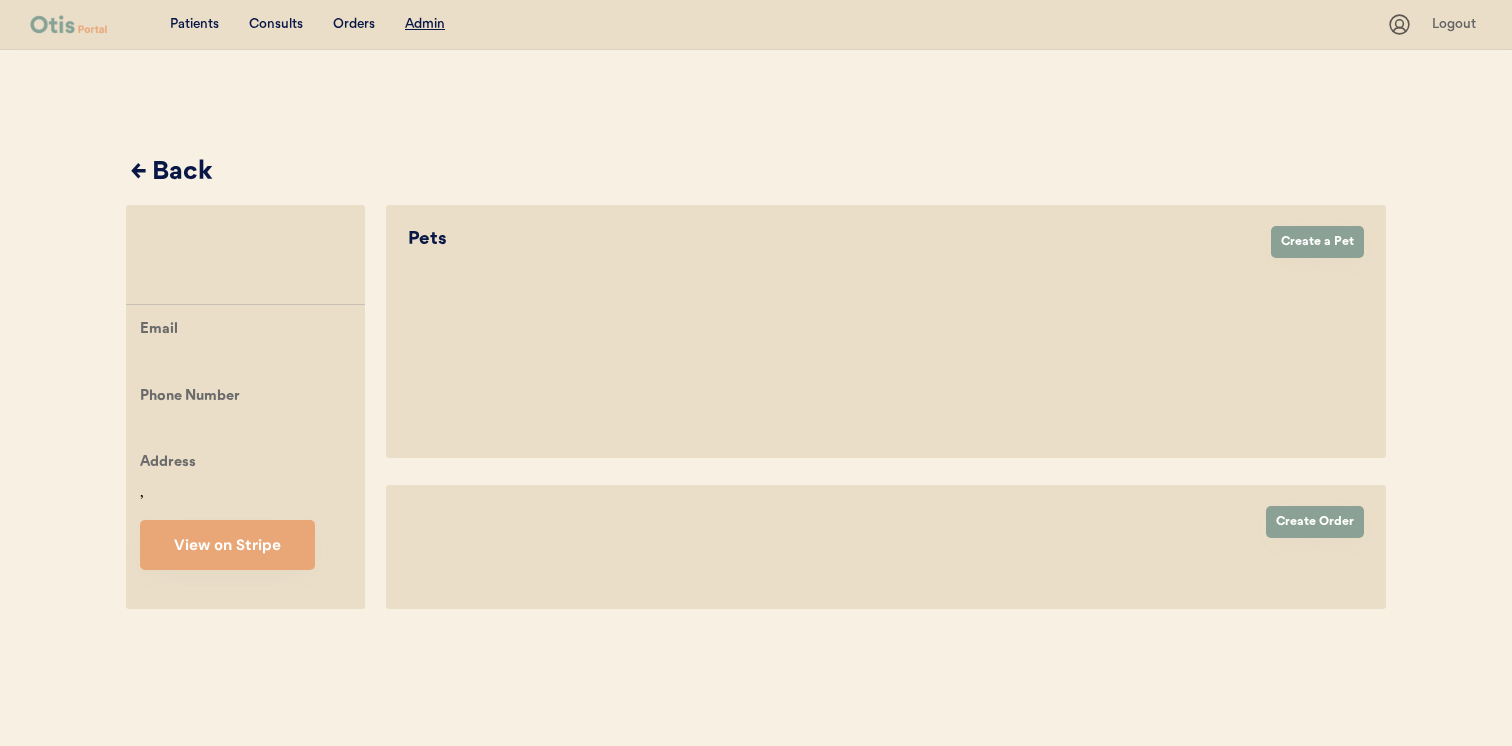 select on "true" 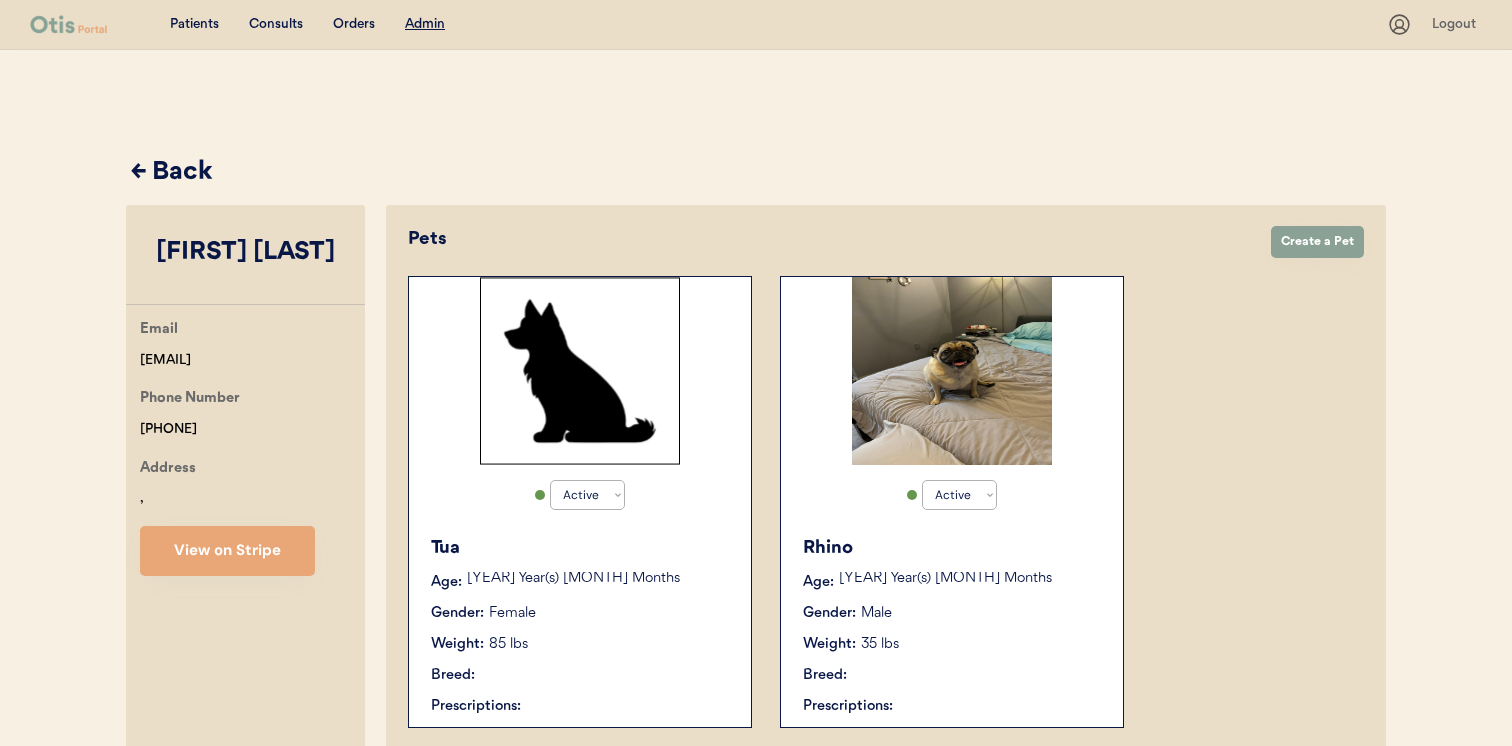 select on "true" 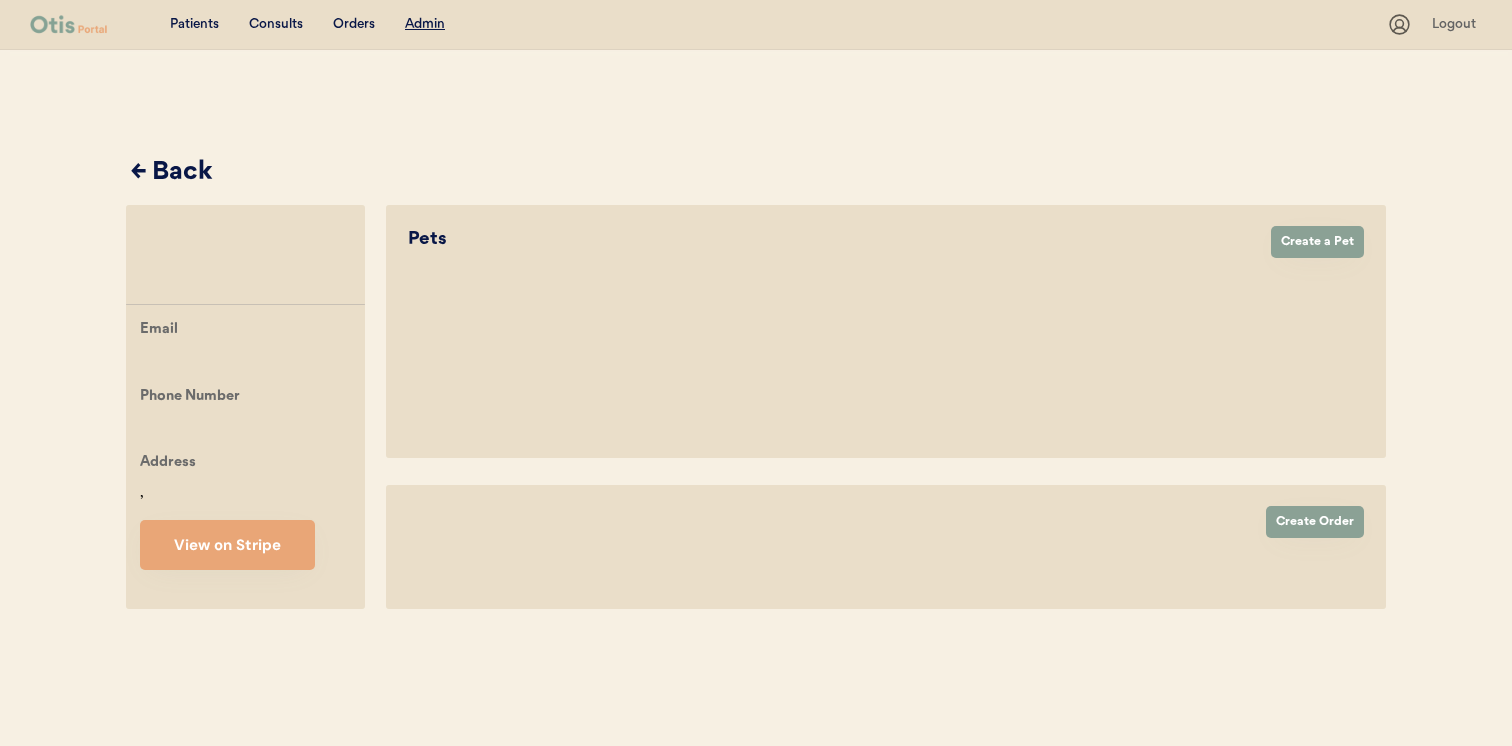 scroll, scrollTop: 0, scrollLeft: 0, axis: both 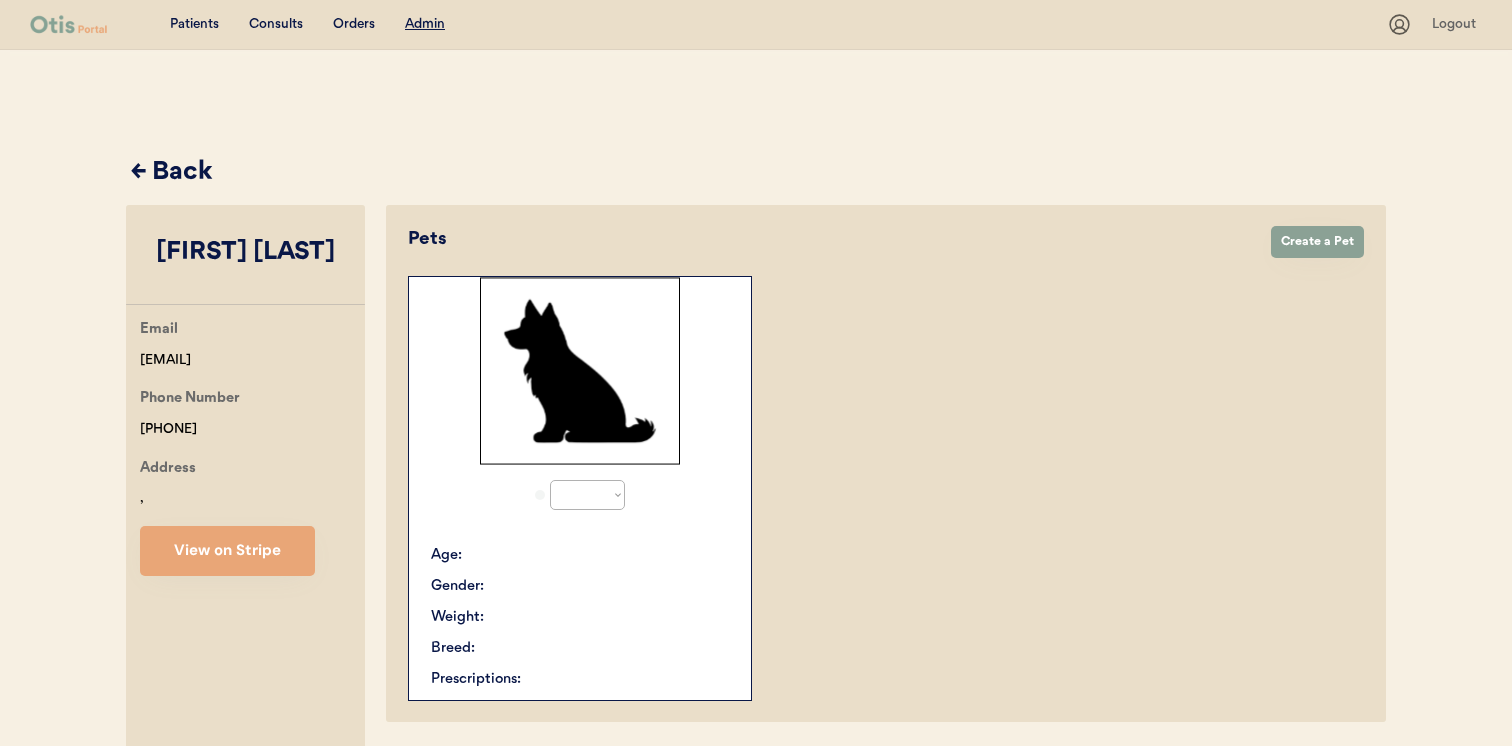 select on "true" 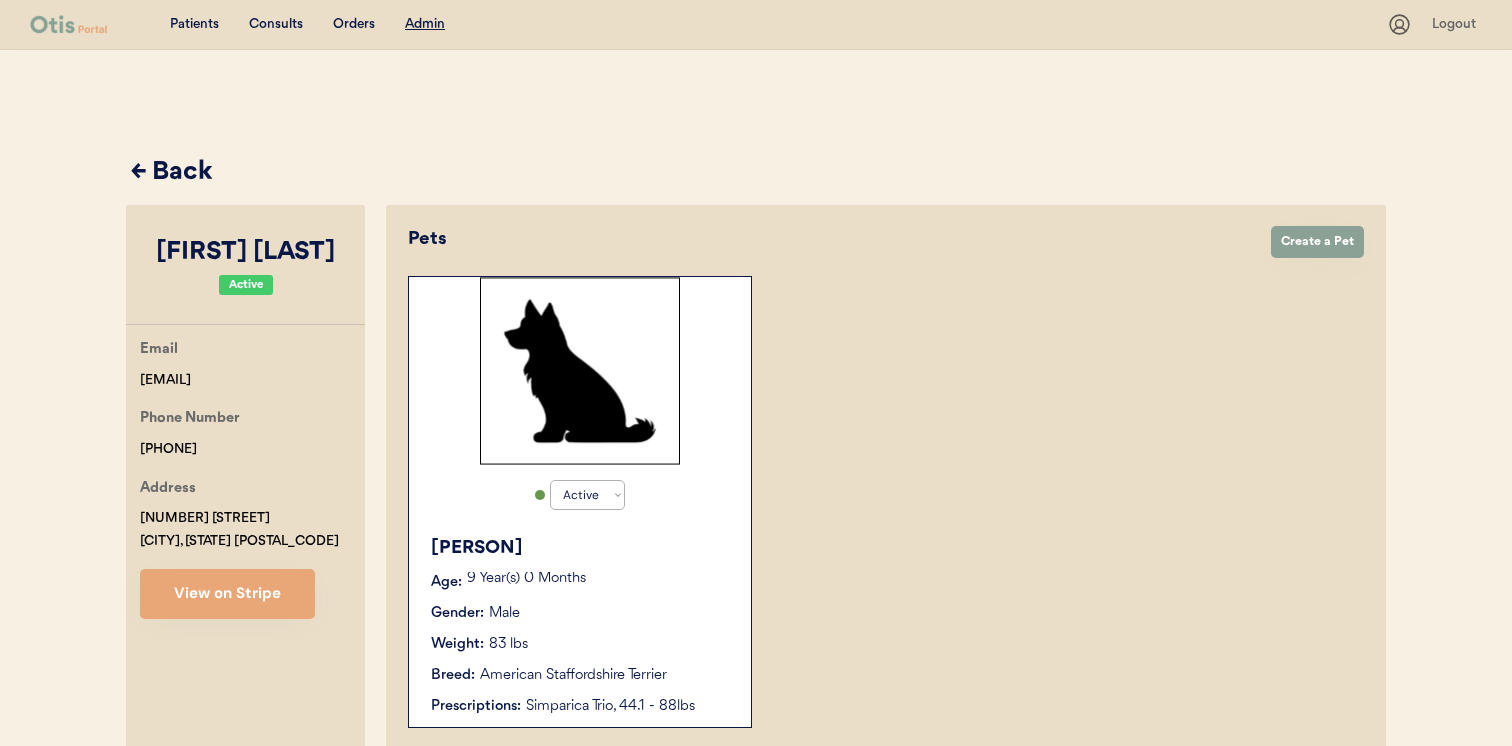 click on "Aristotle  Age:
9 Year(s) 0 Months
Gender: Male Weight: 83 lbs Breed: American Staffordshire Terrier Prescriptions: Simparica Trio, 44.1 - 88lbs" at bounding box center [580, 626] 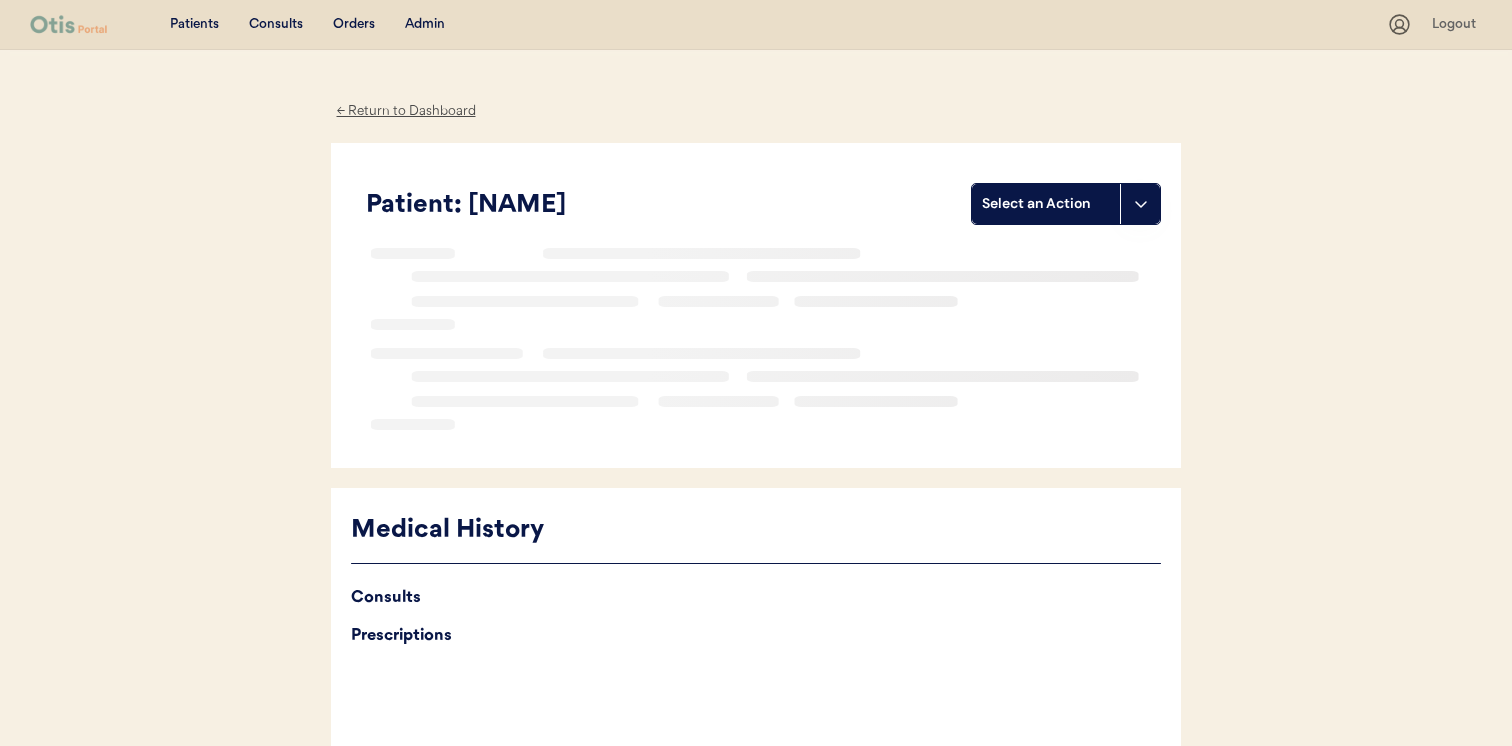 scroll, scrollTop: 0, scrollLeft: 0, axis: both 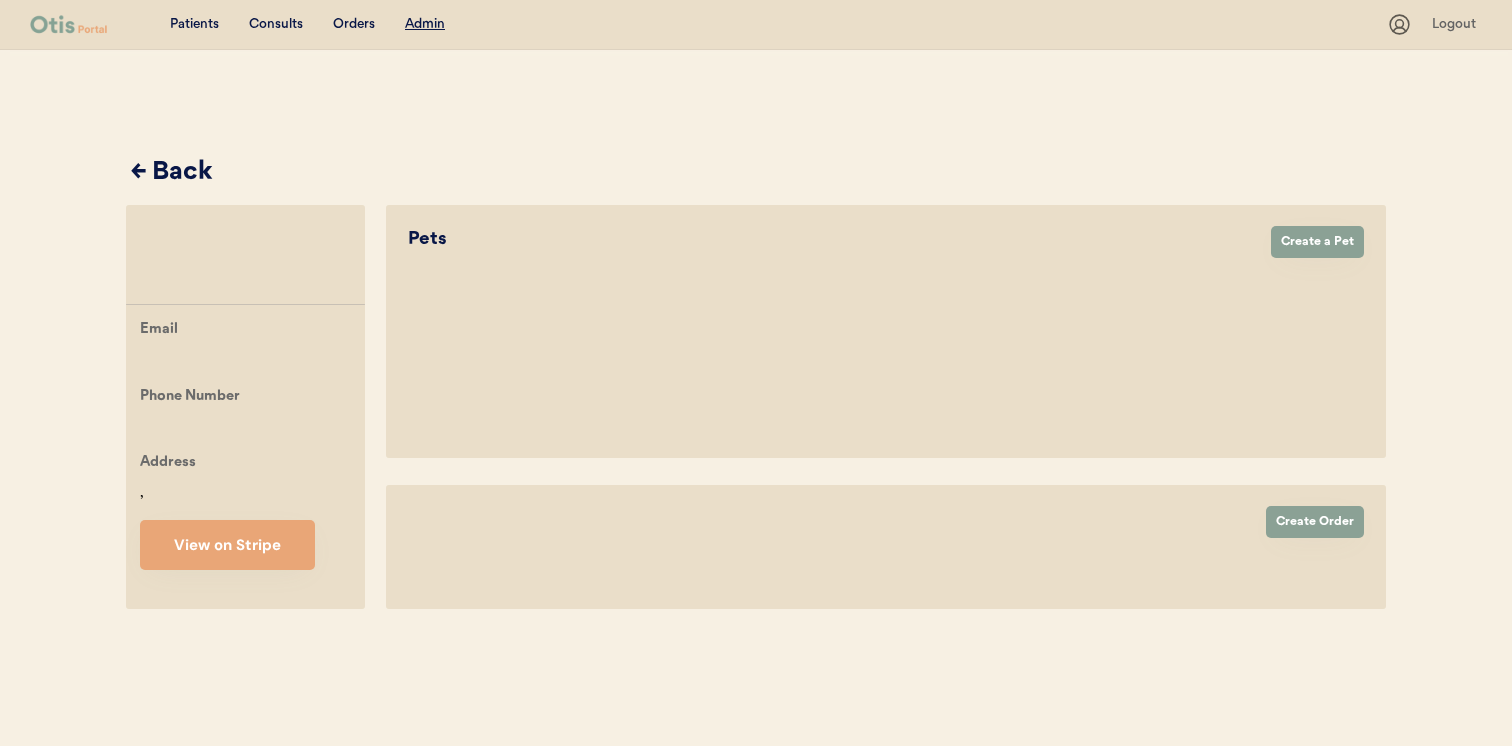 select on "true" 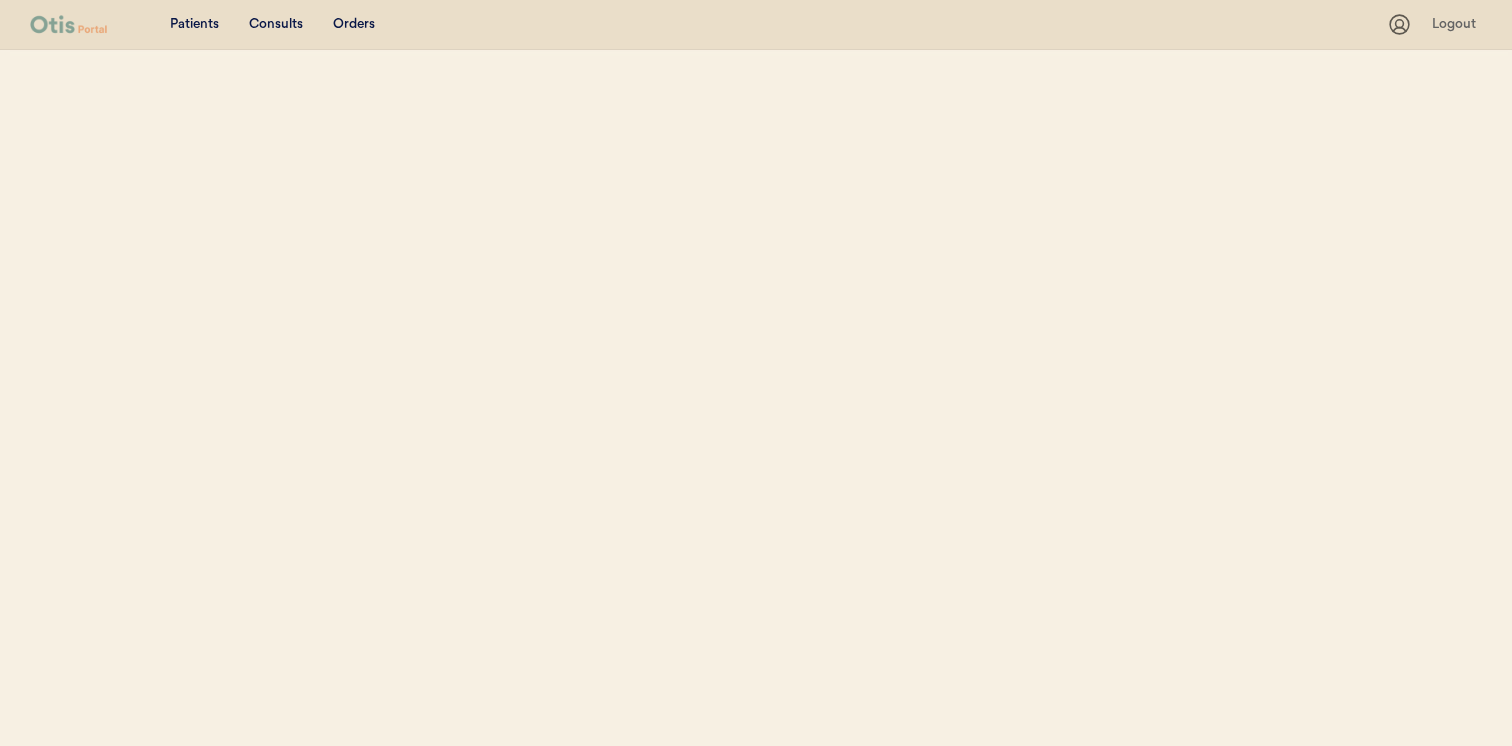 scroll, scrollTop: 0, scrollLeft: 0, axis: both 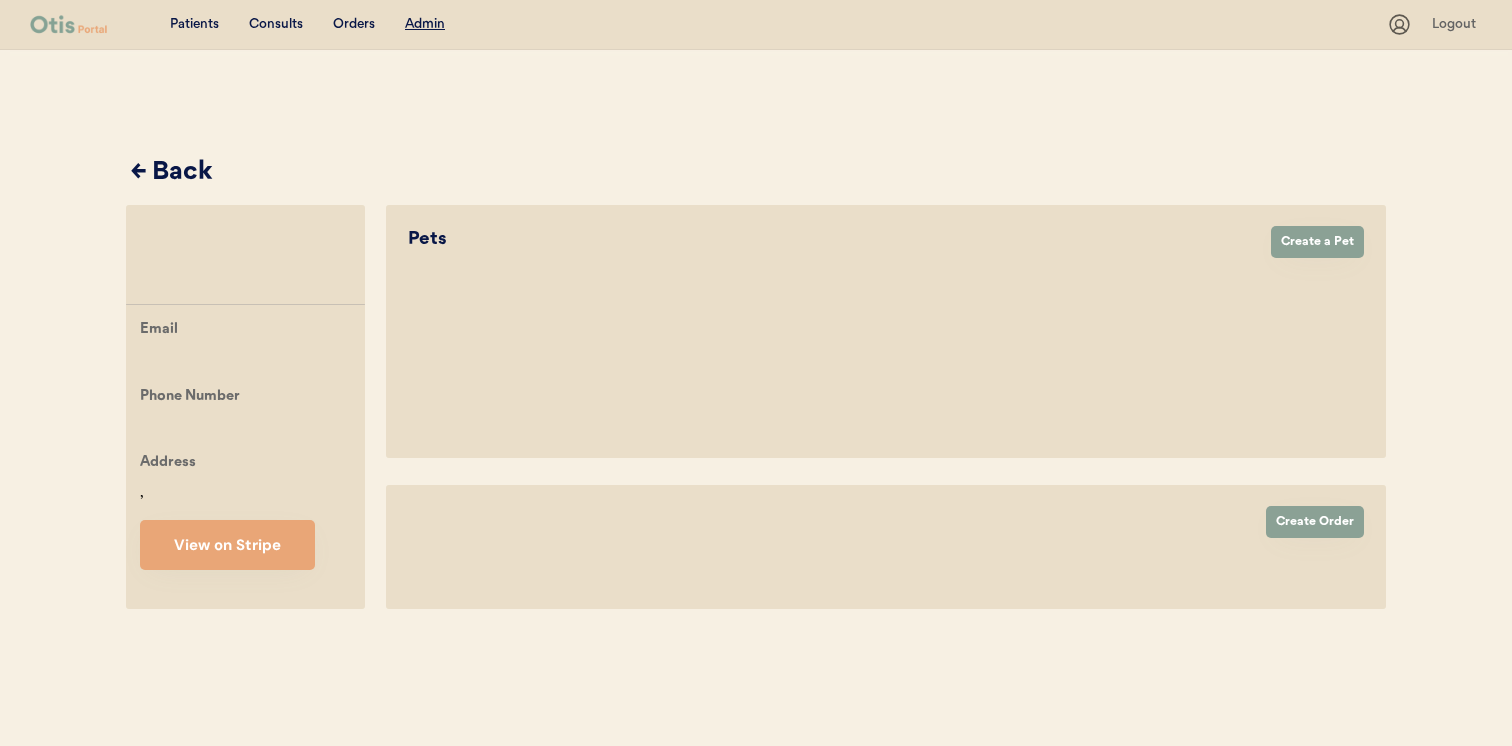 select on "true" 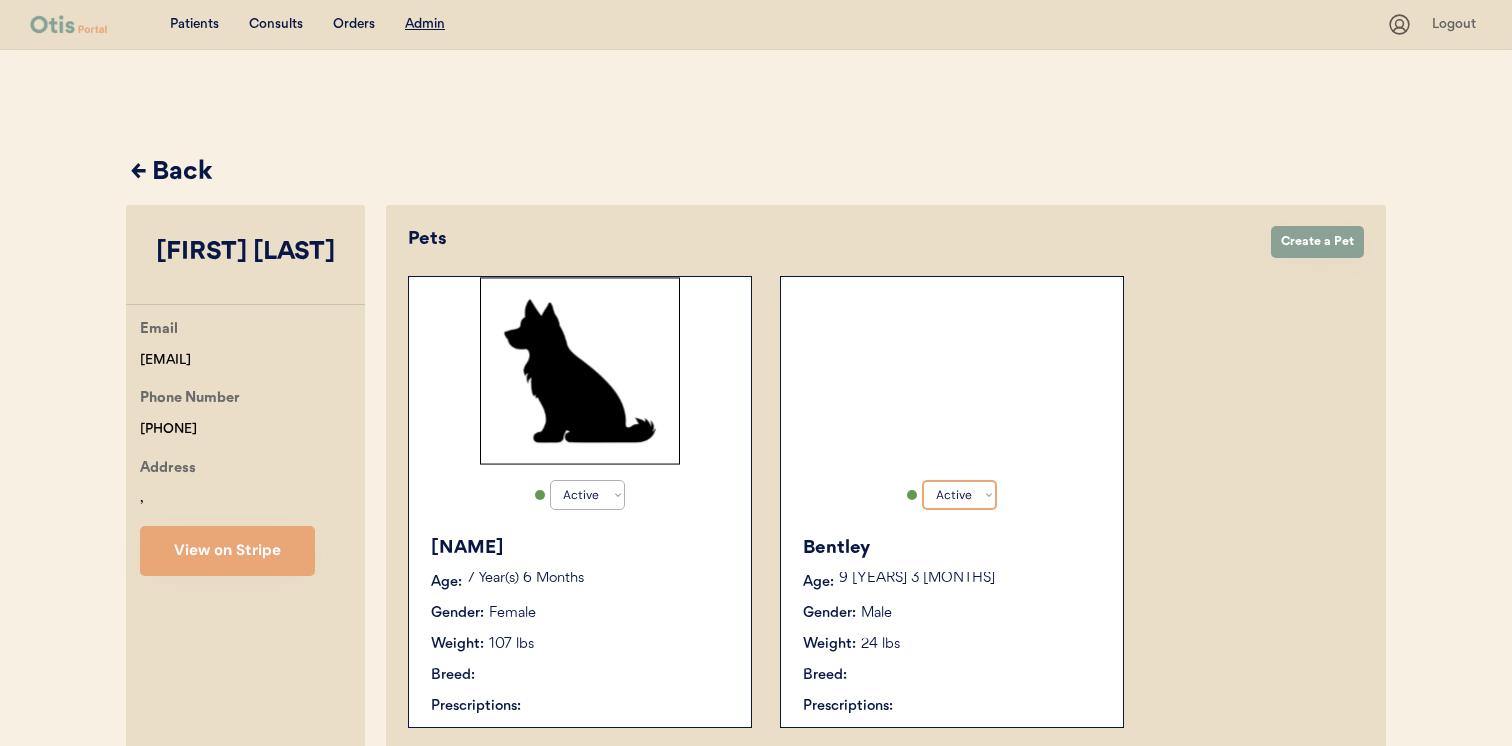 select on "true" 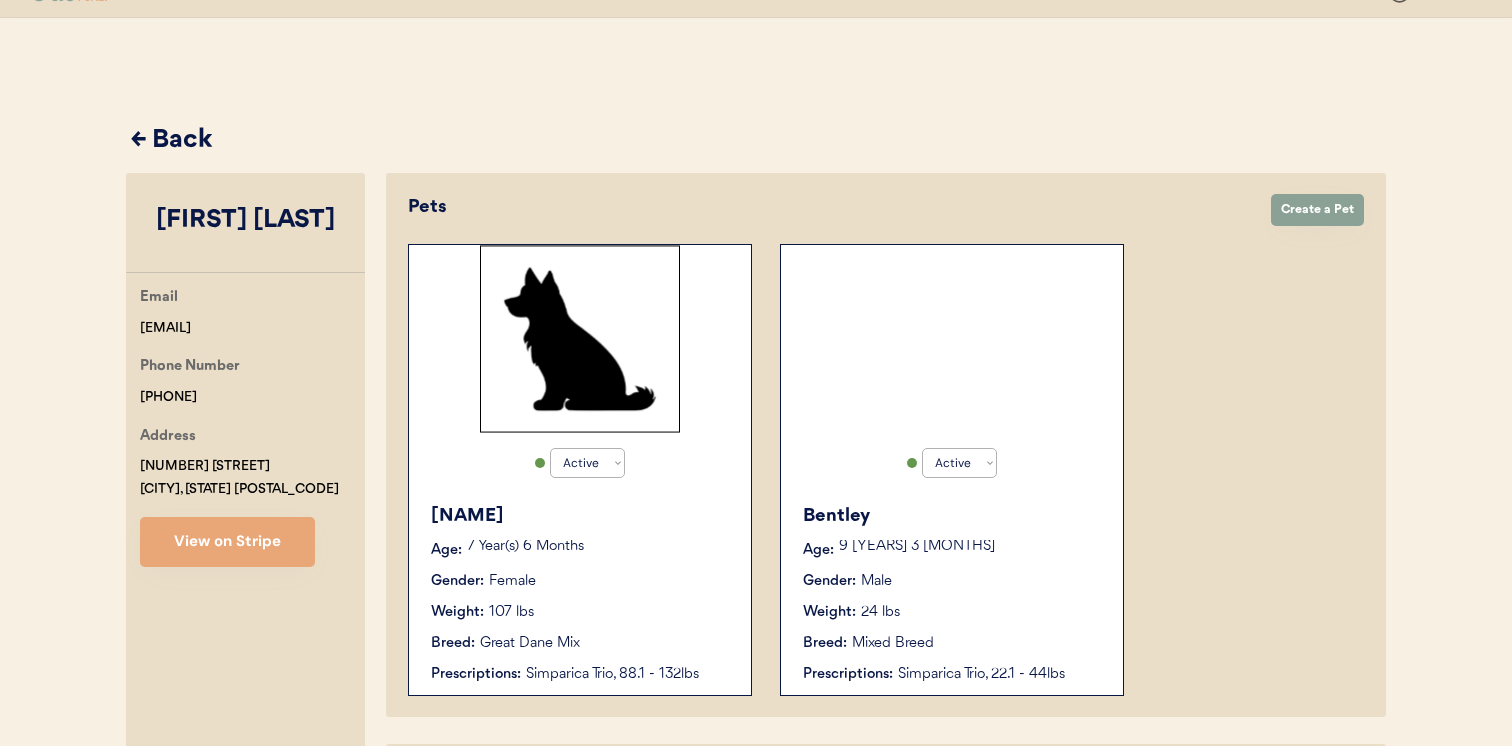 scroll, scrollTop: 34, scrollLeft: 0, axis: vertical 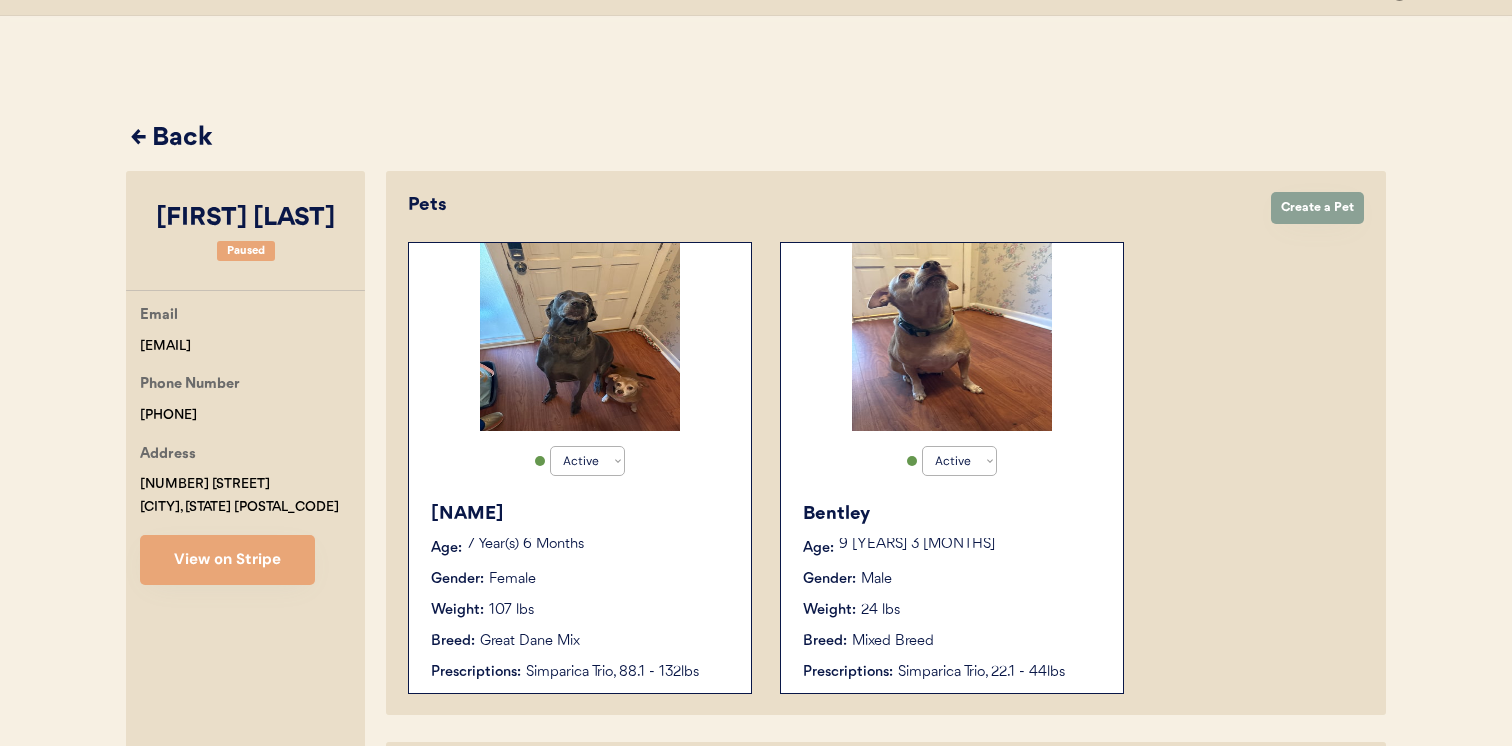 click on "Bentley Age:
9 Year(s) 3 Months
Gender: Male Weight: 24 lbs Breed: Mixed Breed Prescriptions: Simparica Trio, 22.1 - 44lbs" at bounding box center (952, 592) 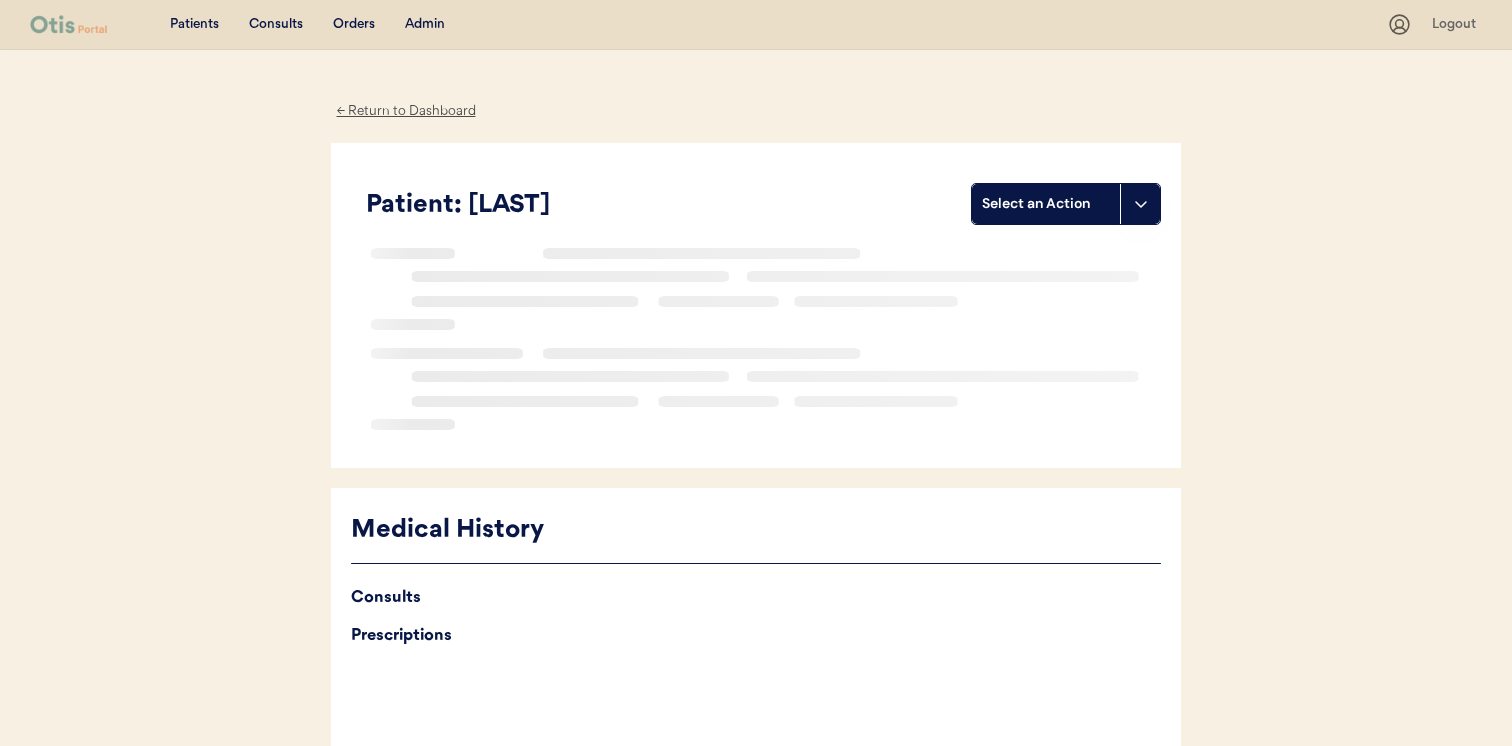scroll, scrollTop: 0, scrollLeft: 0, axis: both 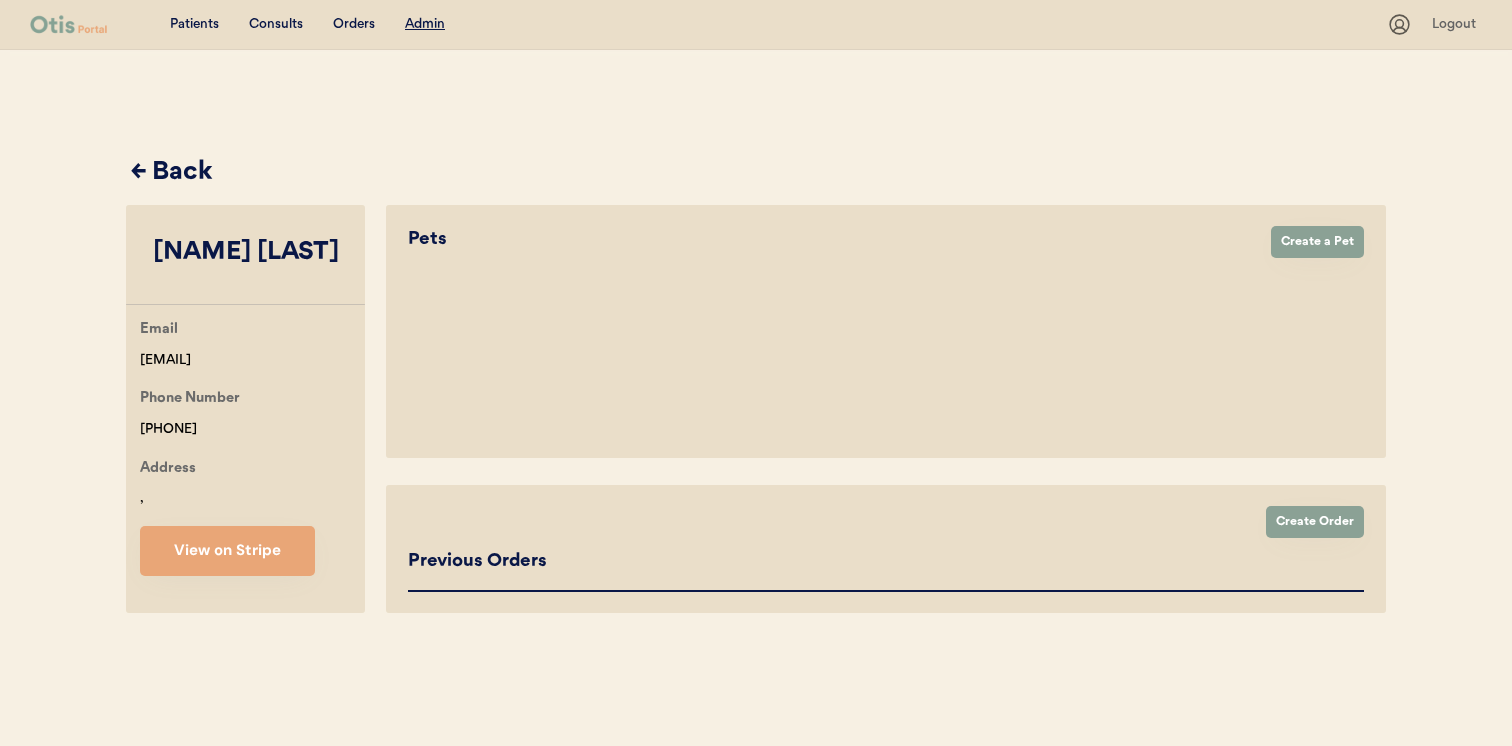 select on "true" 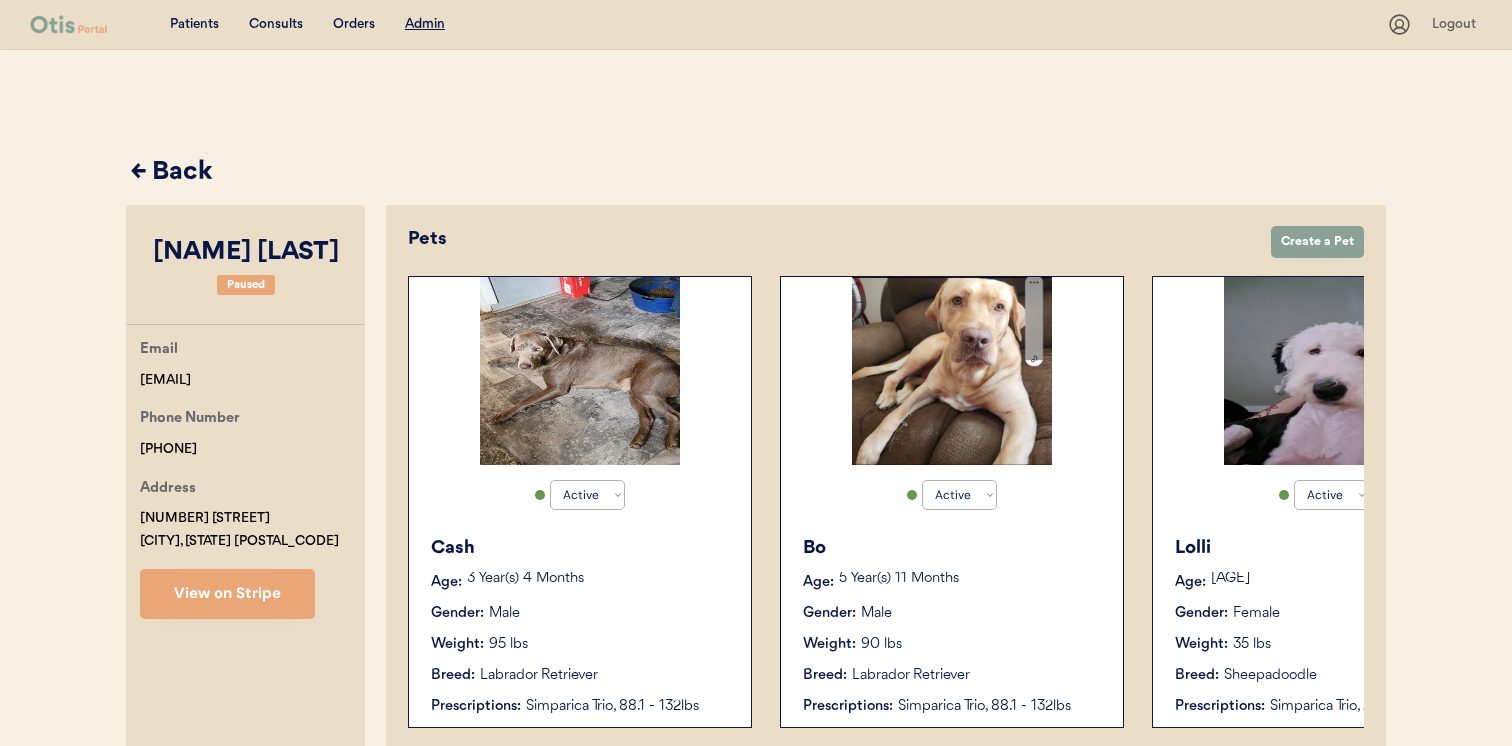 click on "Cash" at bounding box center [581, 548] 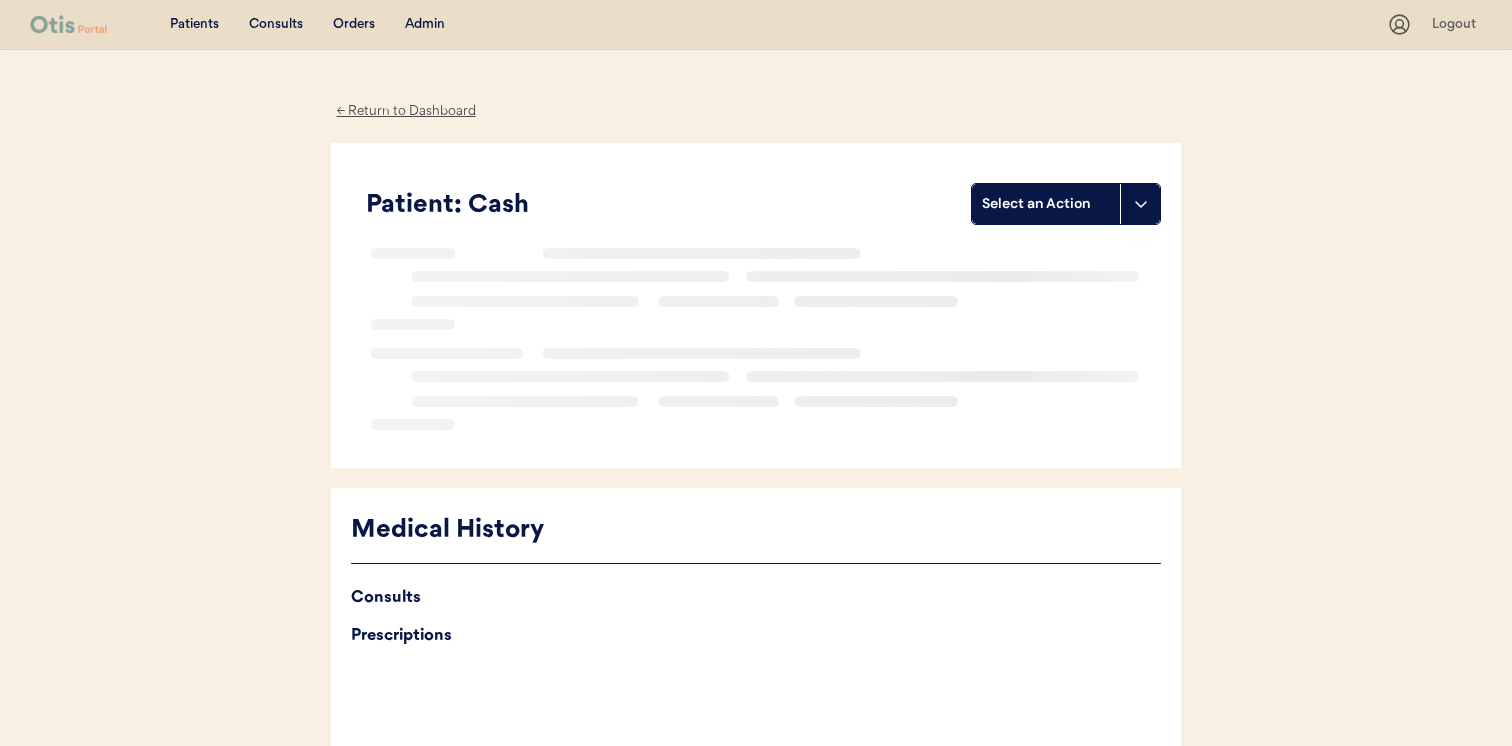 scroll, scrollTop: 0, scrollLeft: 0, axis: both 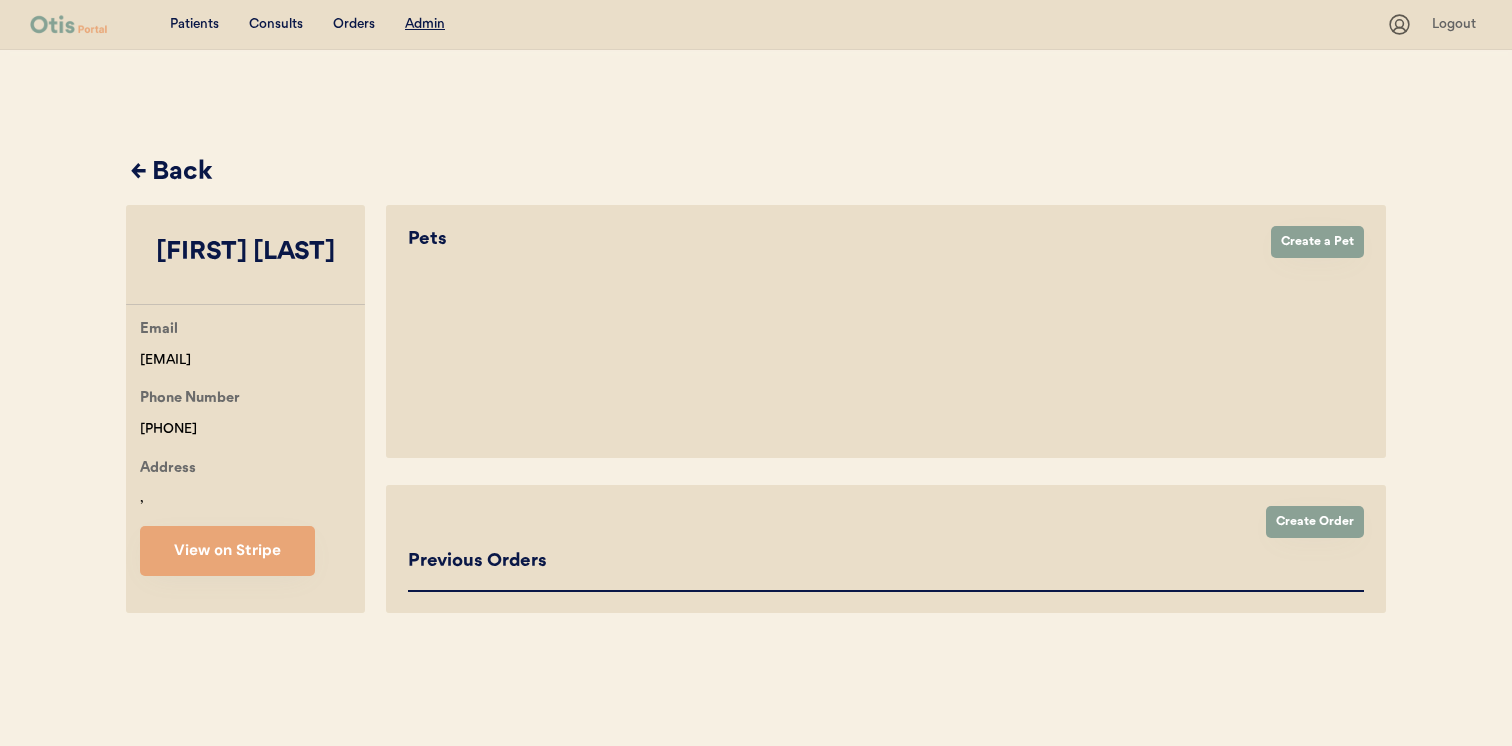 select on "true" 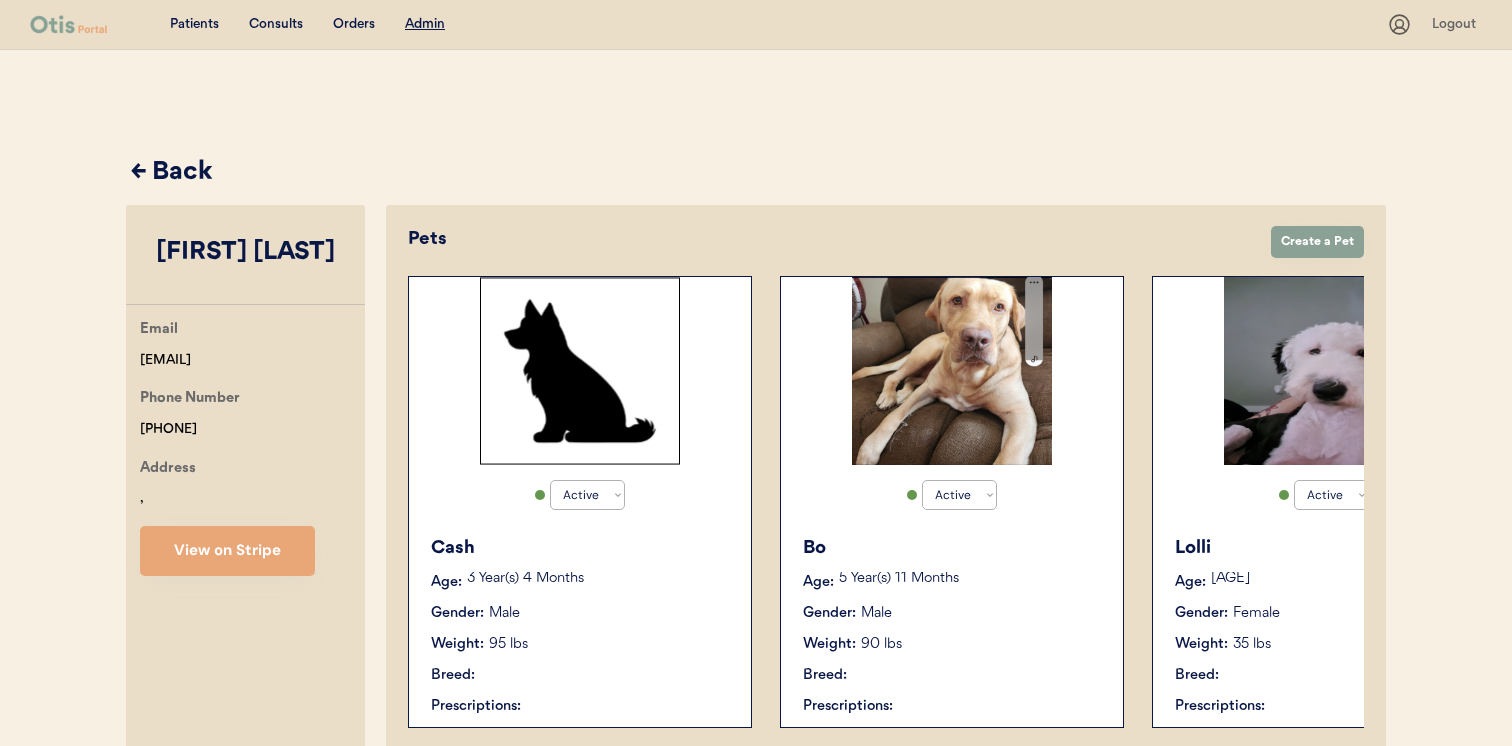 select on "true" 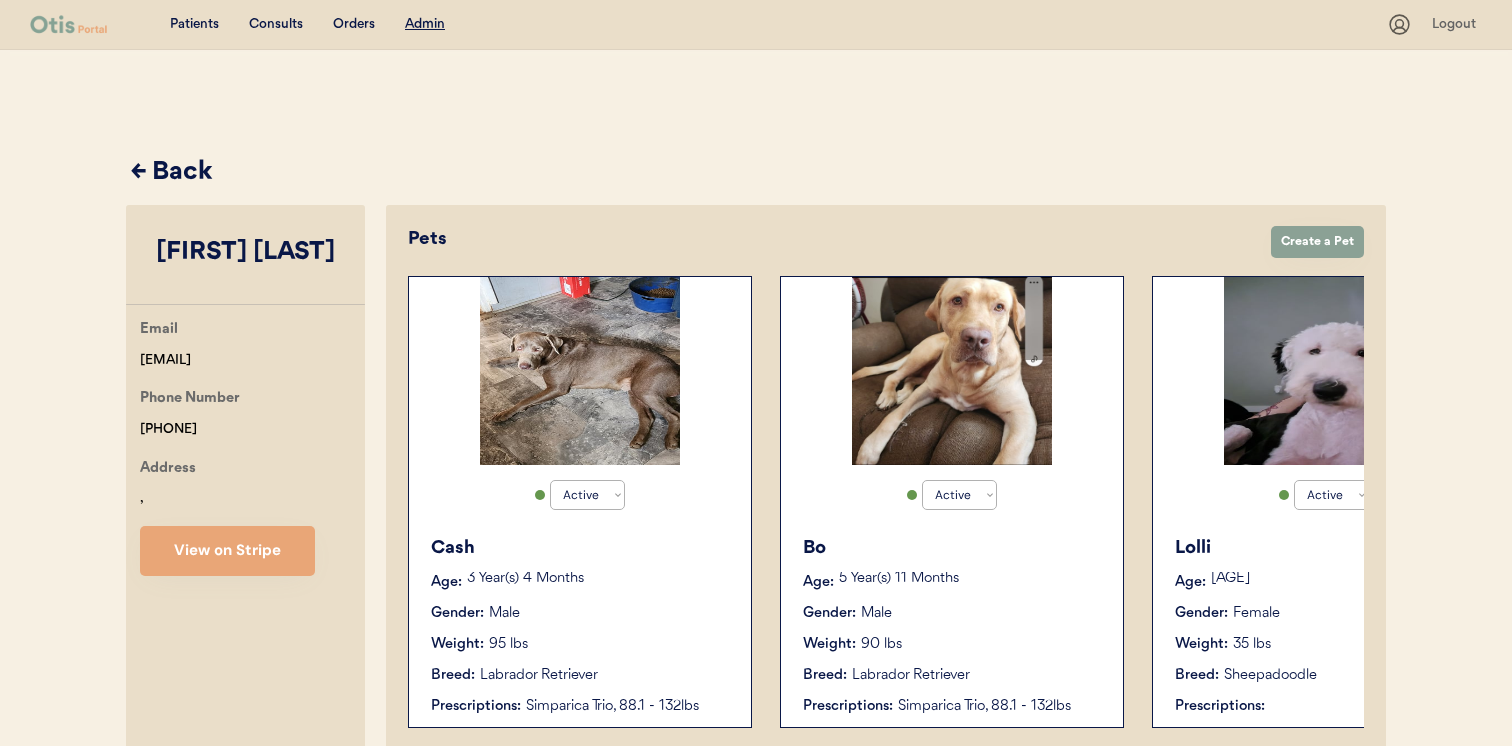 click on "Age:" at bounding box center (818, 582) 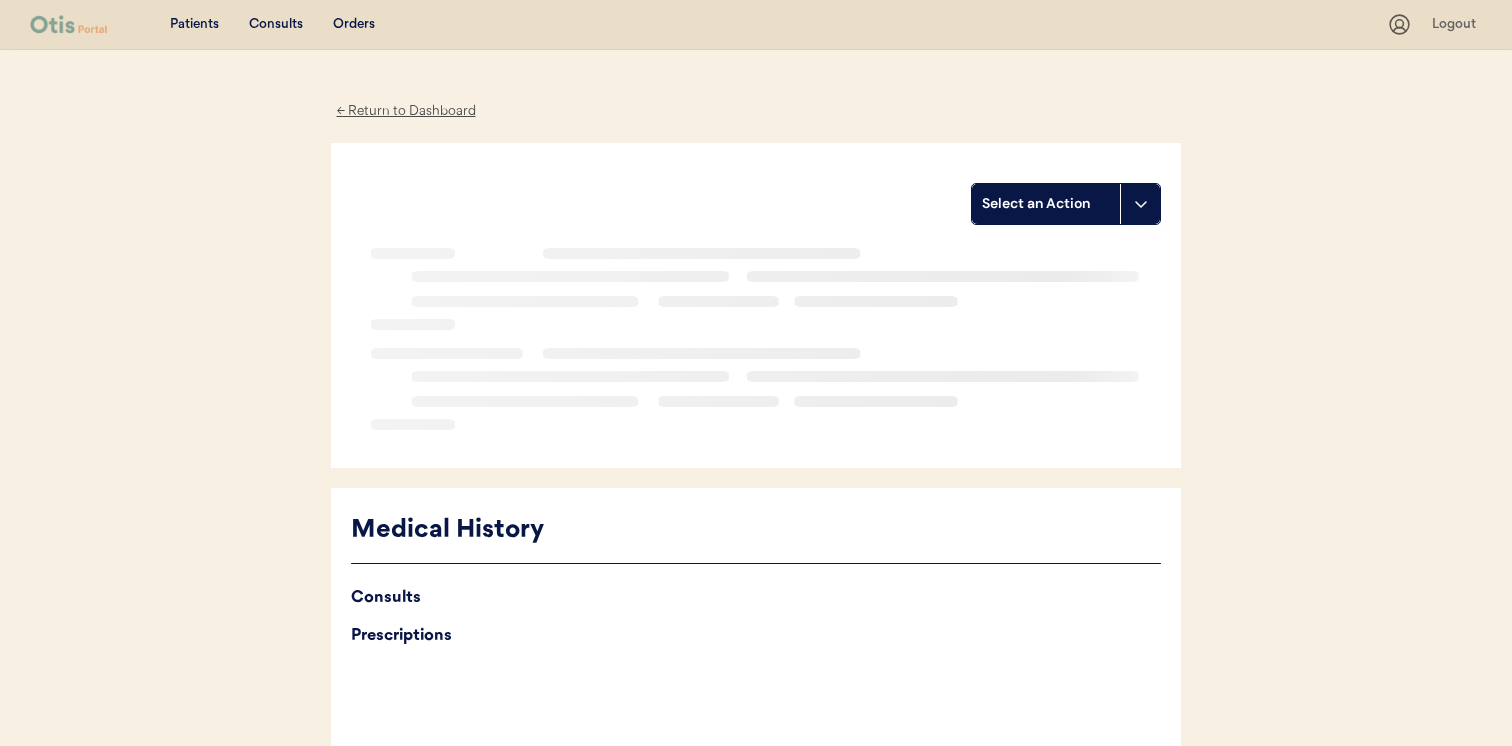 scroll, scrollTop: 0, scrollLeft: 0, axis: both 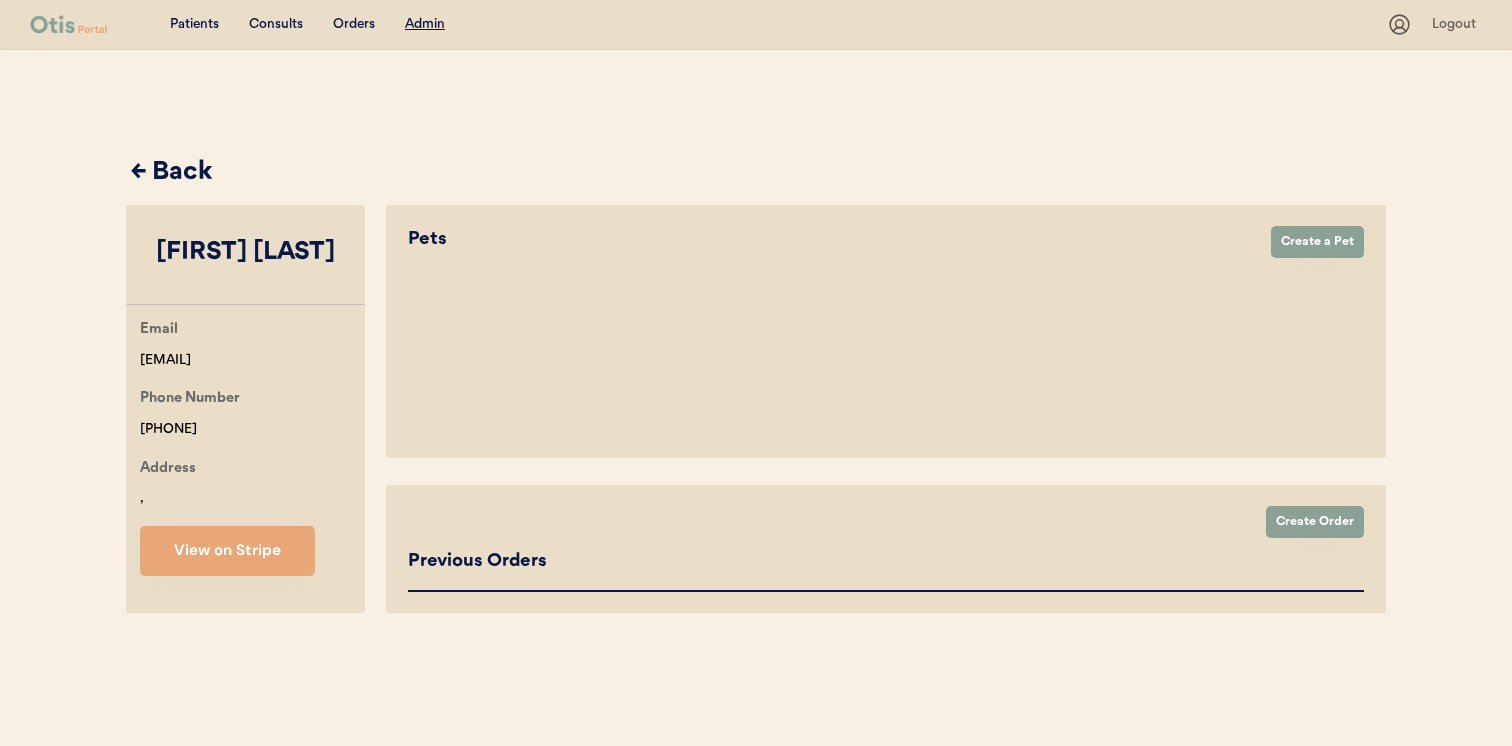 select on "true" 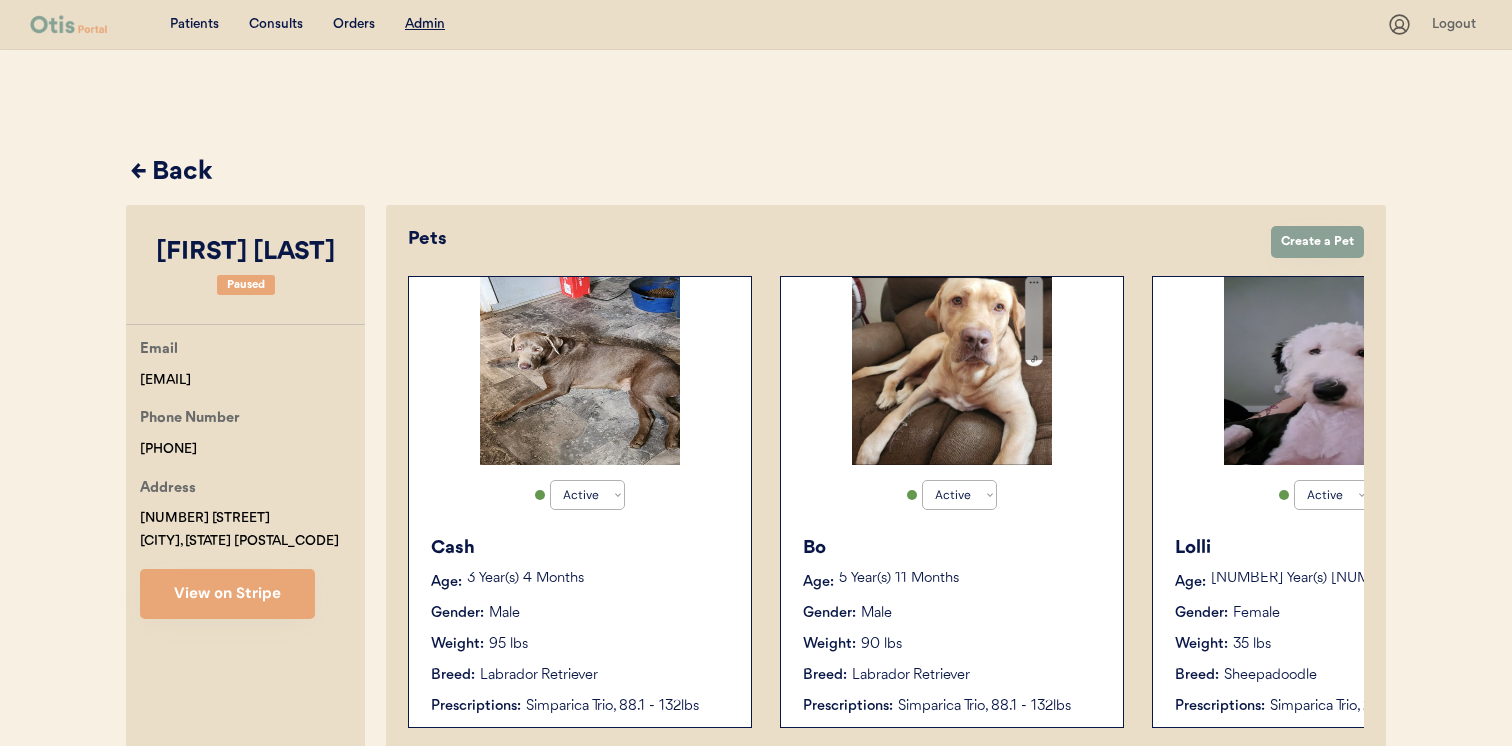 click on "Gender:" at bounding box center (1201, 613) 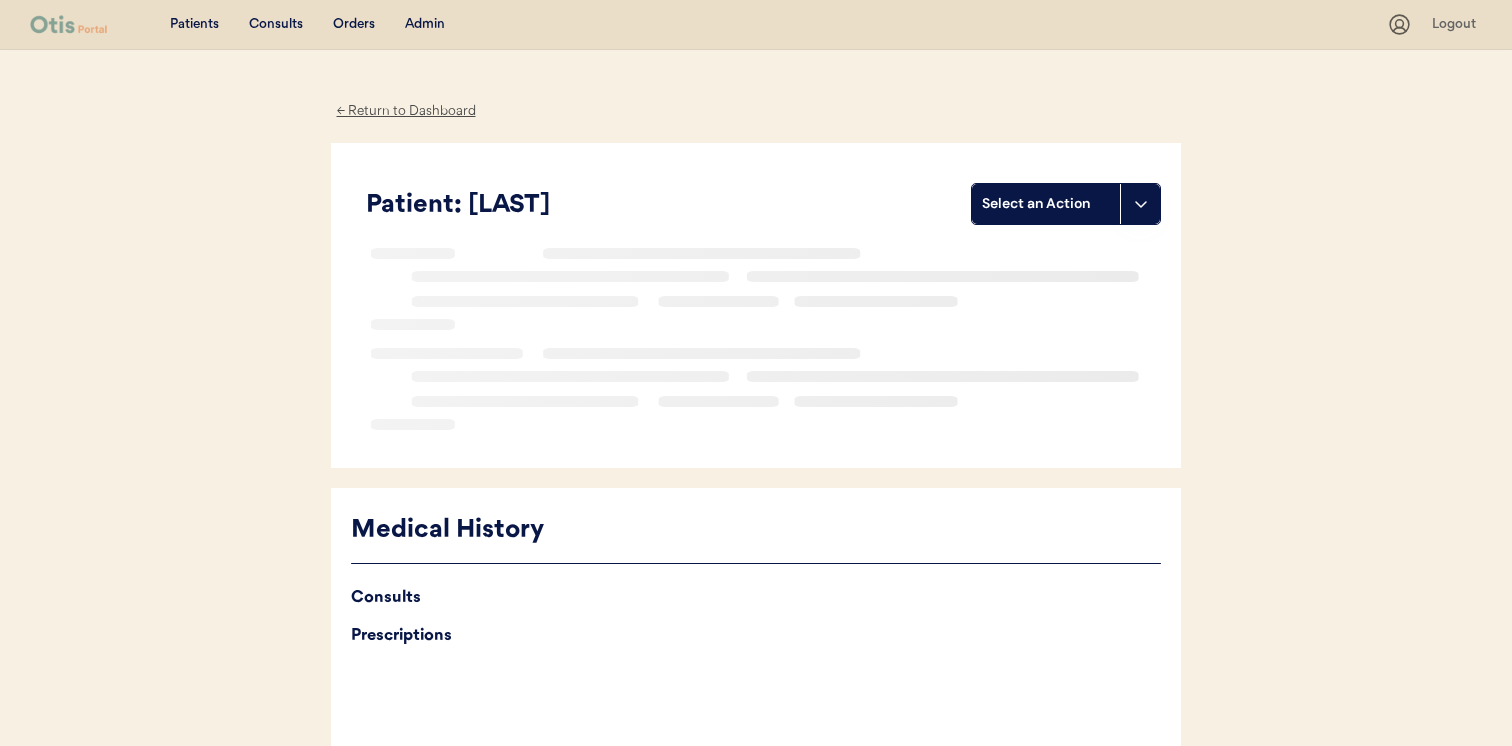 scroll, scrollTop: 0, scrollLeft: 0, axis: both 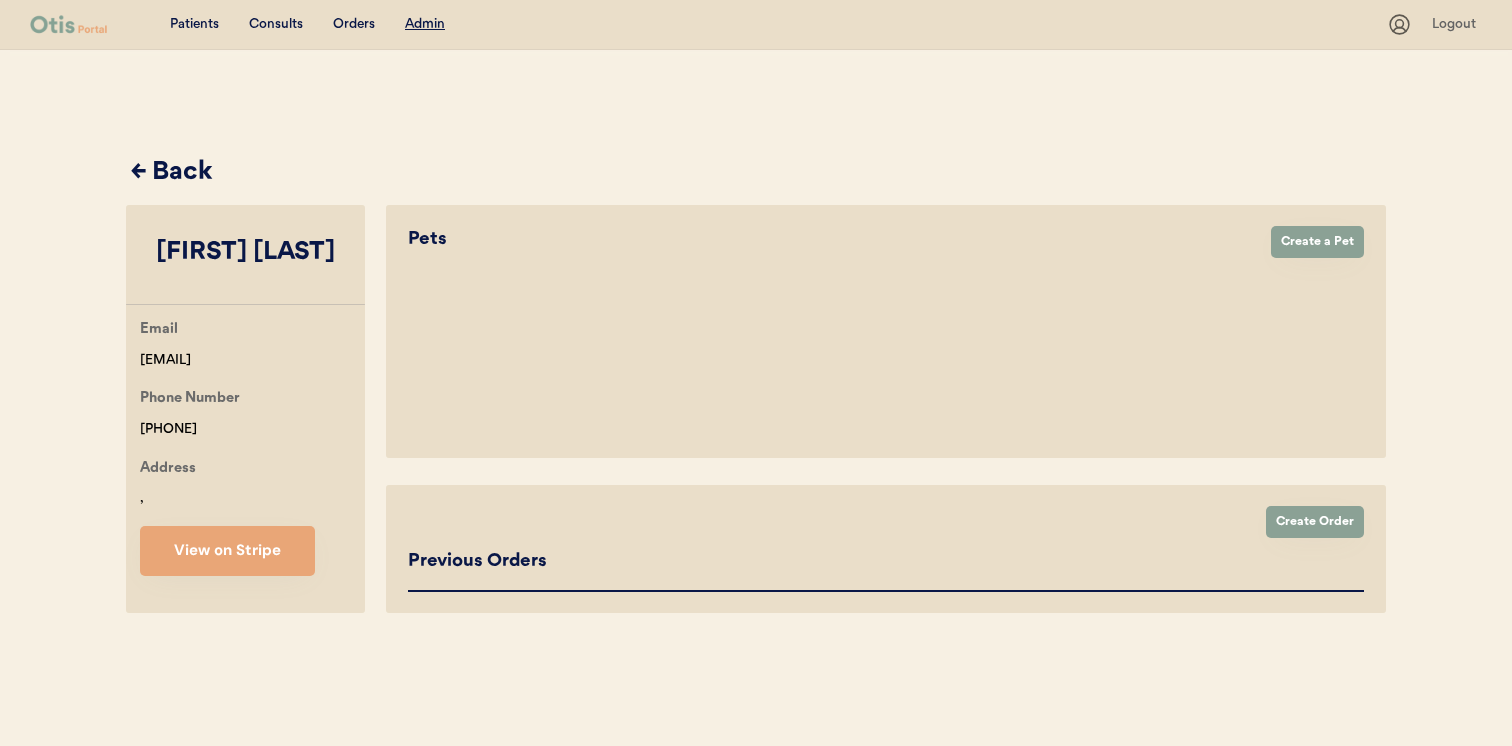 select on "true" 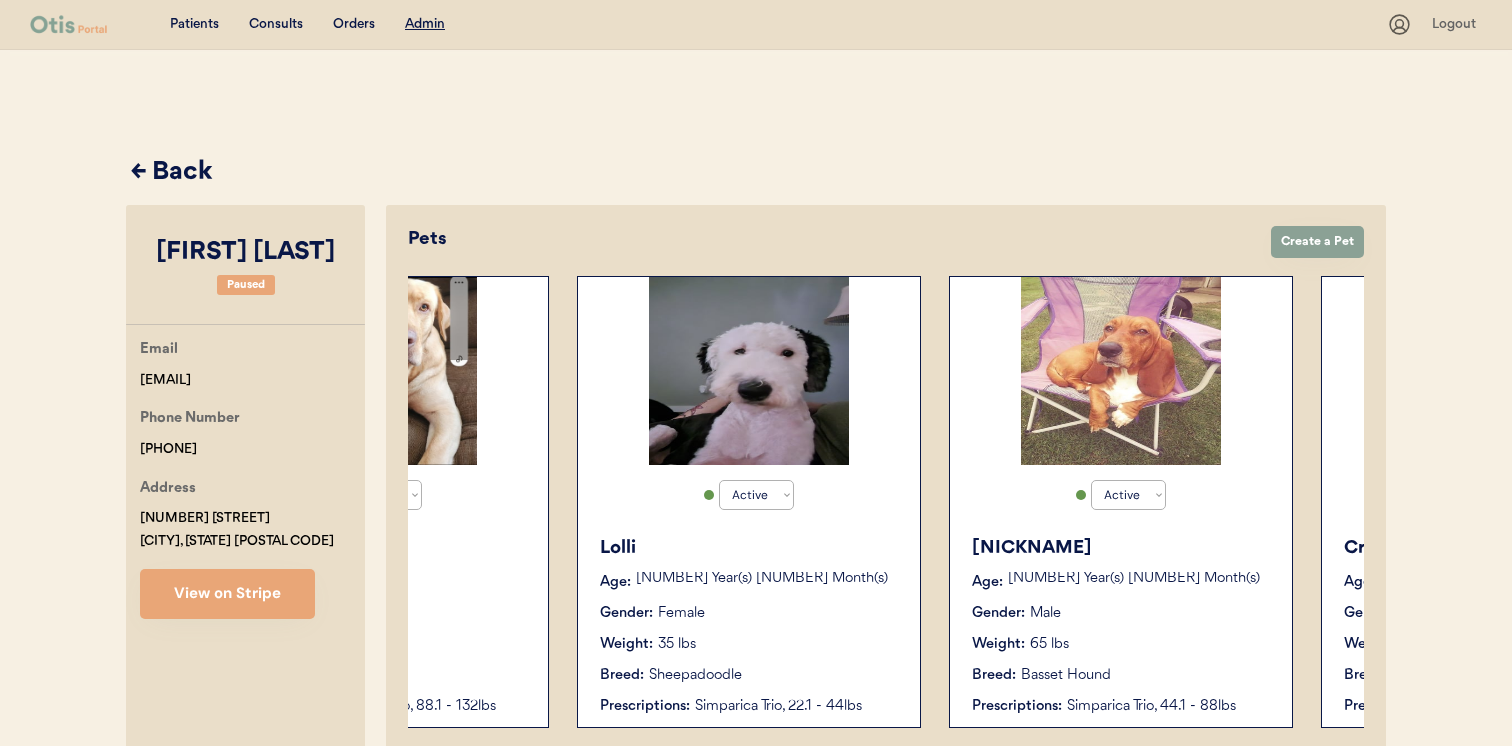 scroll, scrollTop: 0, scrollLeft: 590, axis: horizontal 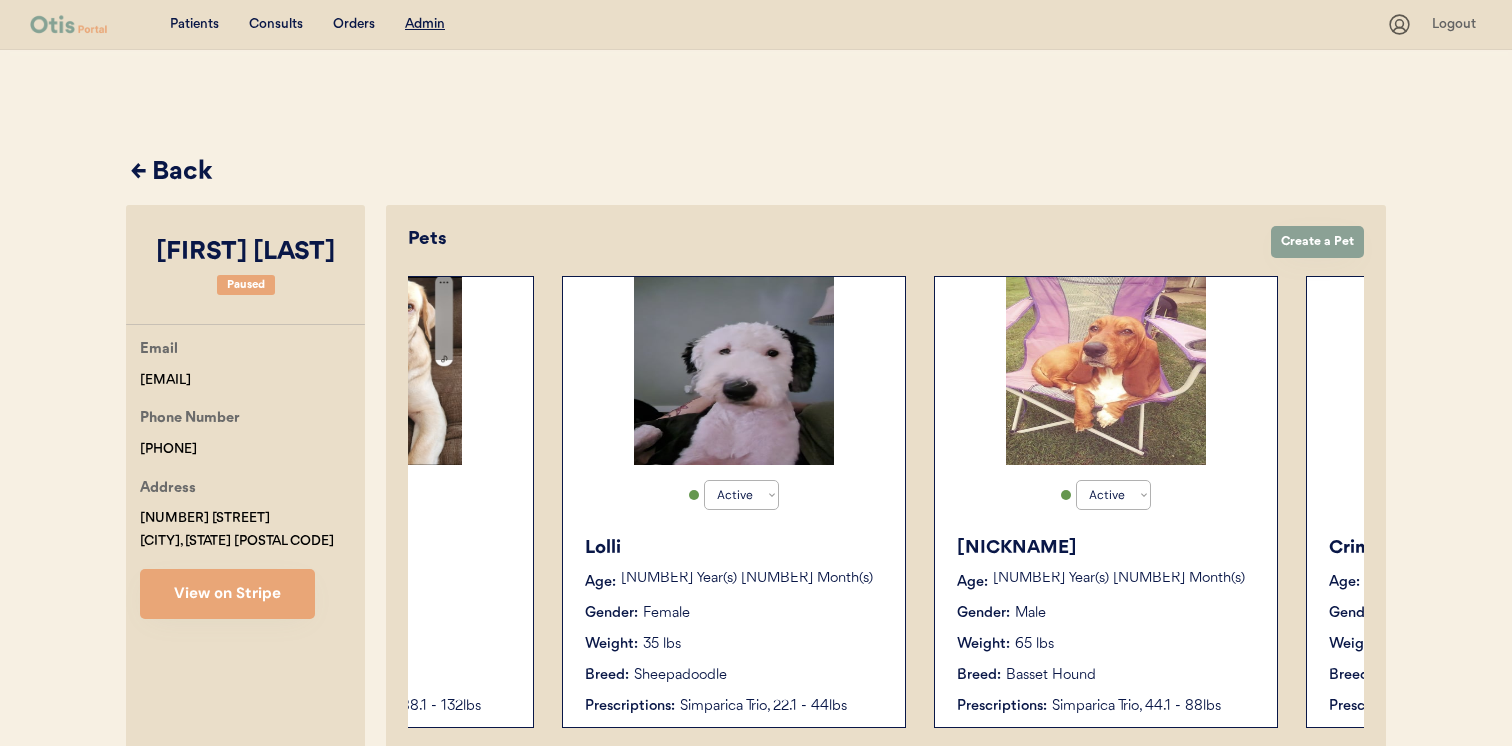 click on "7 Year(s) 2 Months" at bounding box center (1125, 579) 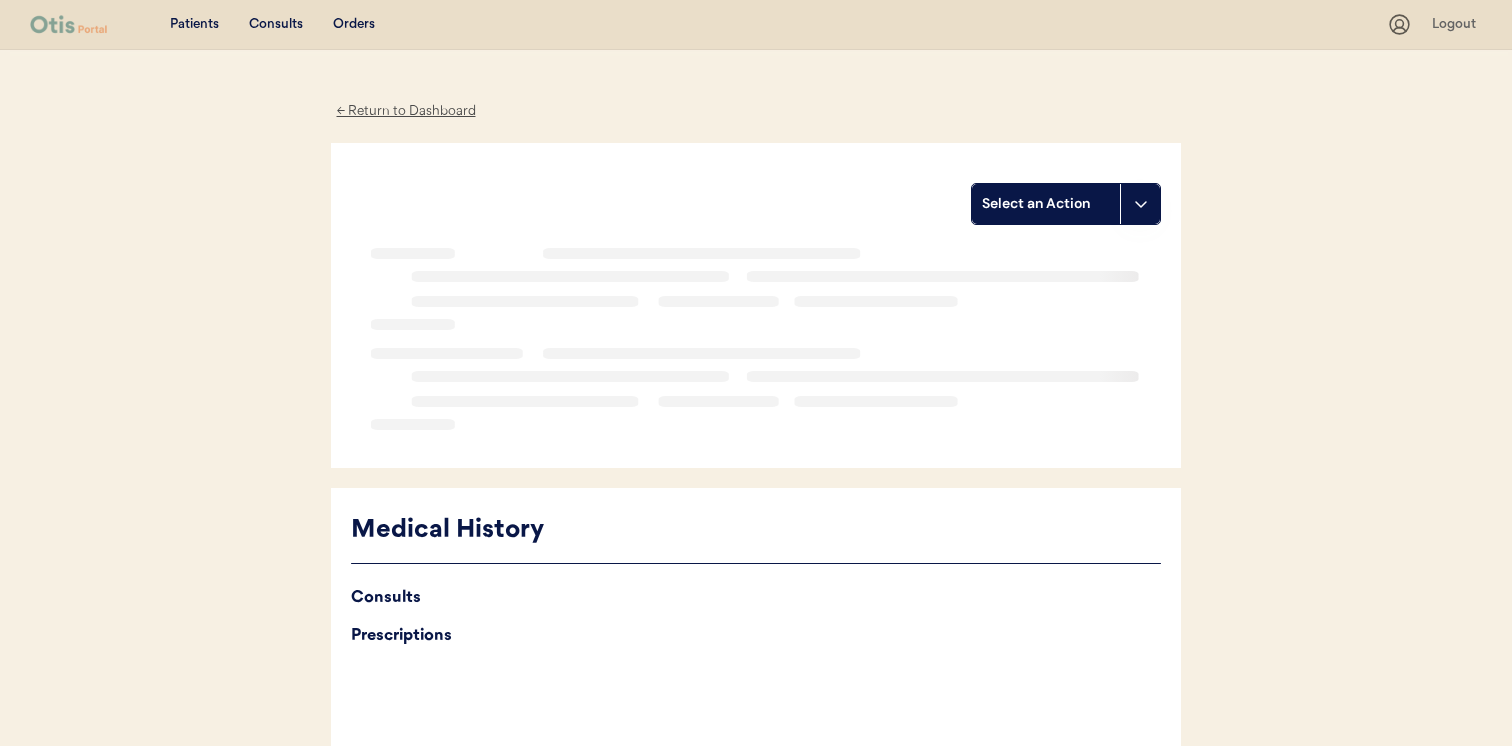 scroll, scrollTop: 0, scrollLeft: 0, axis: both 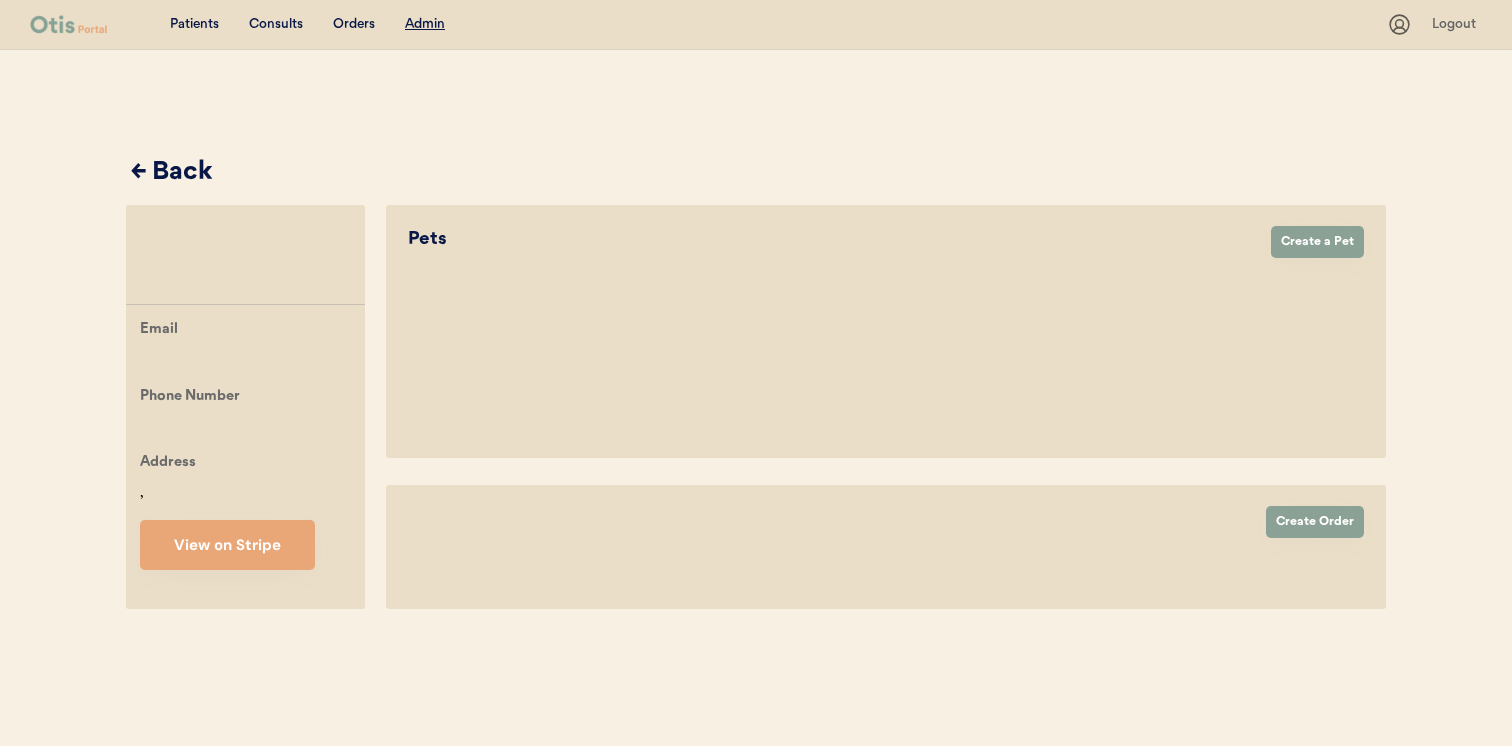 select on "true" 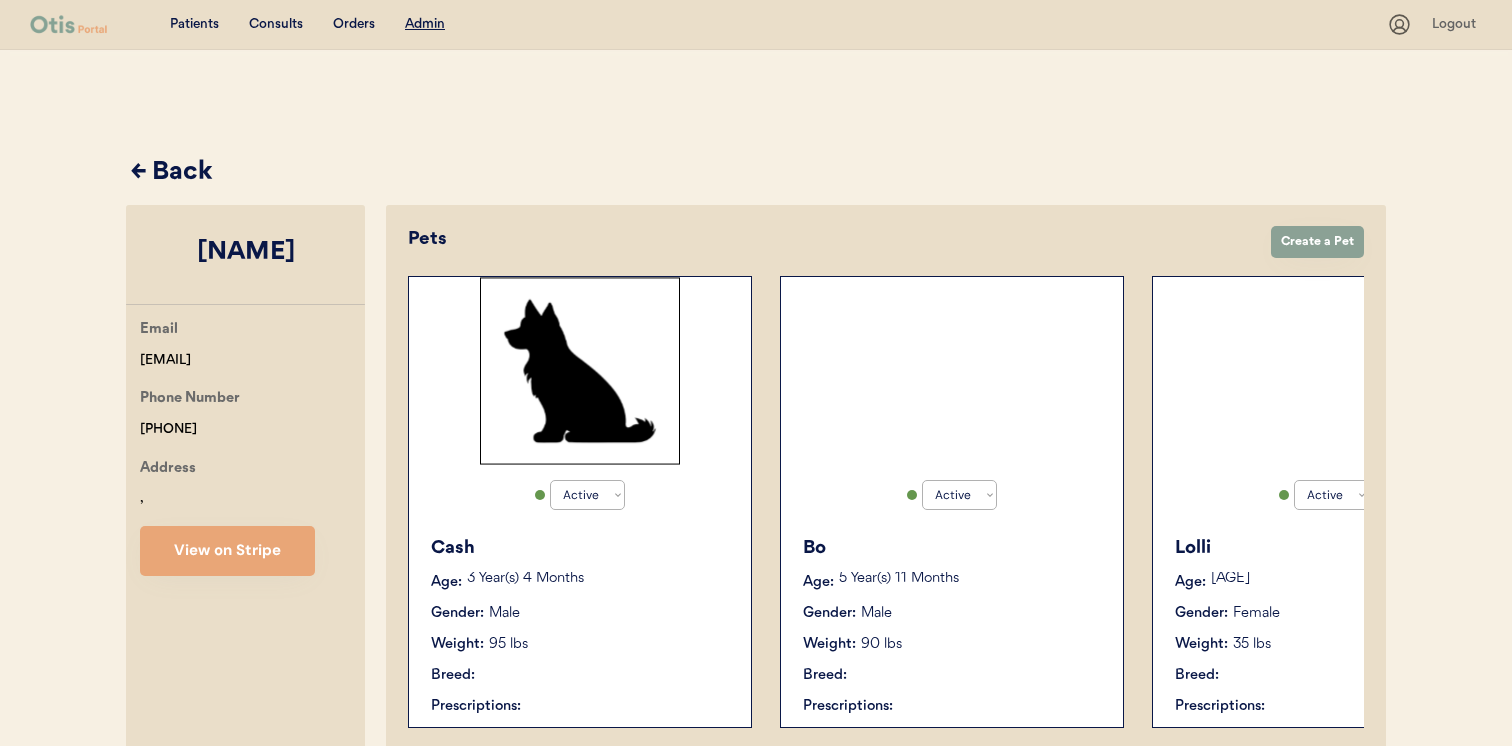 select on "true" 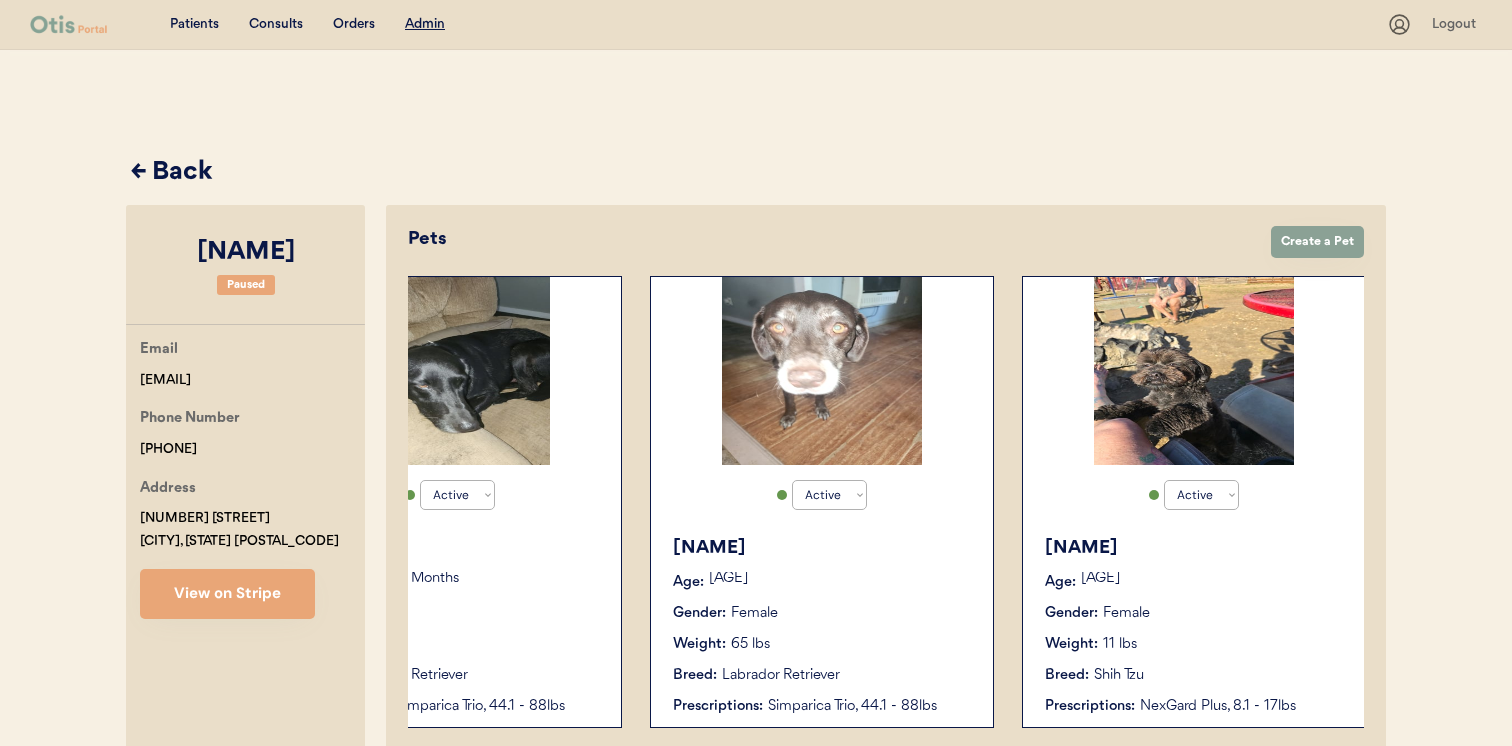scroll, scrollTop: 0, scrollLeft: 1648, axis: horizontal 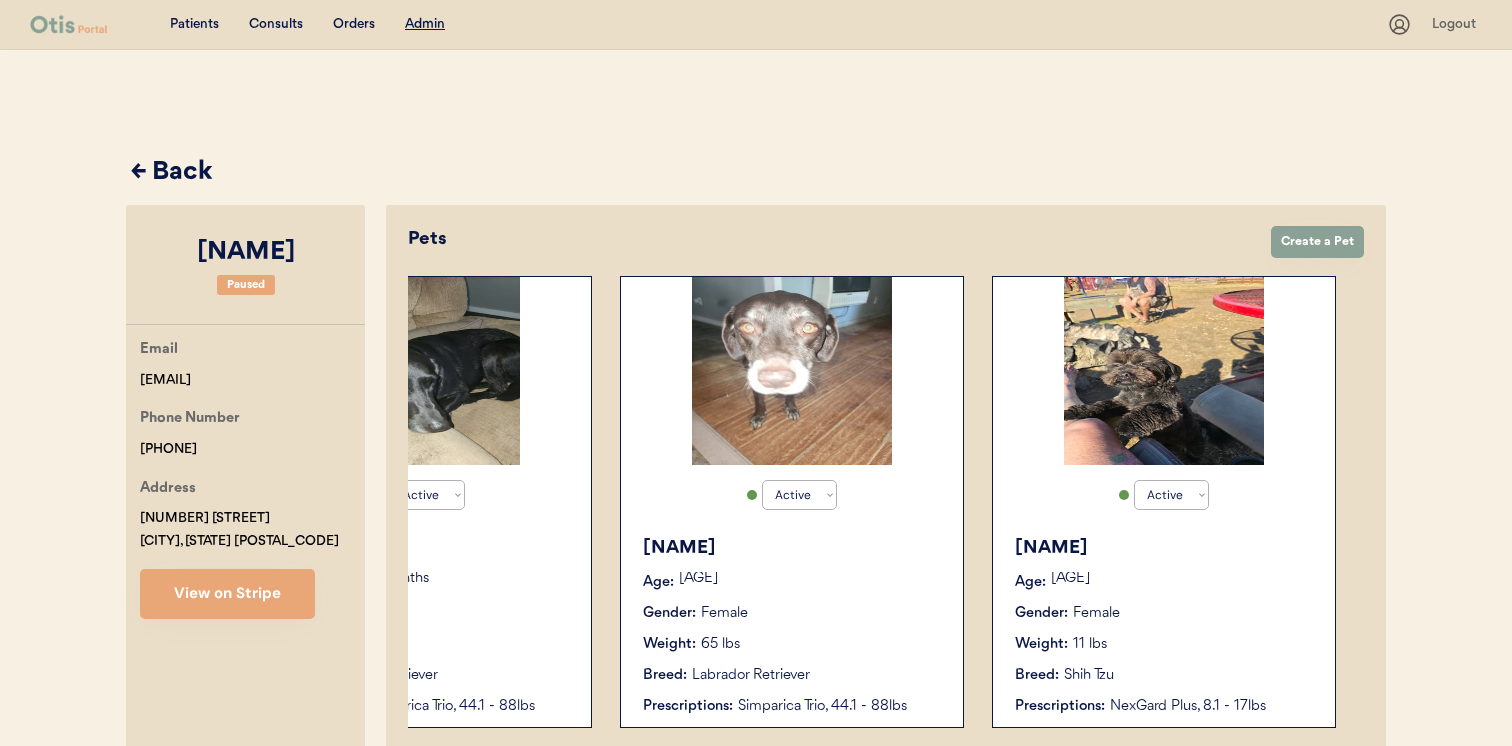 click on "Rosie Age:
1 Year(s) 2 Months
Gender: Female Weight: 11 lbs Breed: Shih Tzu Prescriptions: NexGard Plus, 8.1 - 17lbs" at bounding box center [1164, 626] 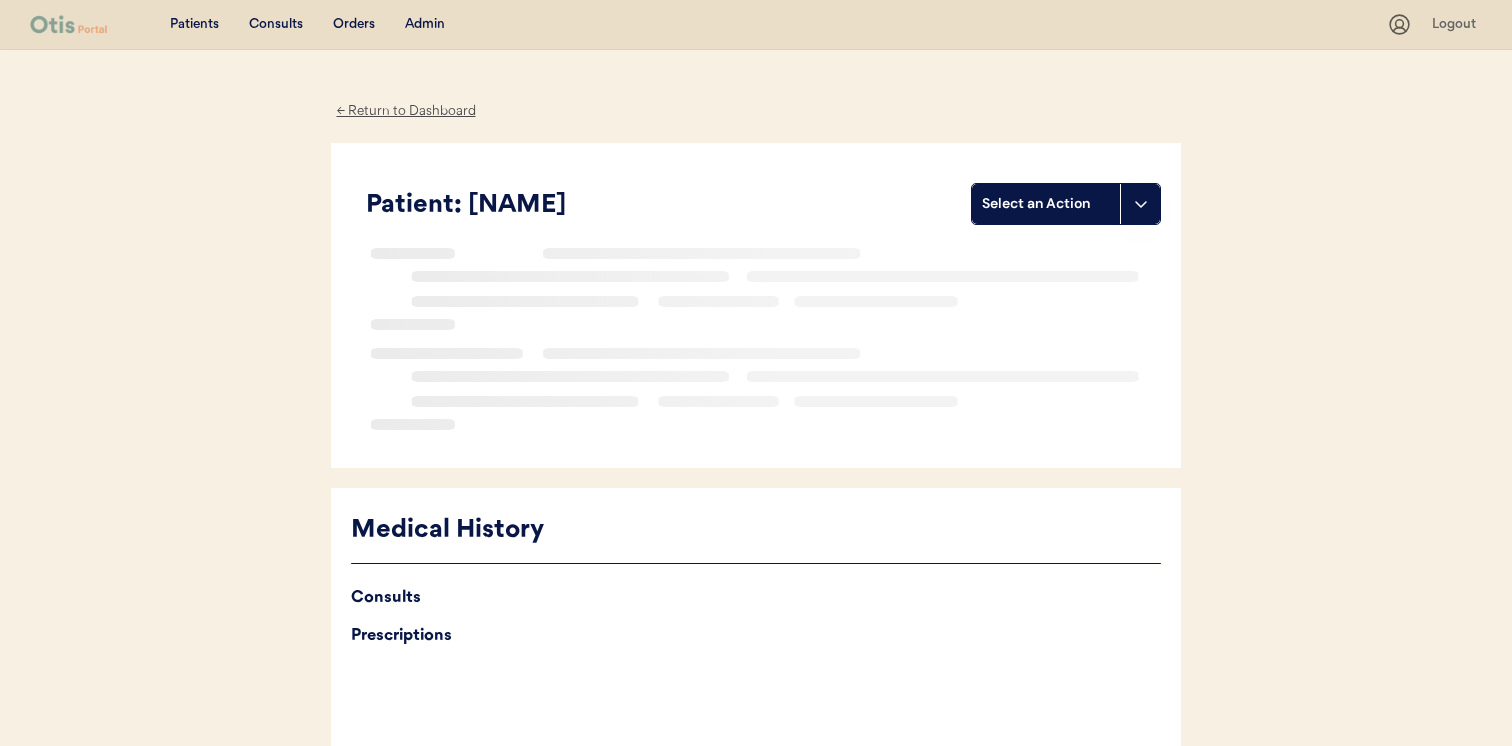 scroll, scrollTop: 0, scrollLeft: 0, axis: both 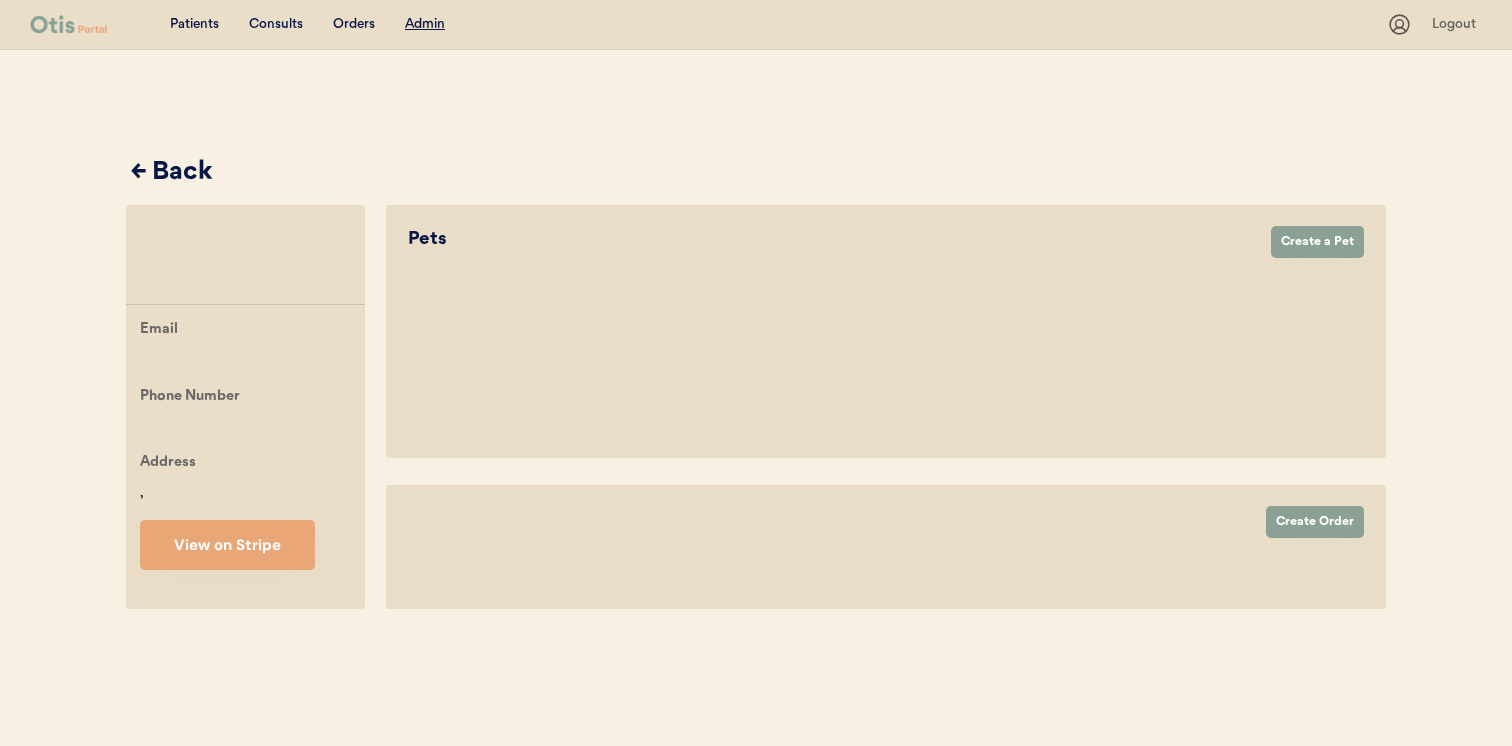 select on "true" 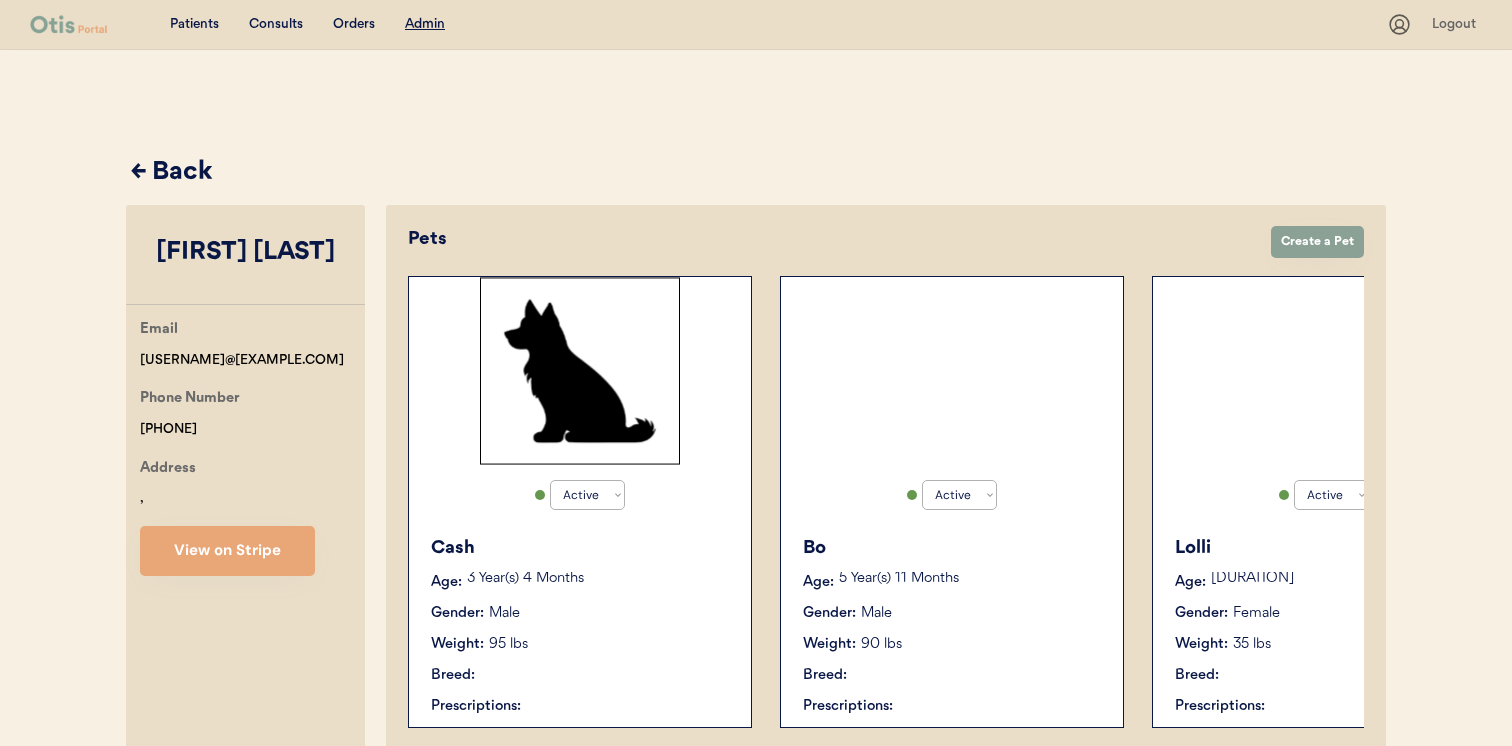 select on "true" 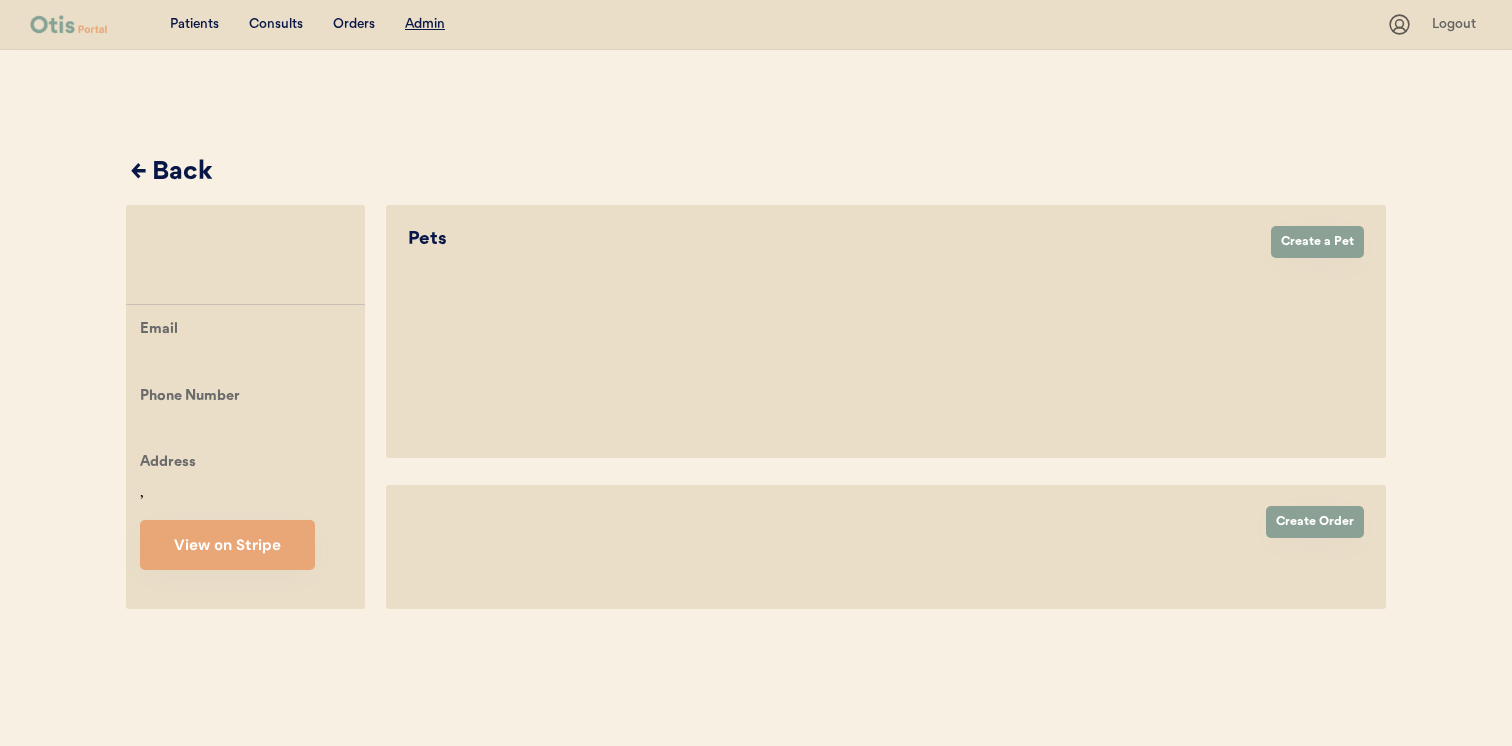scroll, scrollTop: 0, scrollLeft: 0, axis: both 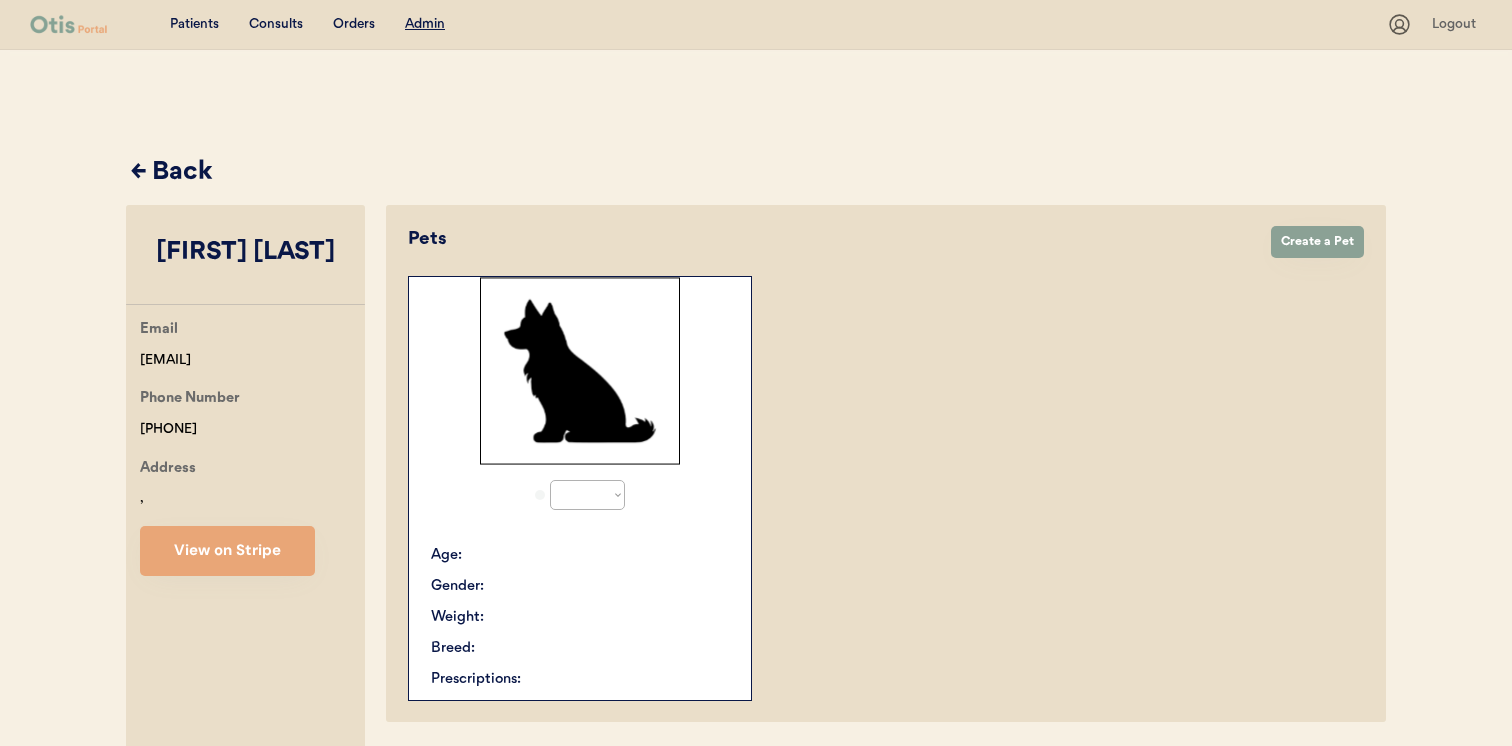 select on "true" 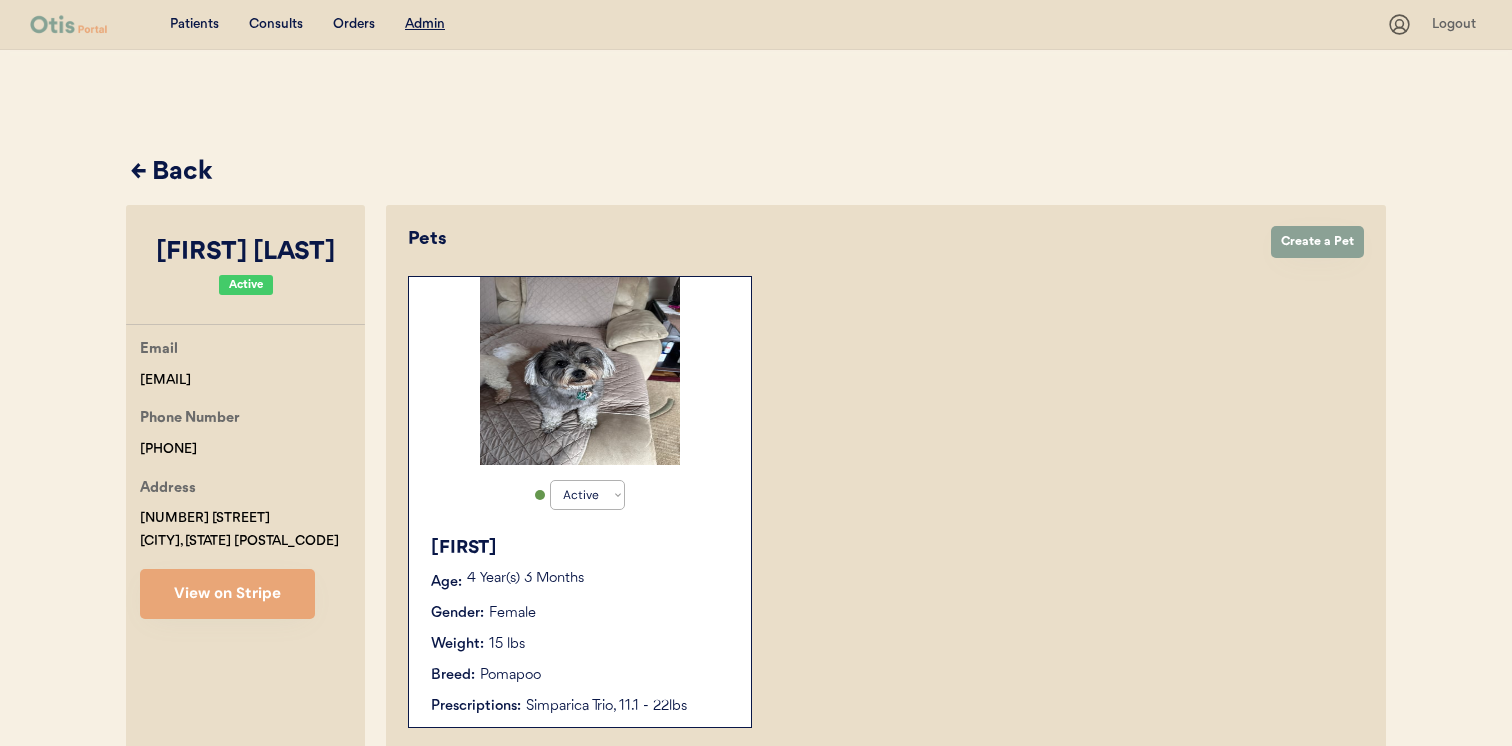 click on "Lulu Age:
4 Year(s) 3 Months
Gender: Female Weight: 15 lbs Breed: Pomapoo Prescriptions: Simparica Trio, 11.1 - 22lbs" at bounding box center [580, 626] 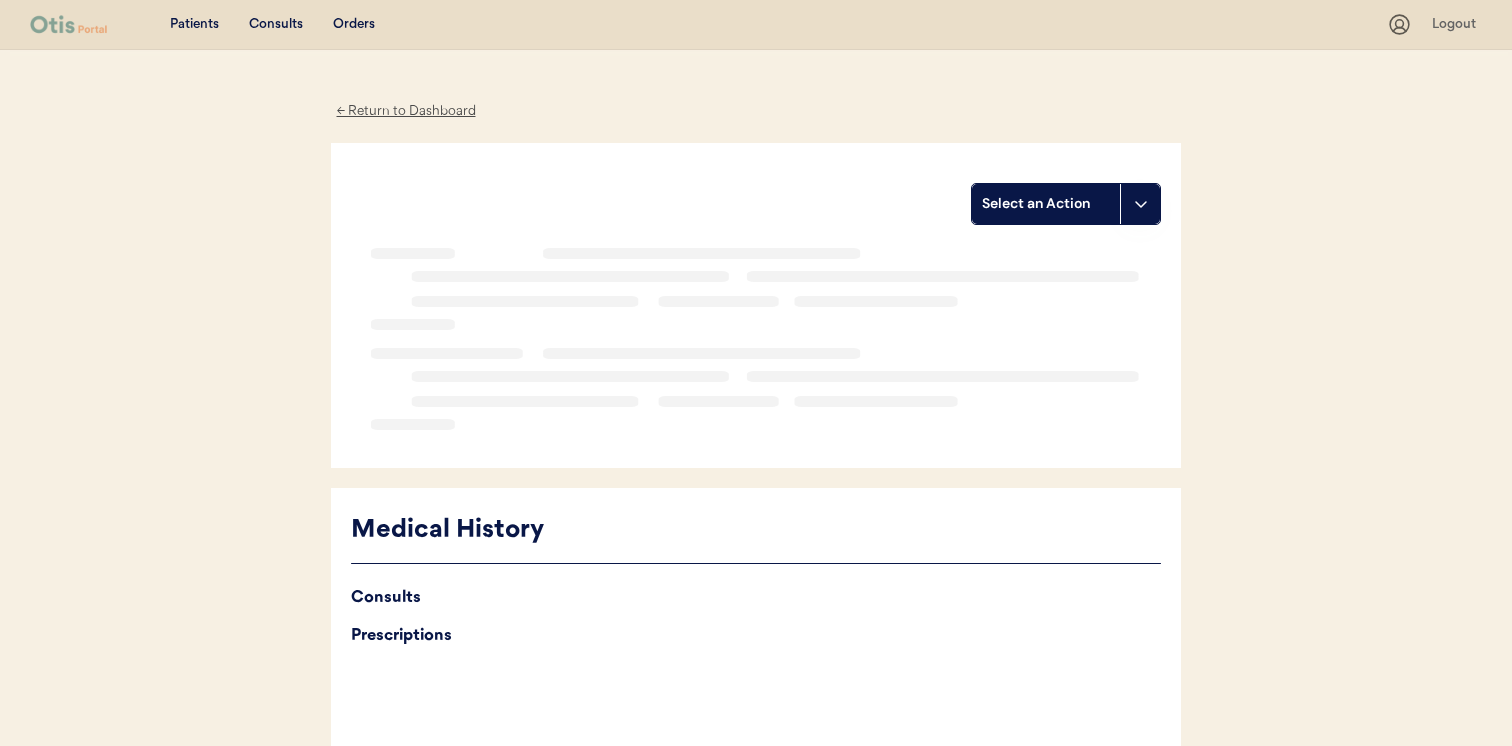 scroll, scrollTop: 0, scrollLeft: 0, axis: both 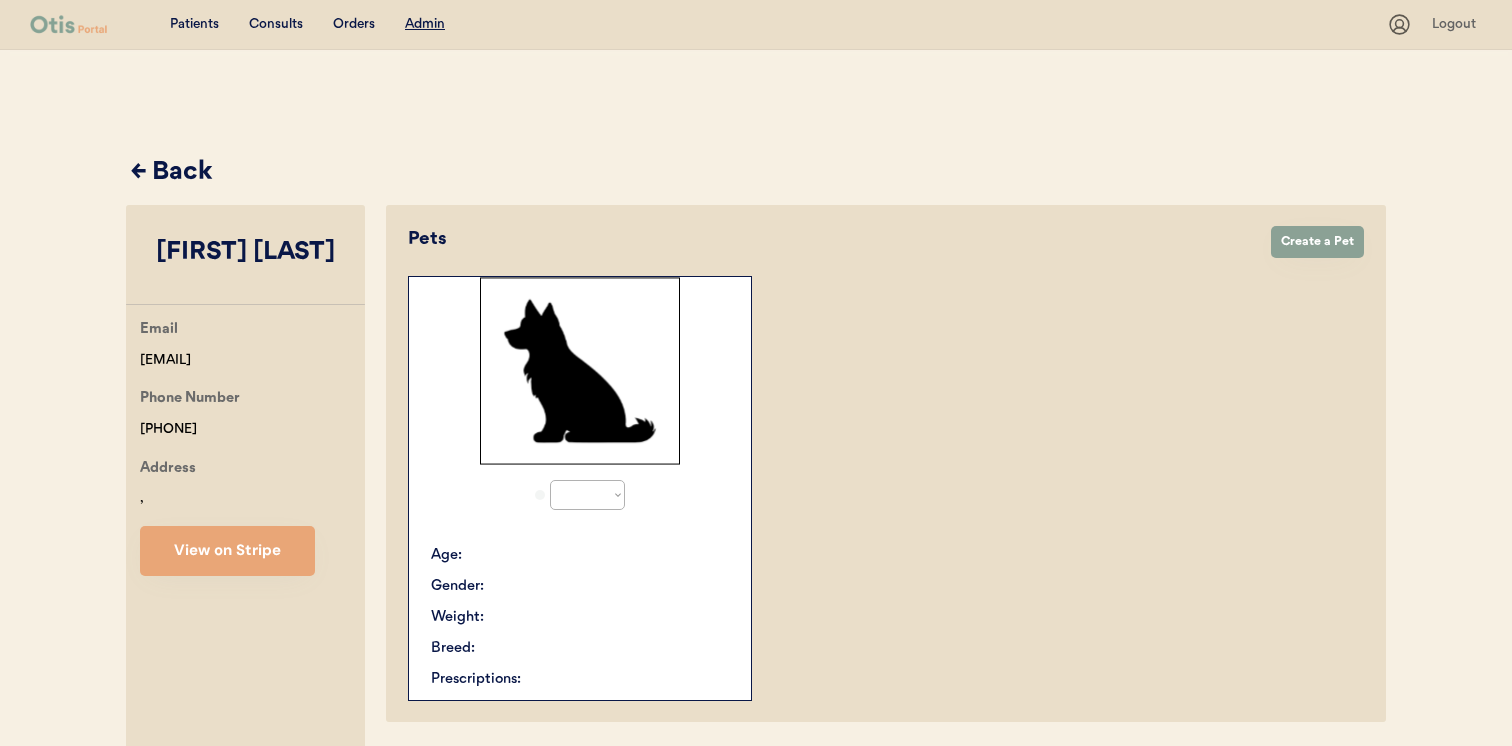 select on "true" 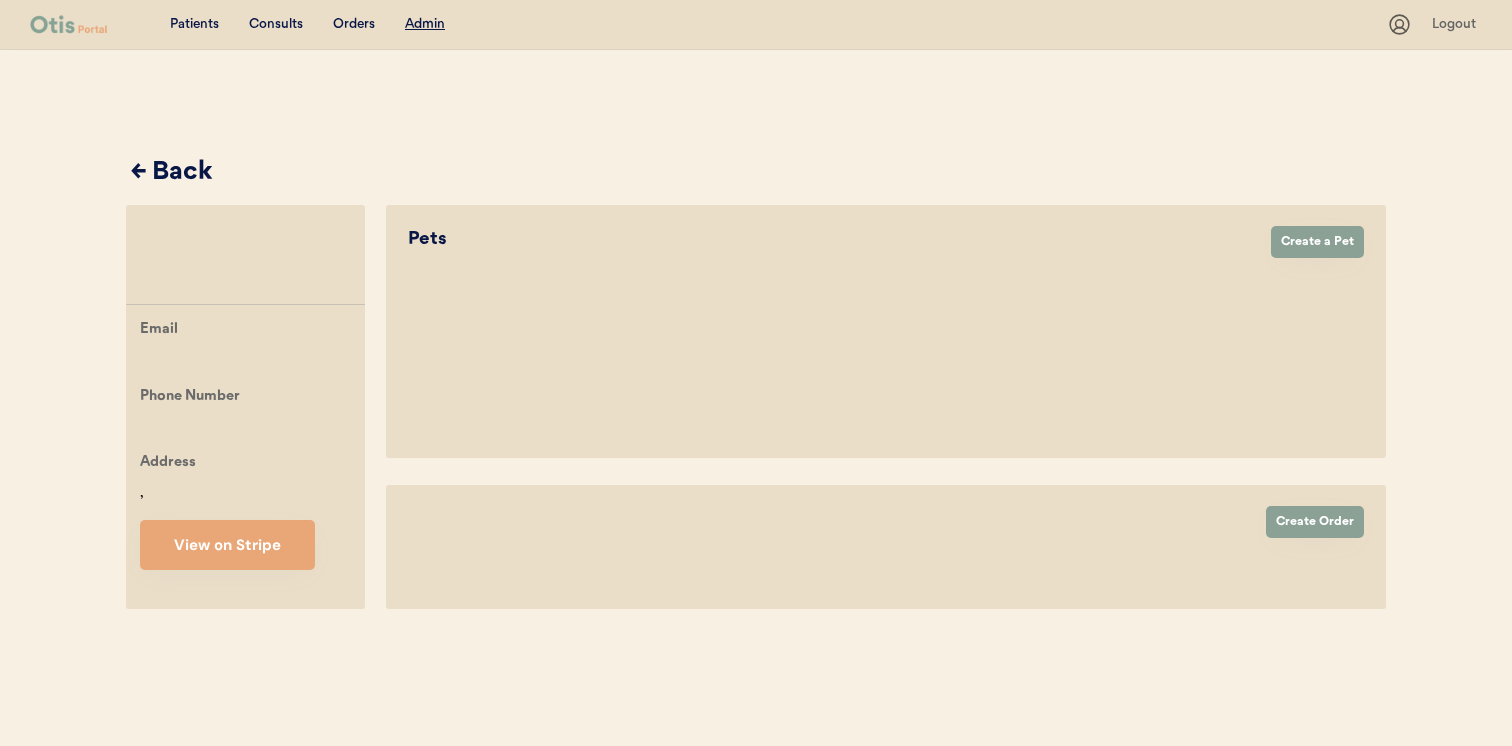 scroll, scrollTop: 0, scrollLeft: 0, axis: both 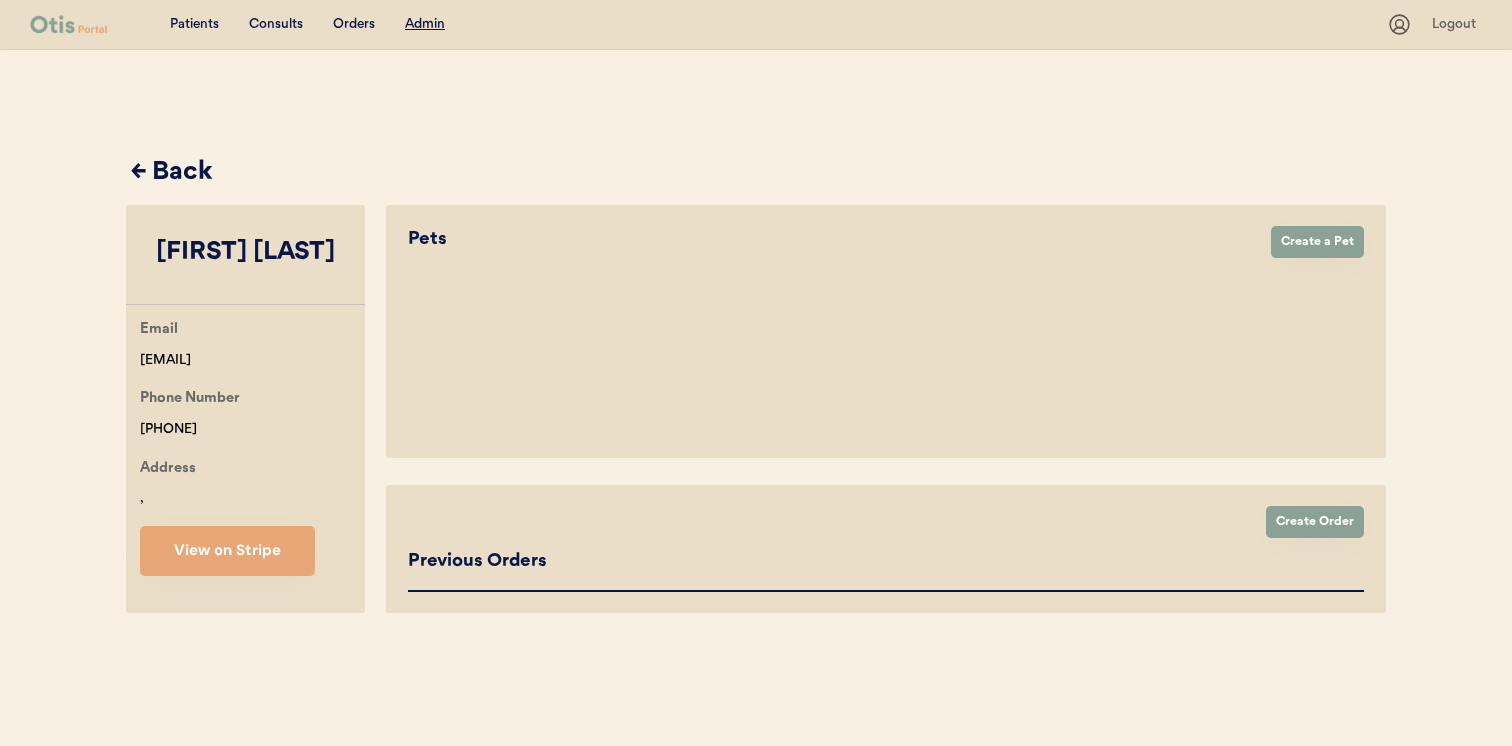 select on "true" 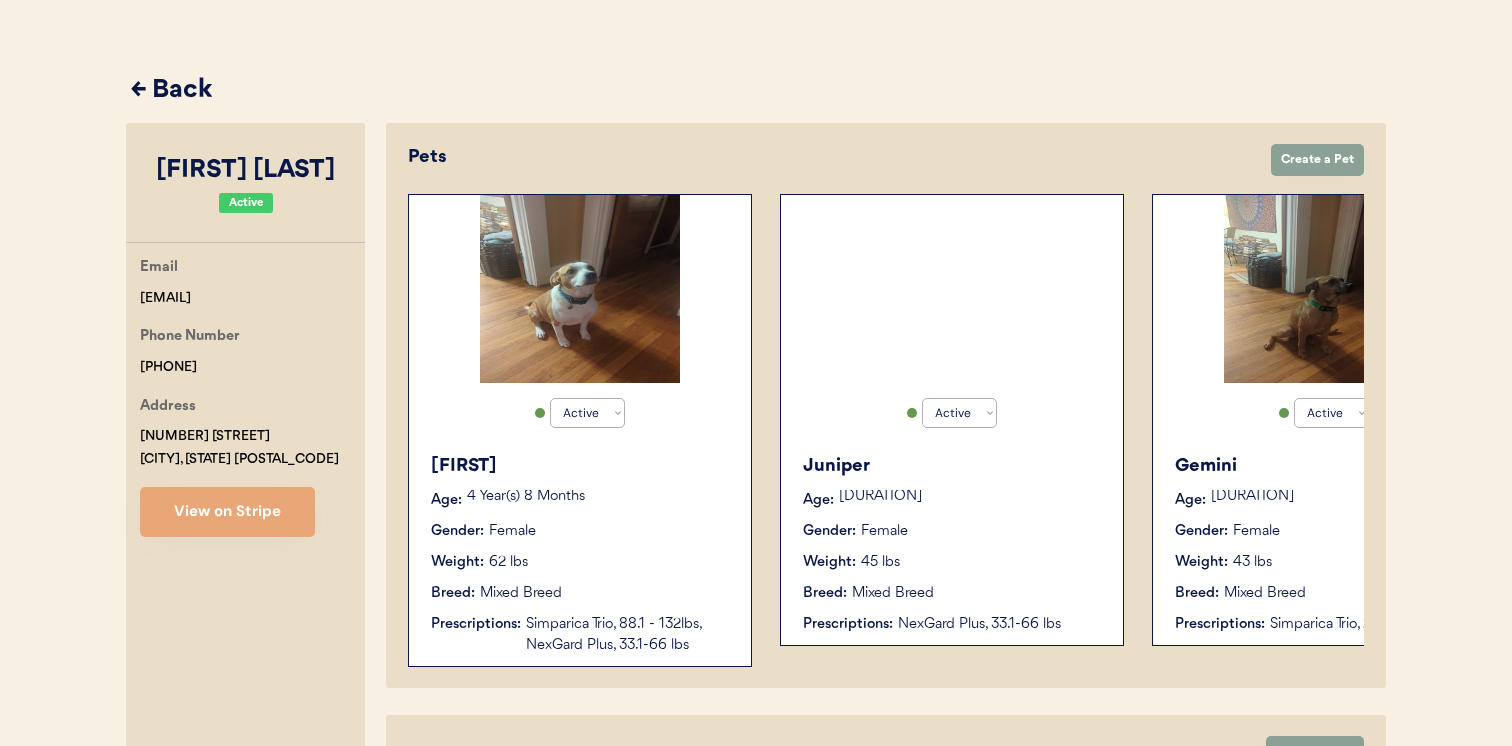 scroll, scrollTop: 112, scrollLeft: 0, axis: vertical 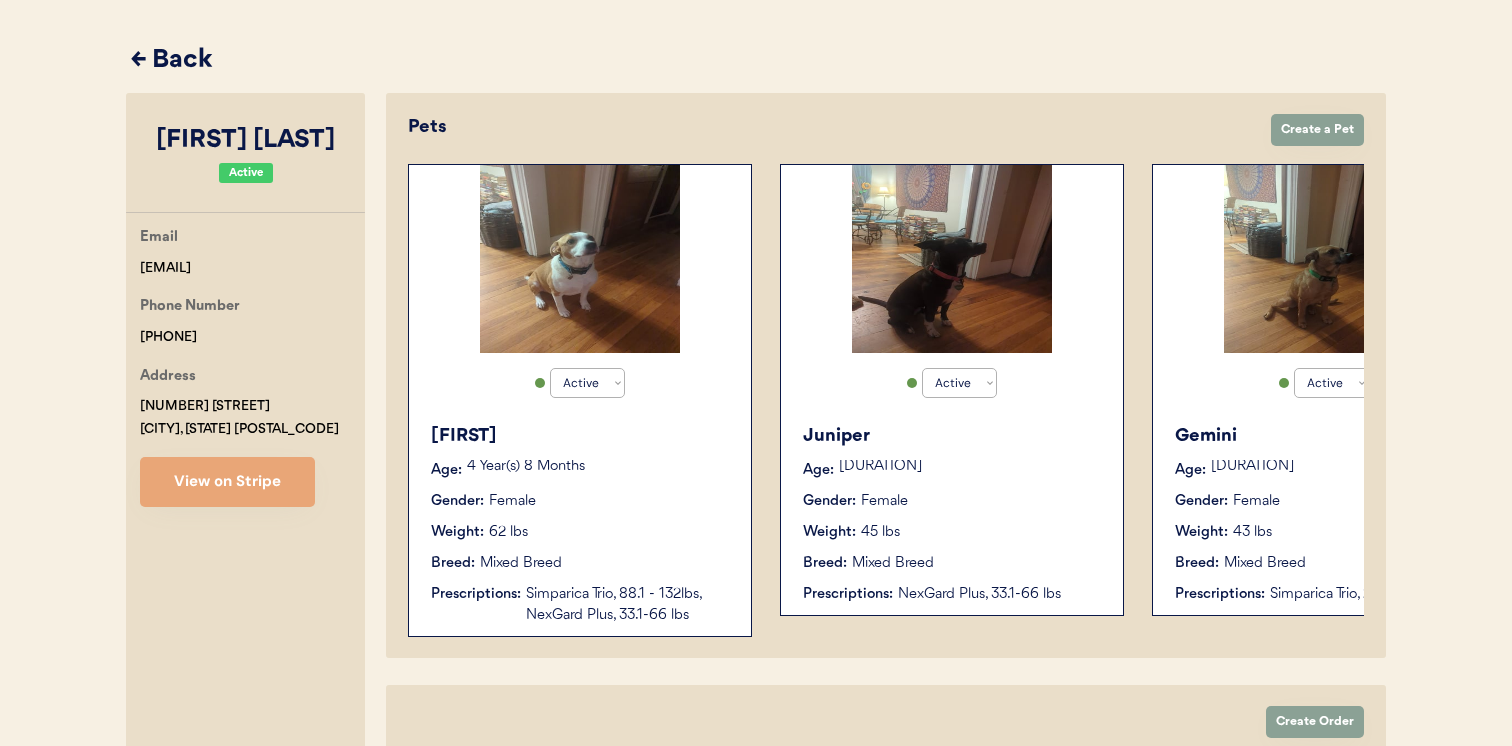 click on "Weight: 62 lbs" at bounding box center [581, 532] 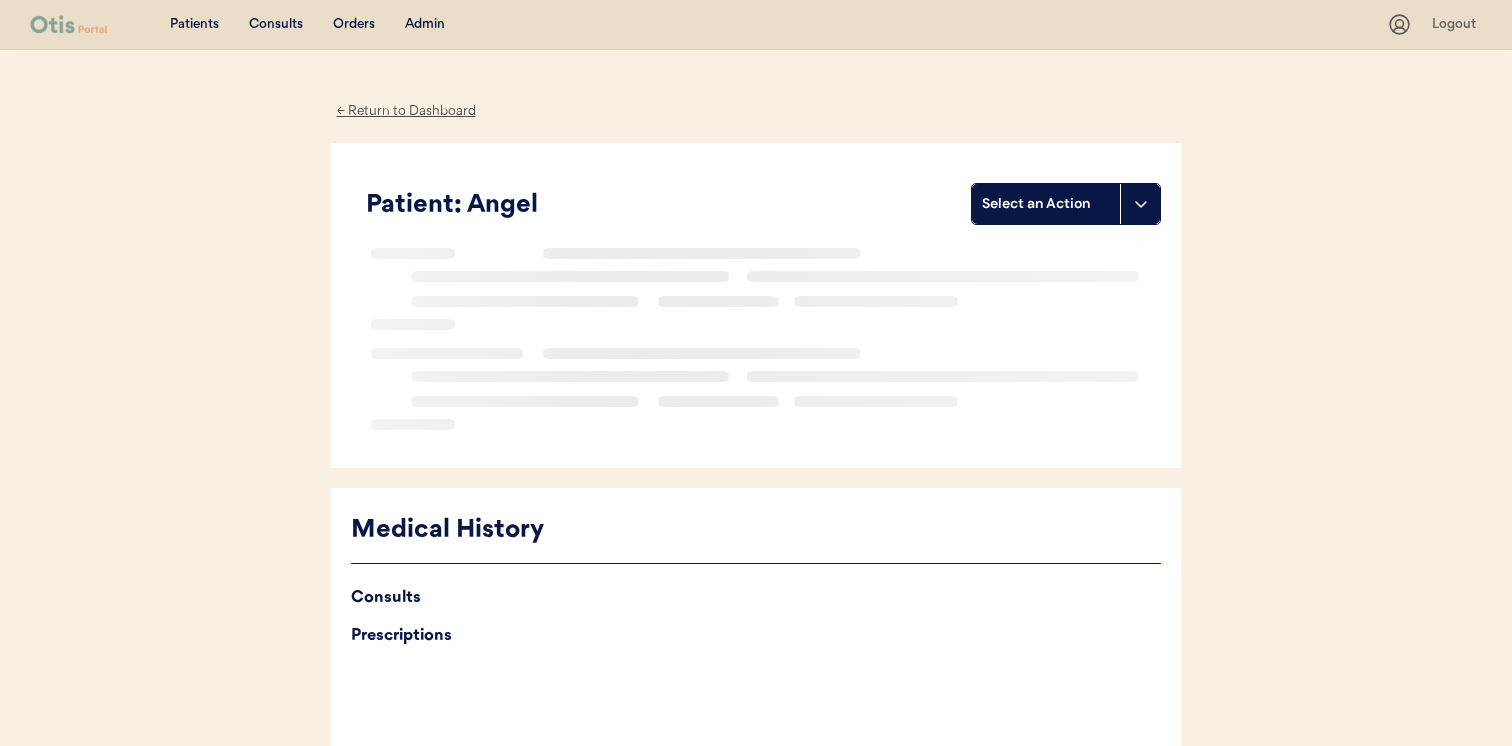 scroll, scrollTop: 0, scrollLeft: 0, axis: both 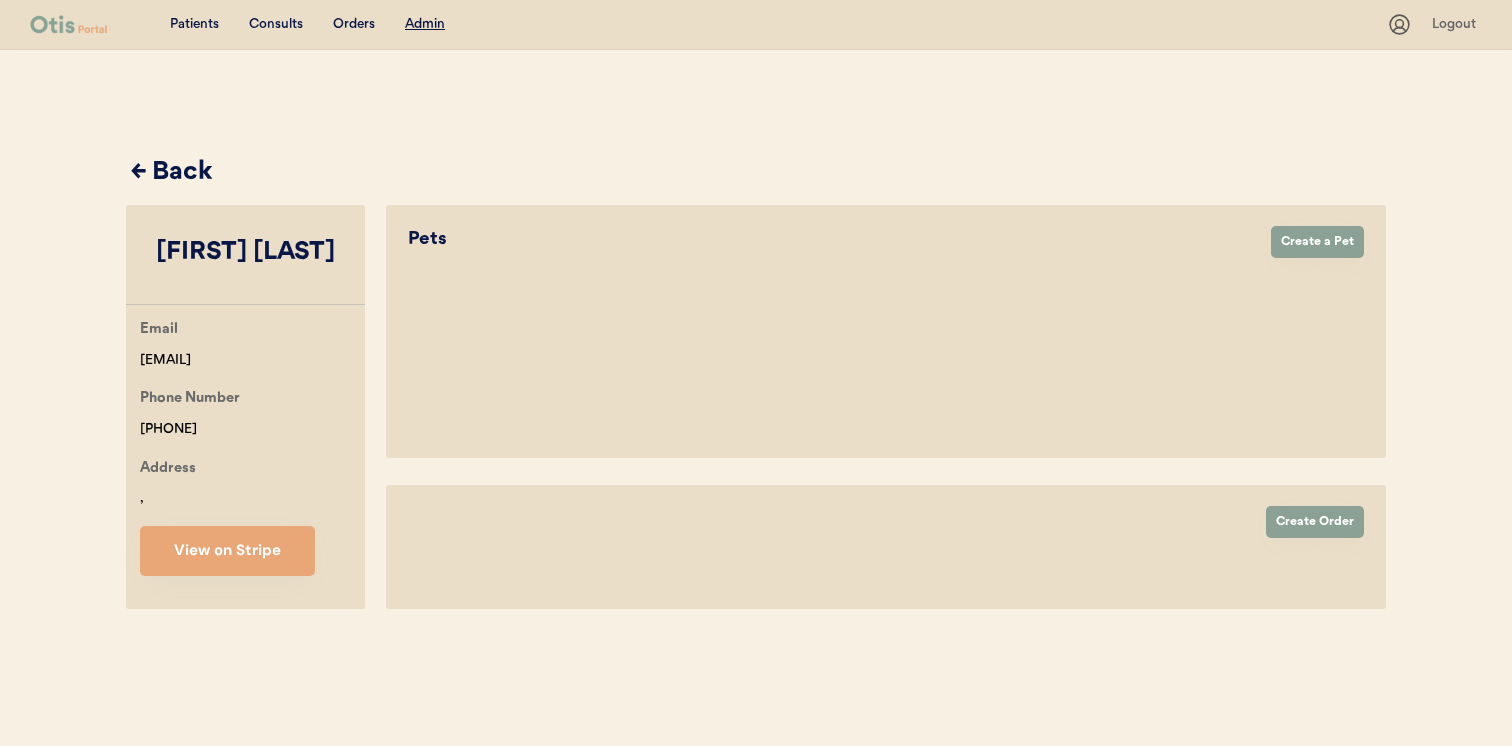 select on "true" 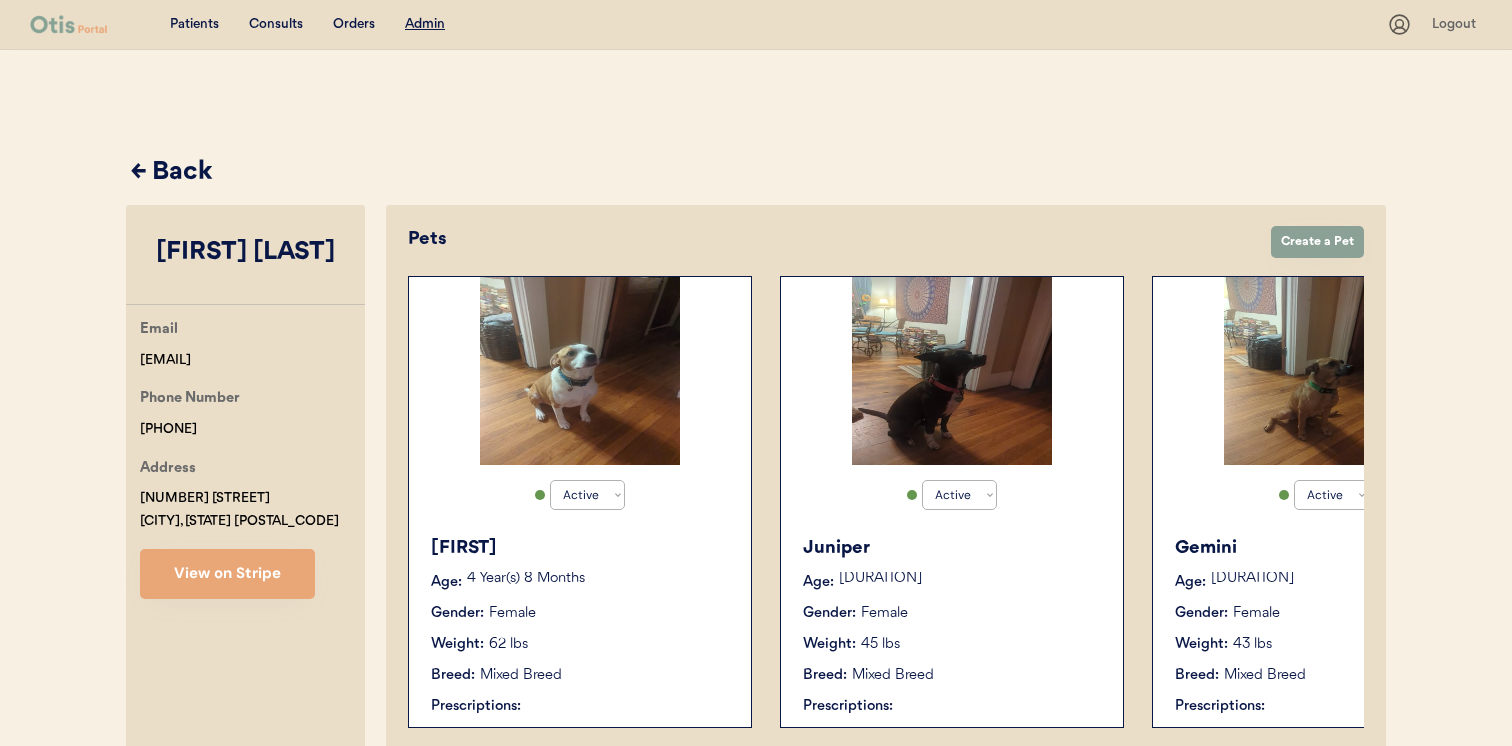 click on "Juniper" at bounding box center (953, 548) 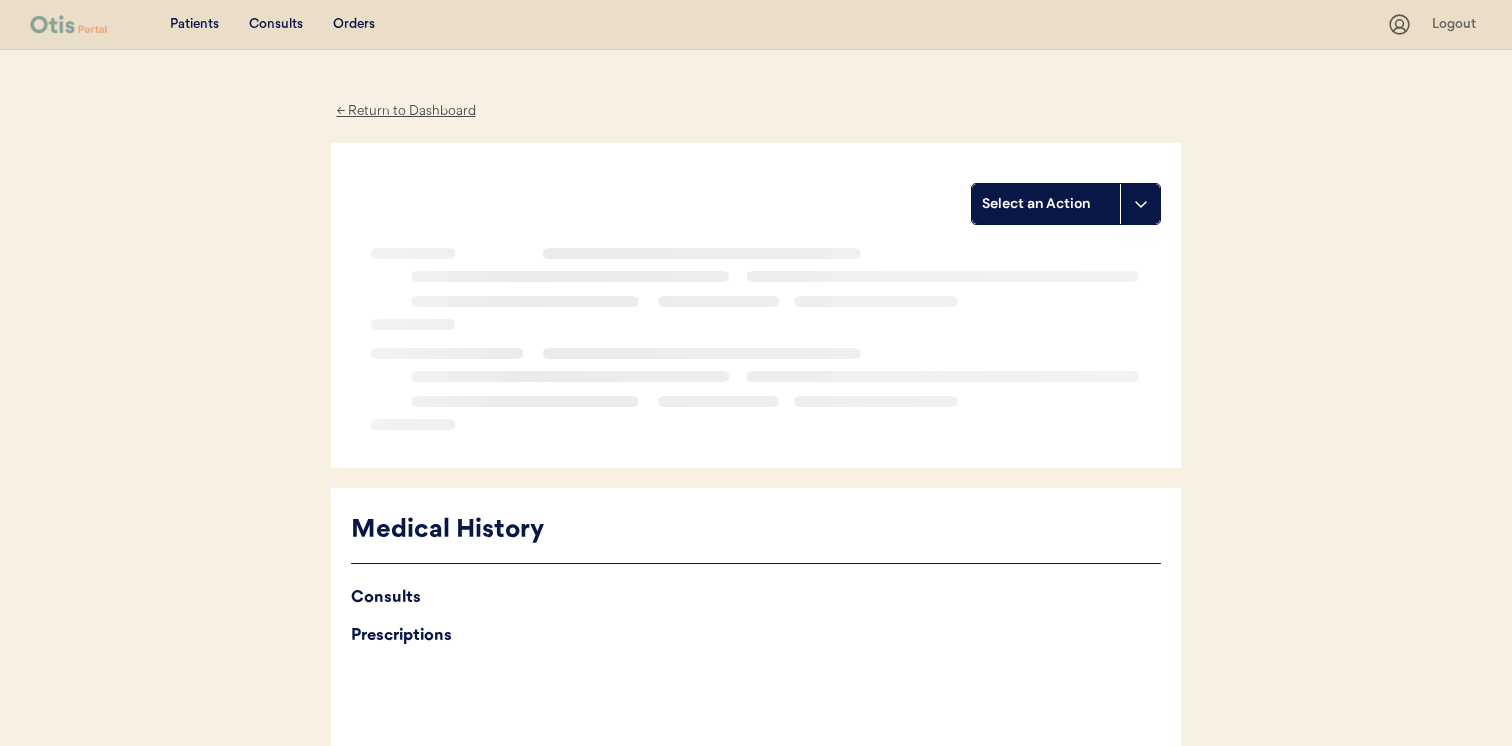 scroll, scrollTop: 0, scrollLeft: 0, axis: both 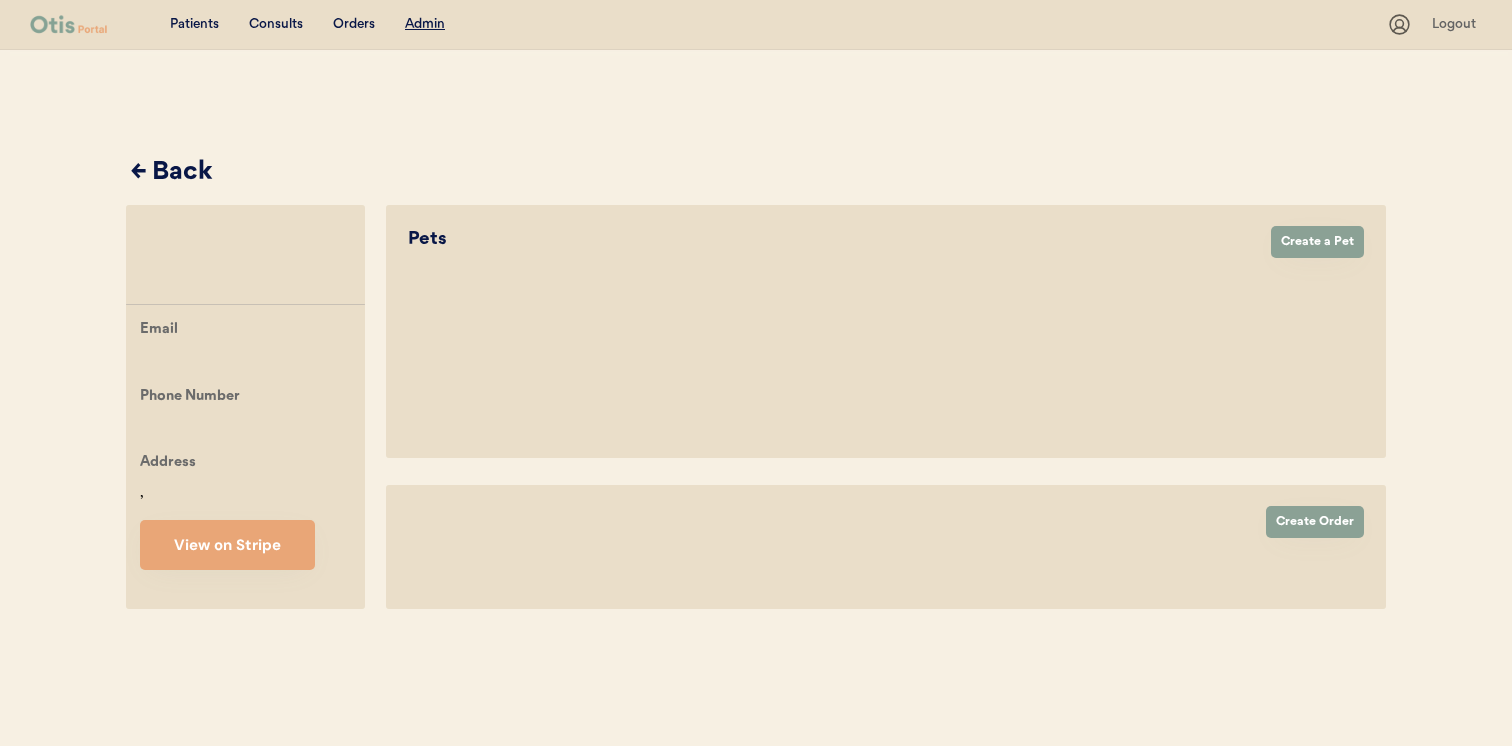 select on "true" 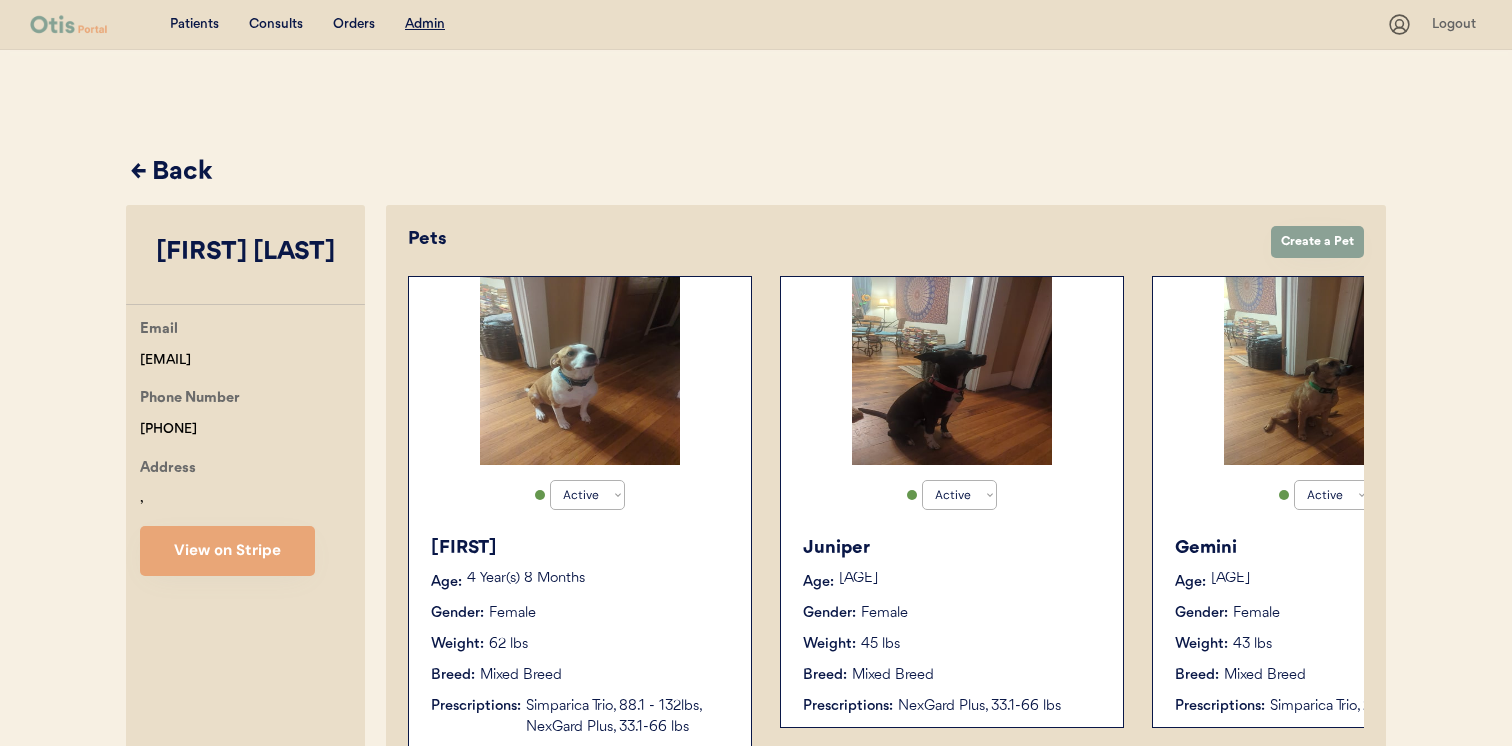 scroll, scrollTop: 0, scrollLeft: 160, axis: horizontal 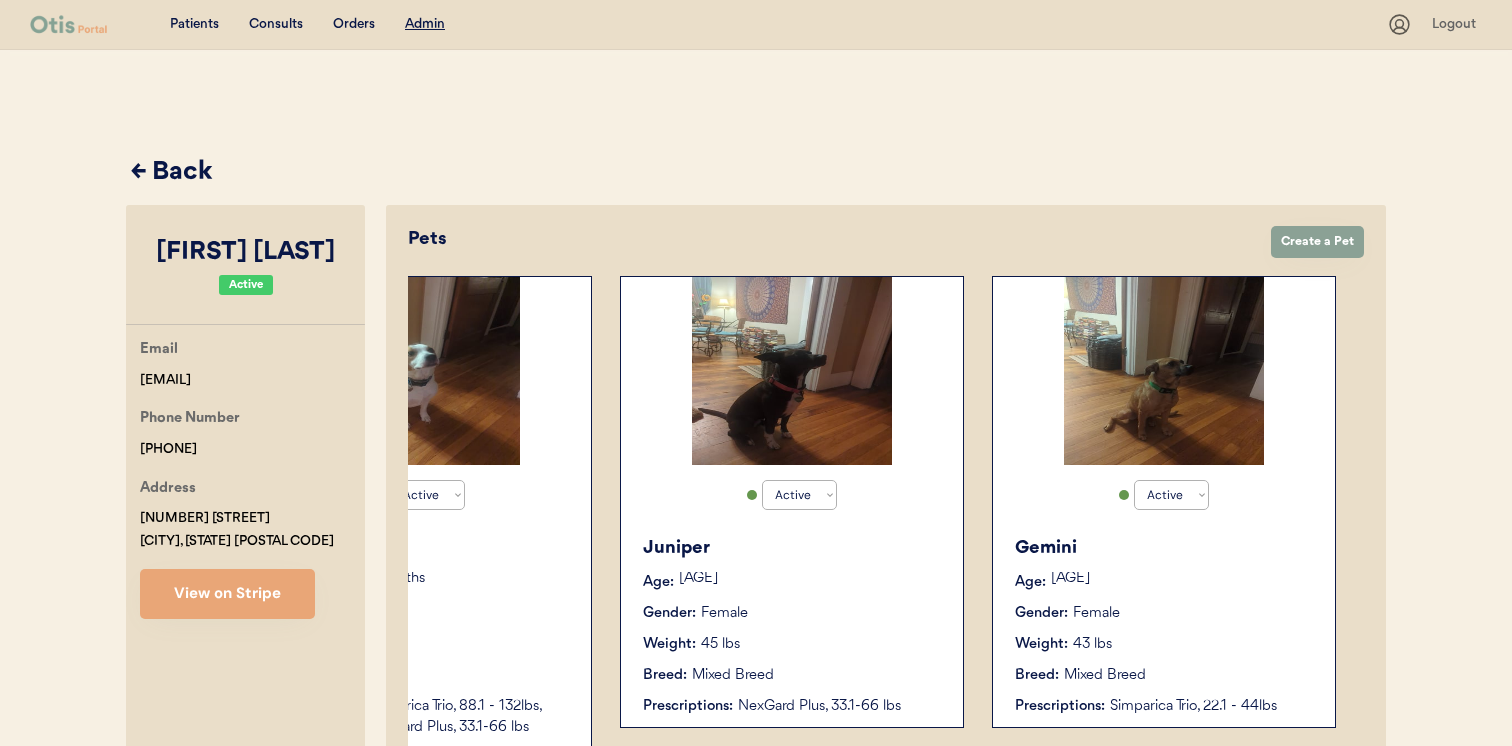 click on "Gemini" at bounding box center [1165, 548] 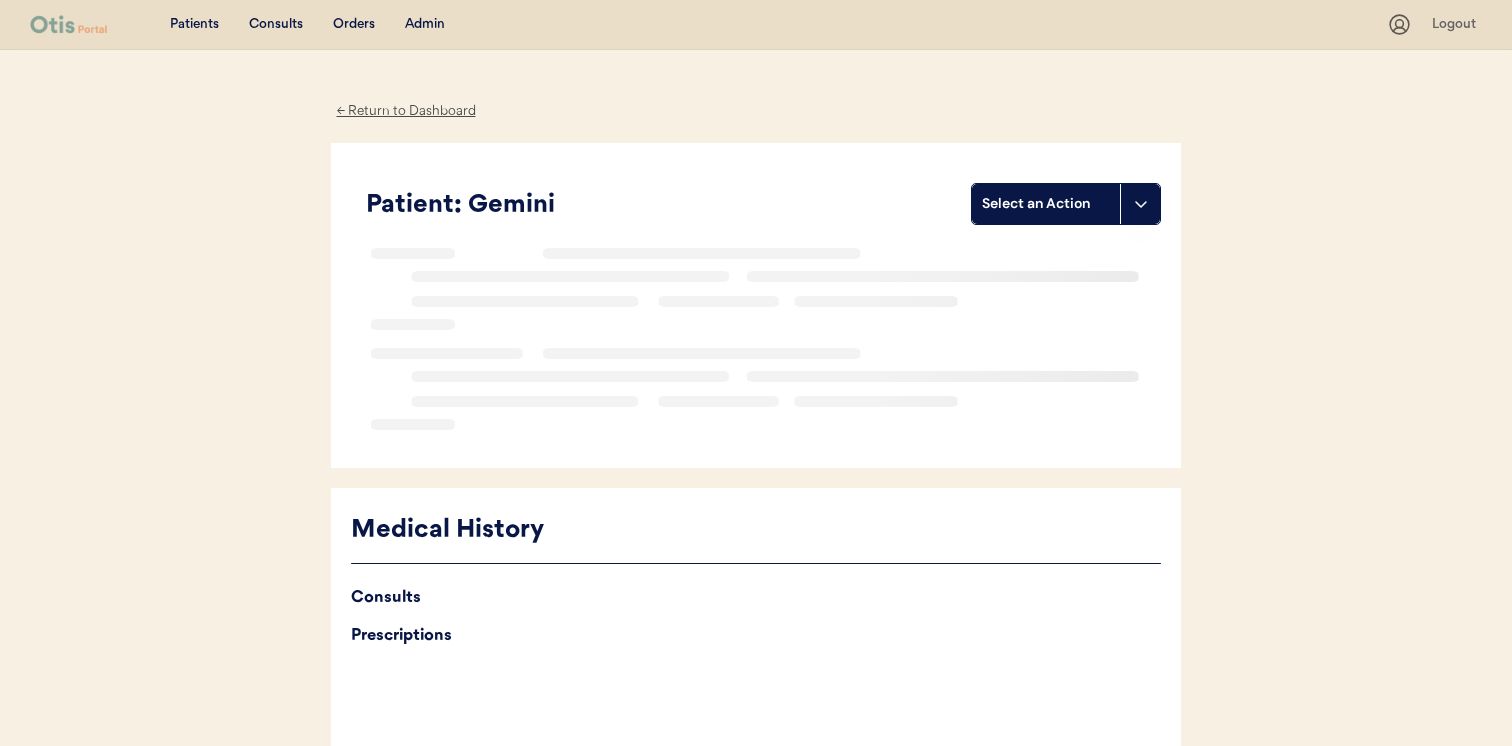 scroll, scrollTop: 0, scrollLeft: 0, axis: both 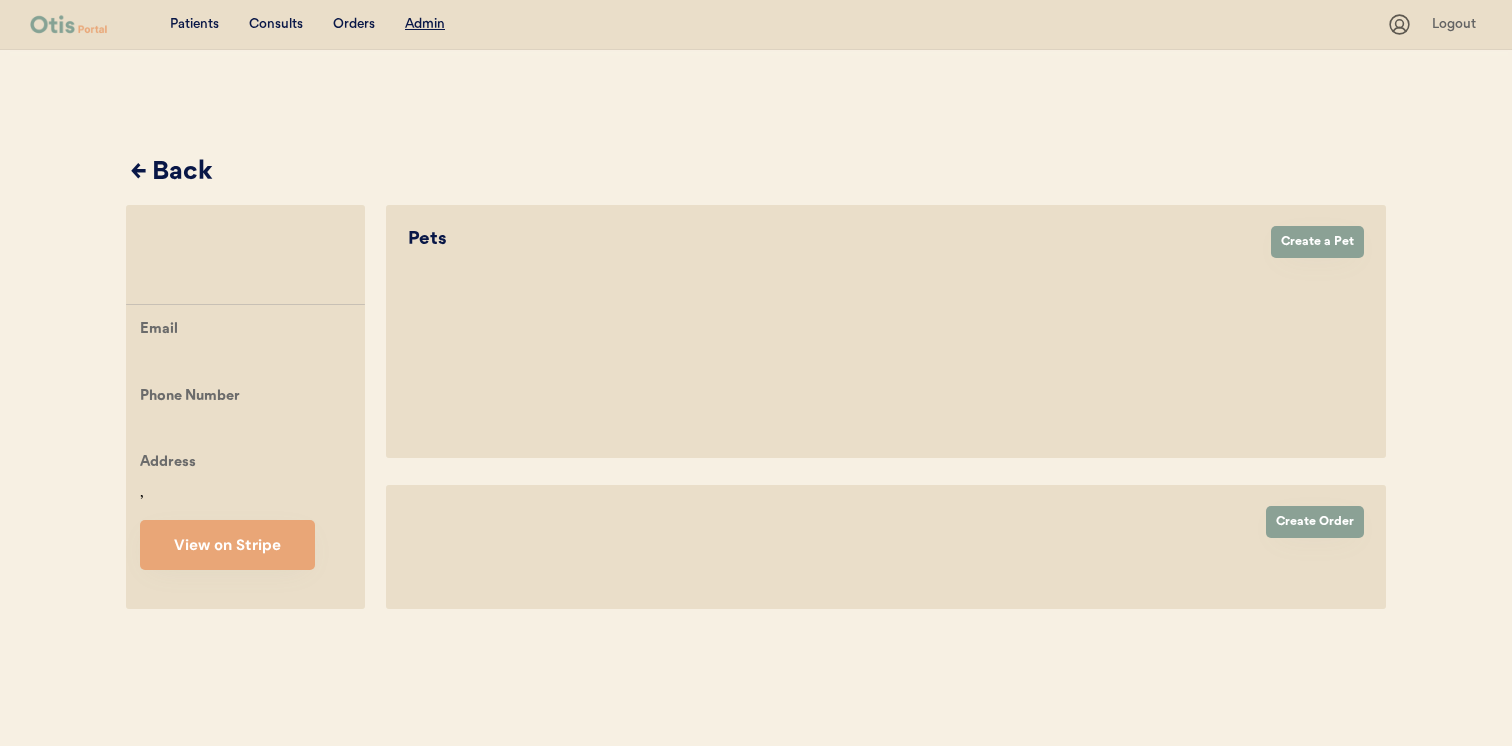 select on "true" 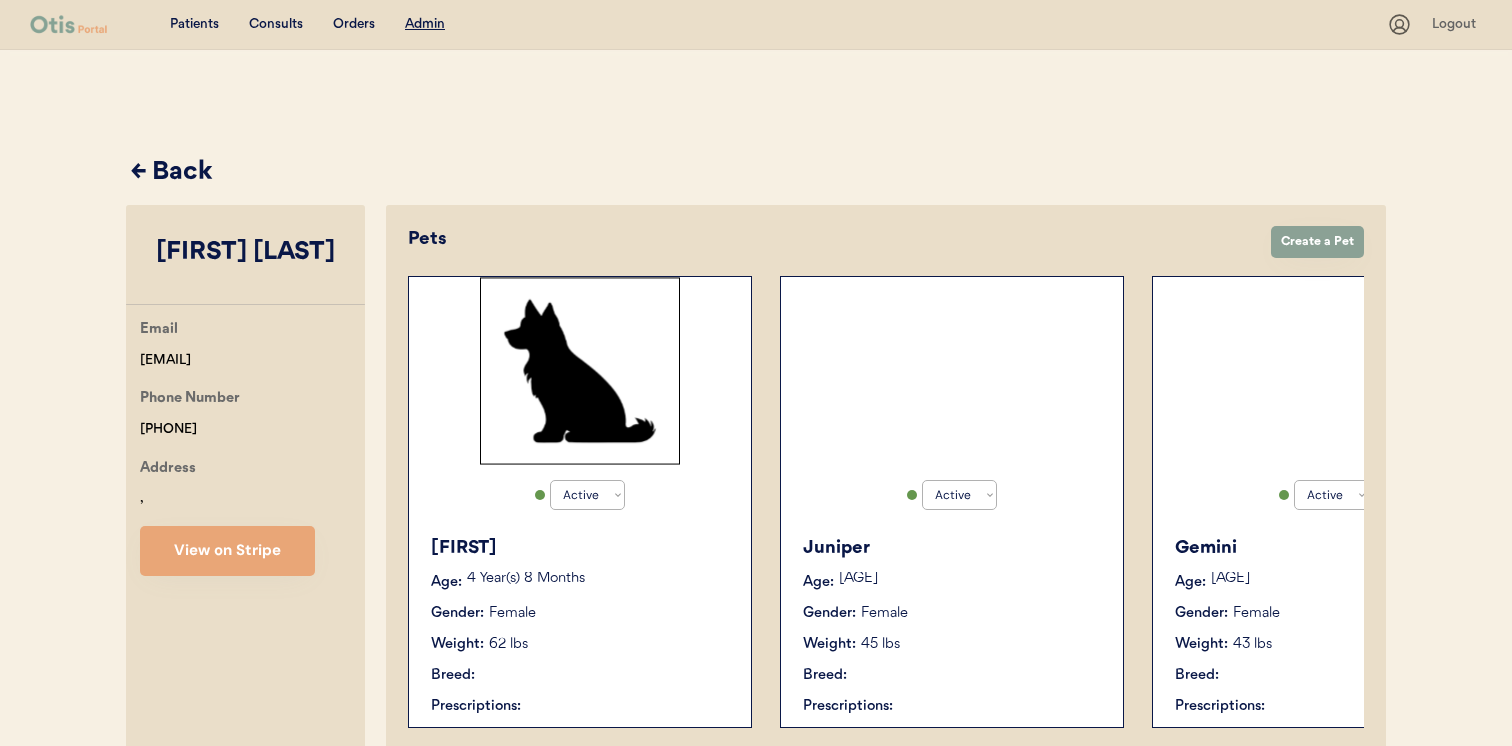 select on "true" 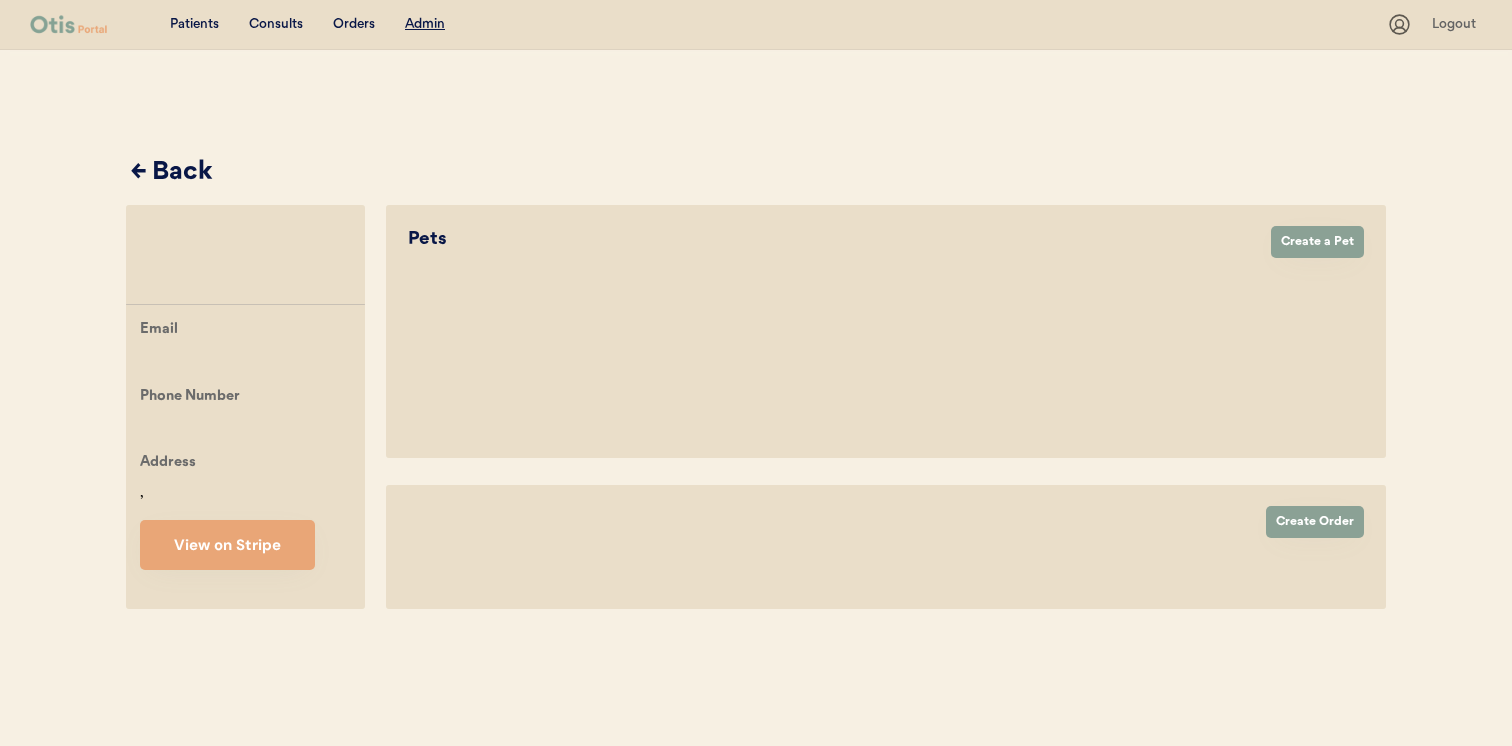 scroll, scrollTop: 0, scrollLeft: 0, axis: both 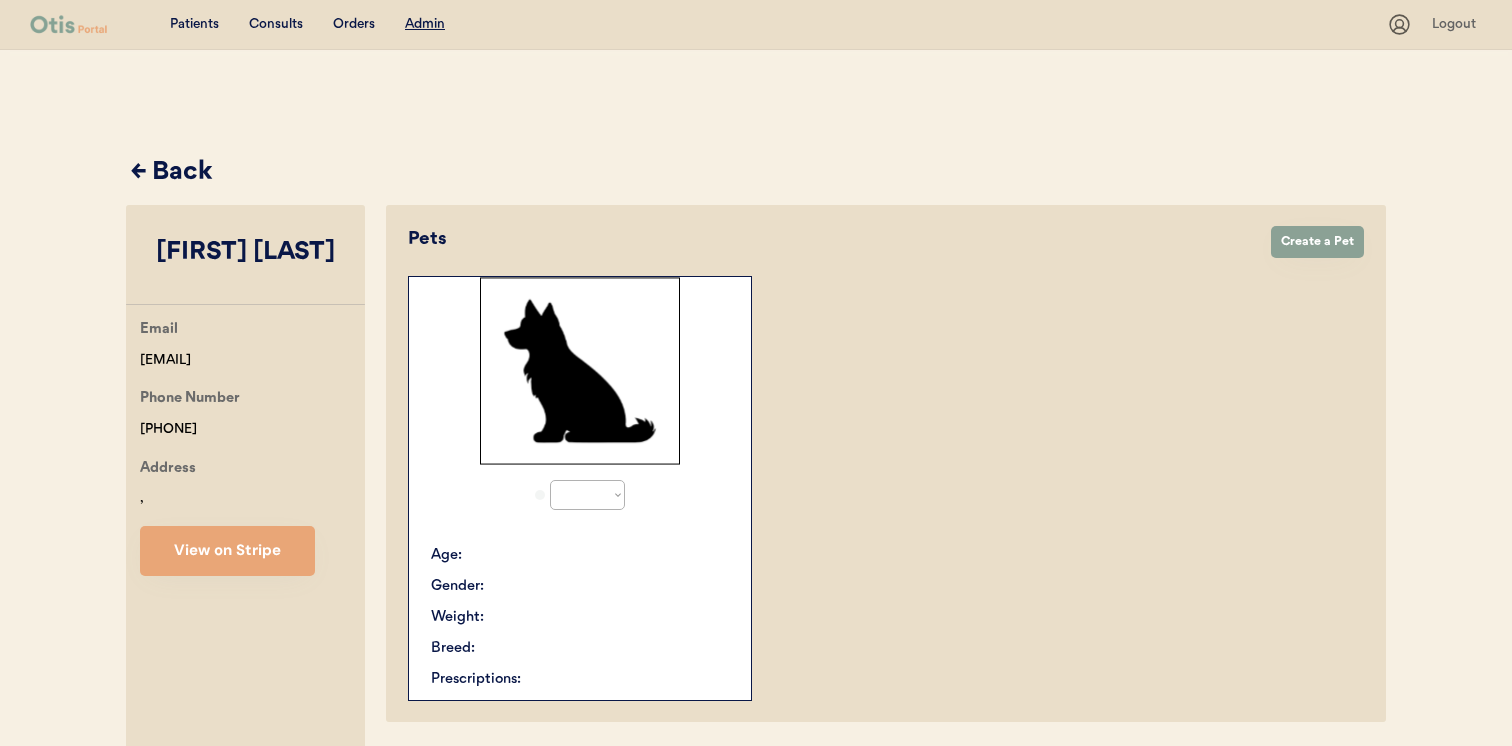 select on "true" 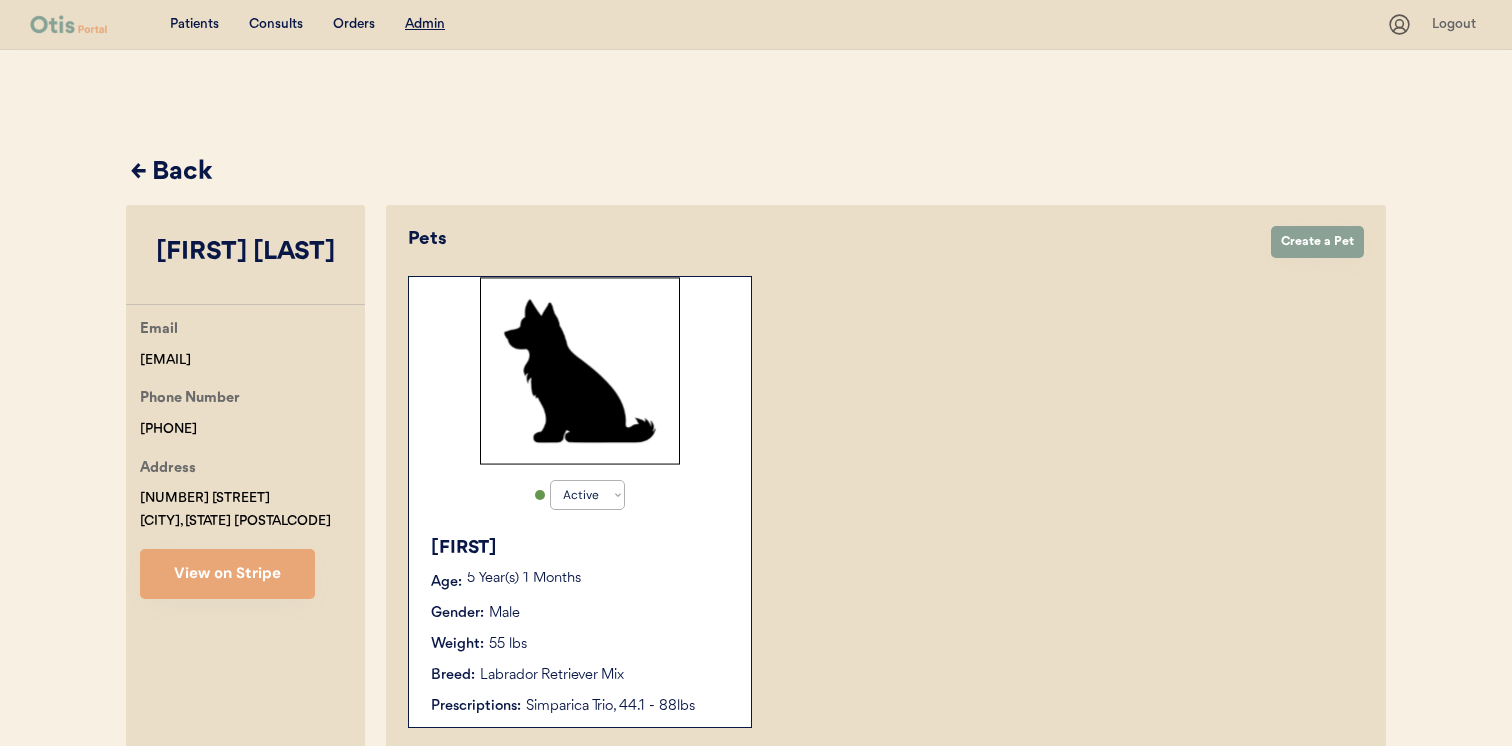 scroll, scrollTop: 22, scrollLeft: 0, axis: vertical 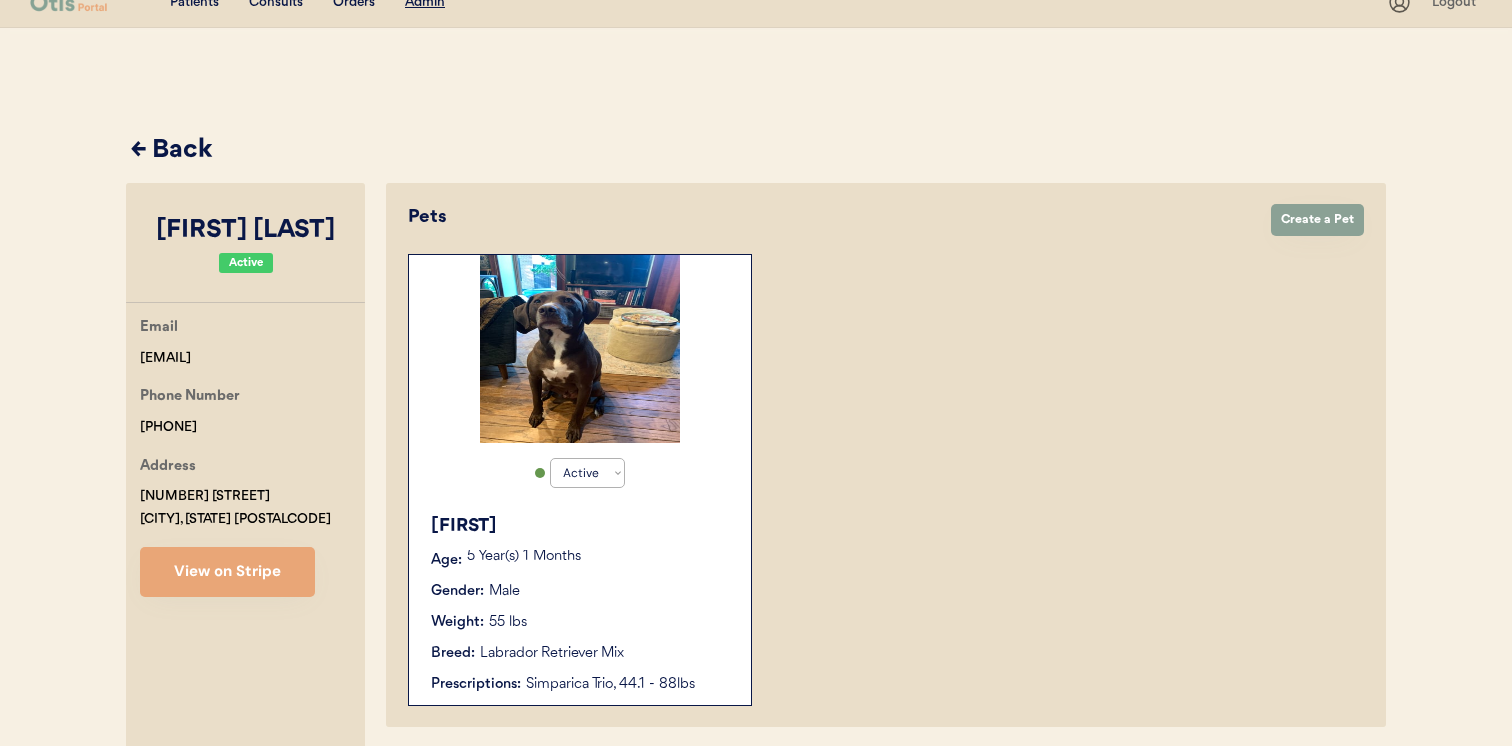 click on "Asta" at bounding box center [581, 526] 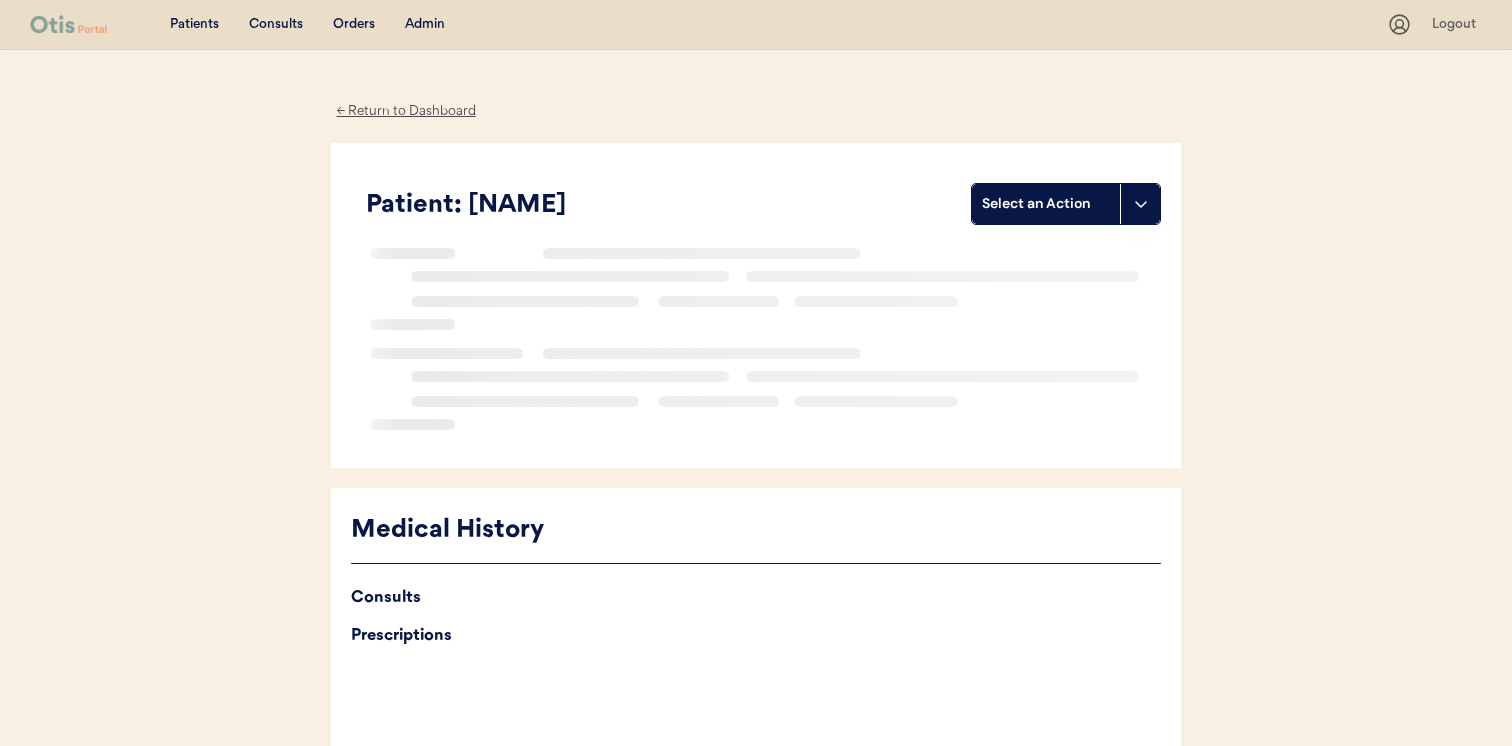 scroll, scrollTop: 0, scrollLeft: 0, axis: both 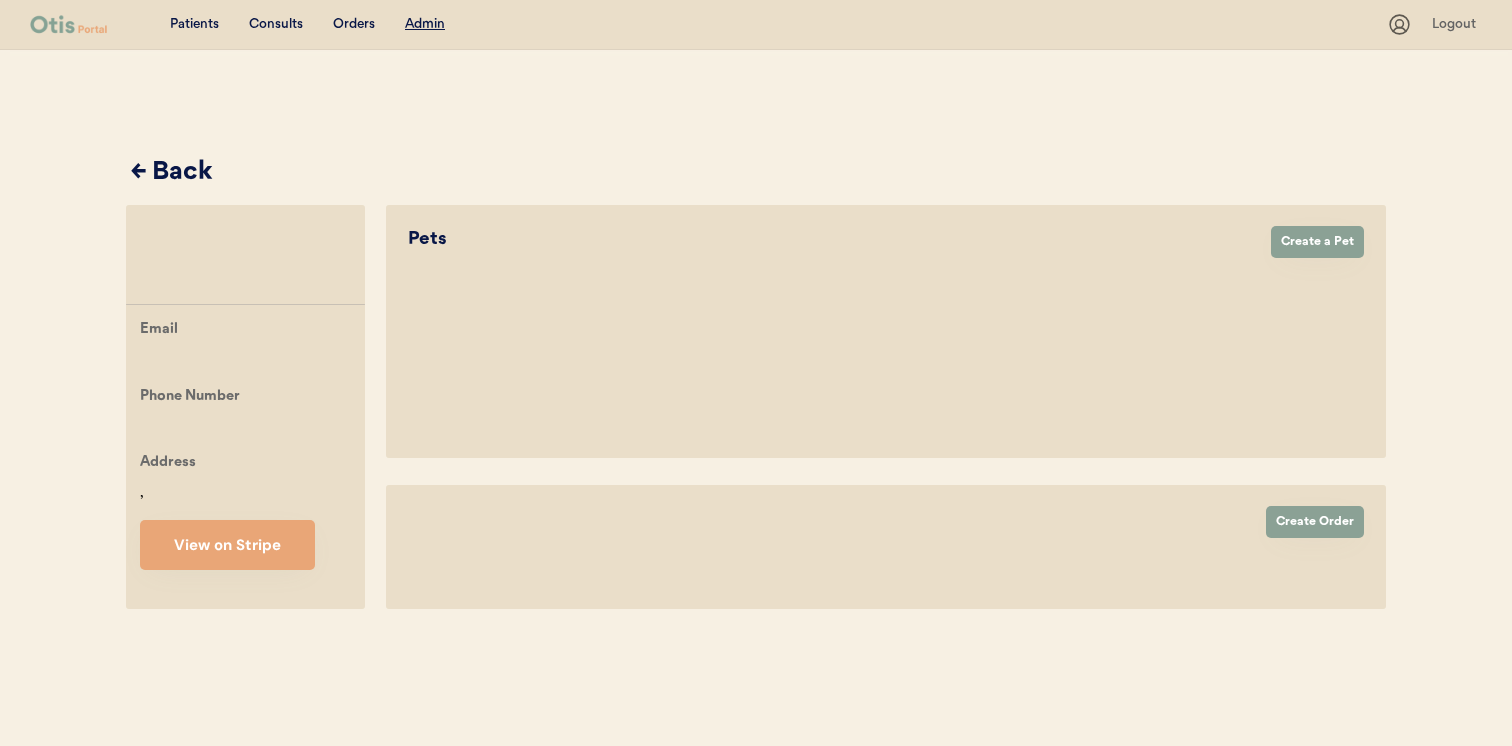 select on "true" 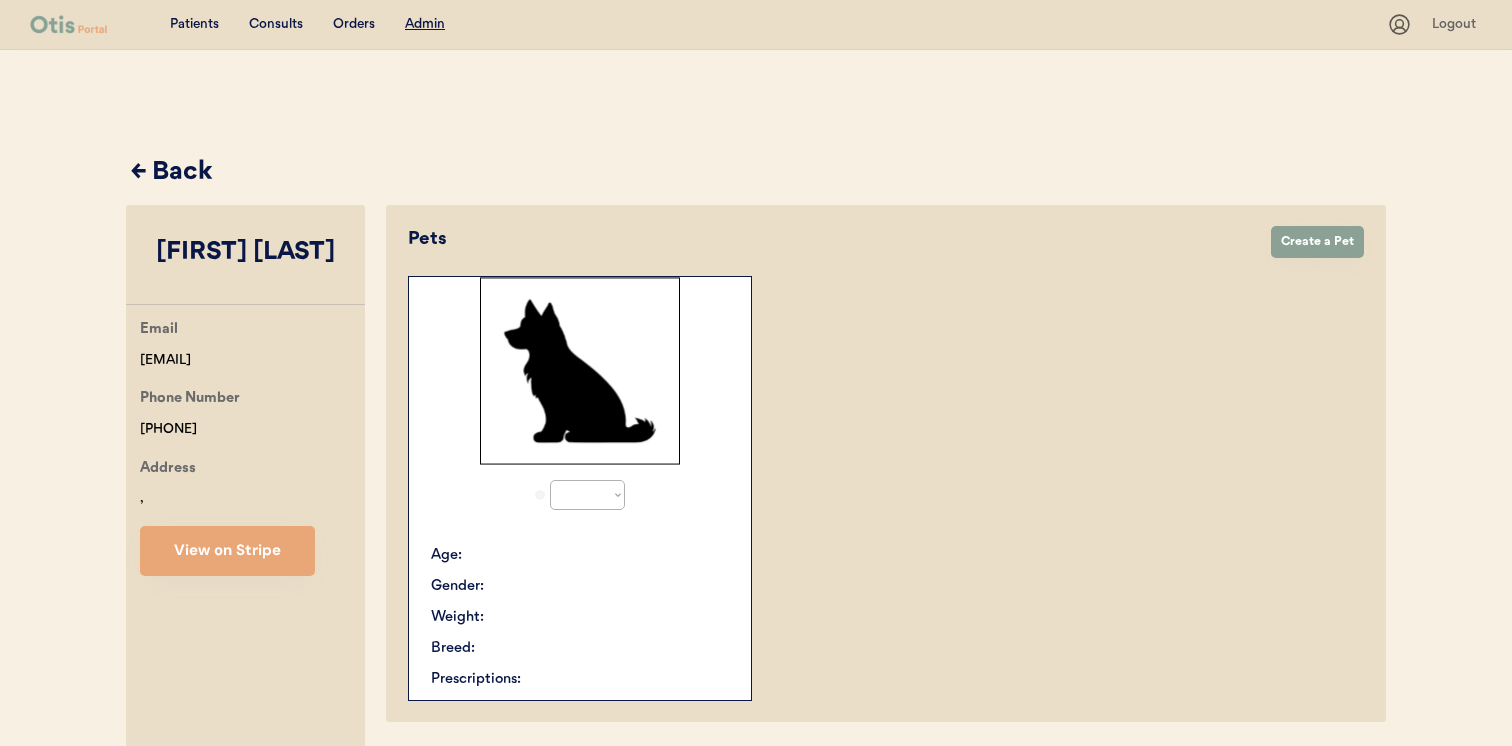 scroll, scrollTop: 0, scrollLeft: 0, axis: both 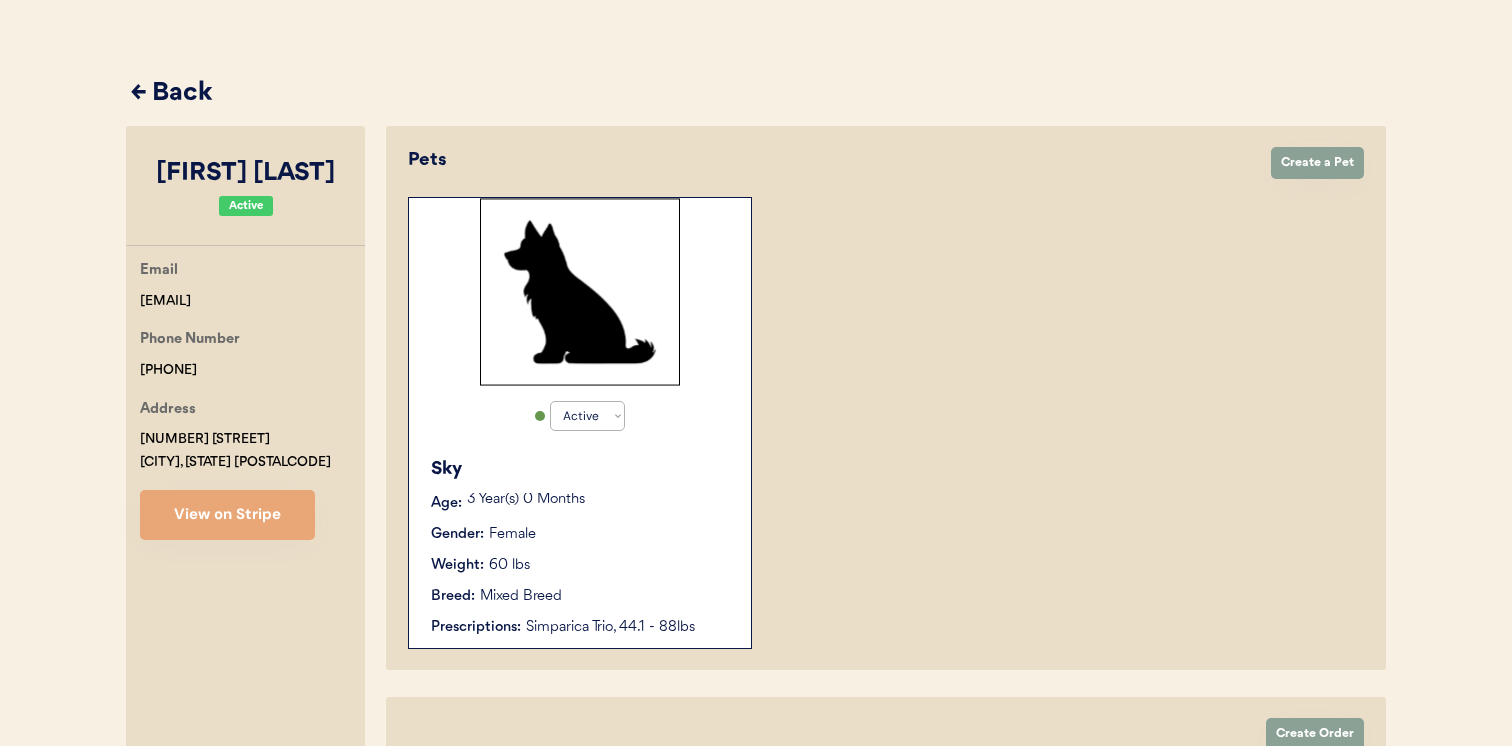 click on "Gender: Female" at bounding box center (581, 534) 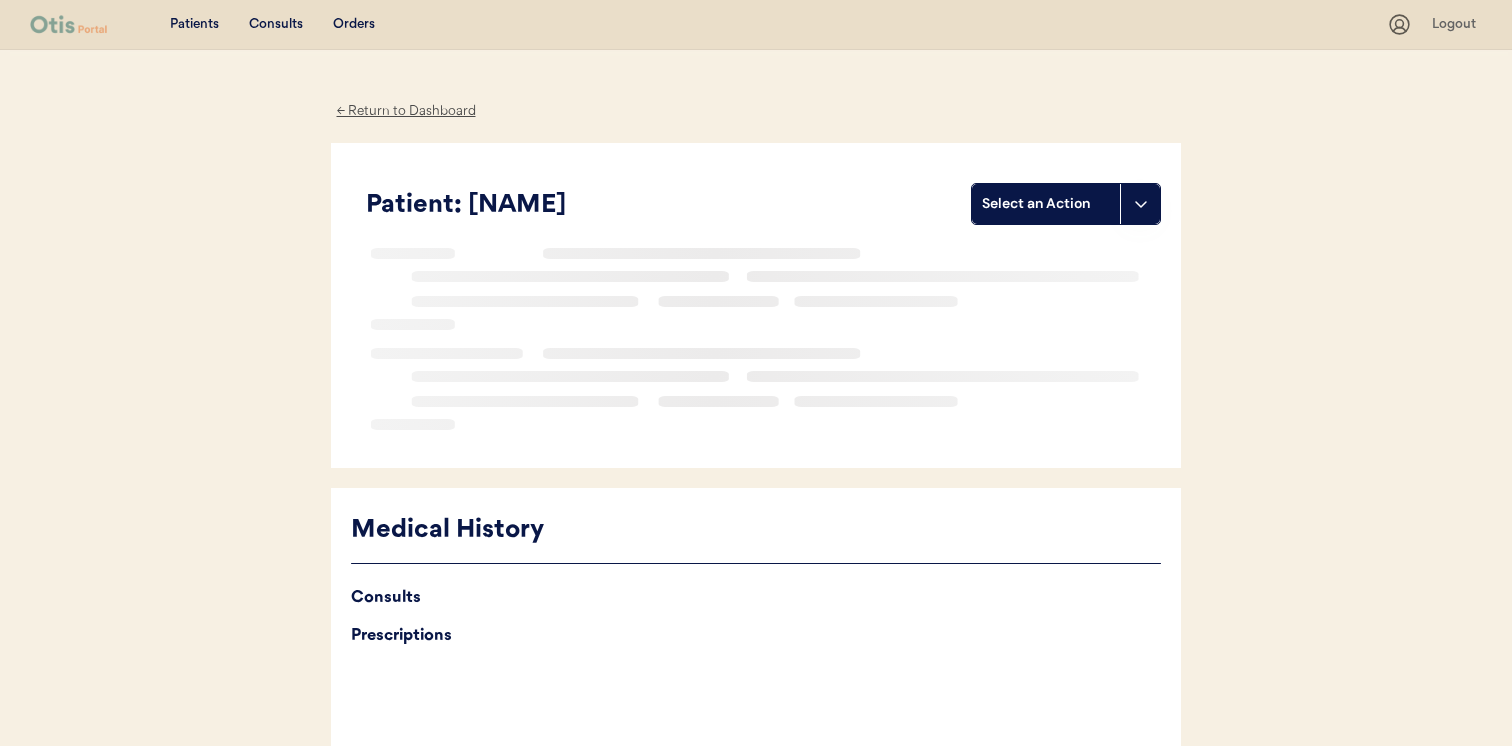 scroll, scrollTop: 0, scrollLeft: 0, axis: both 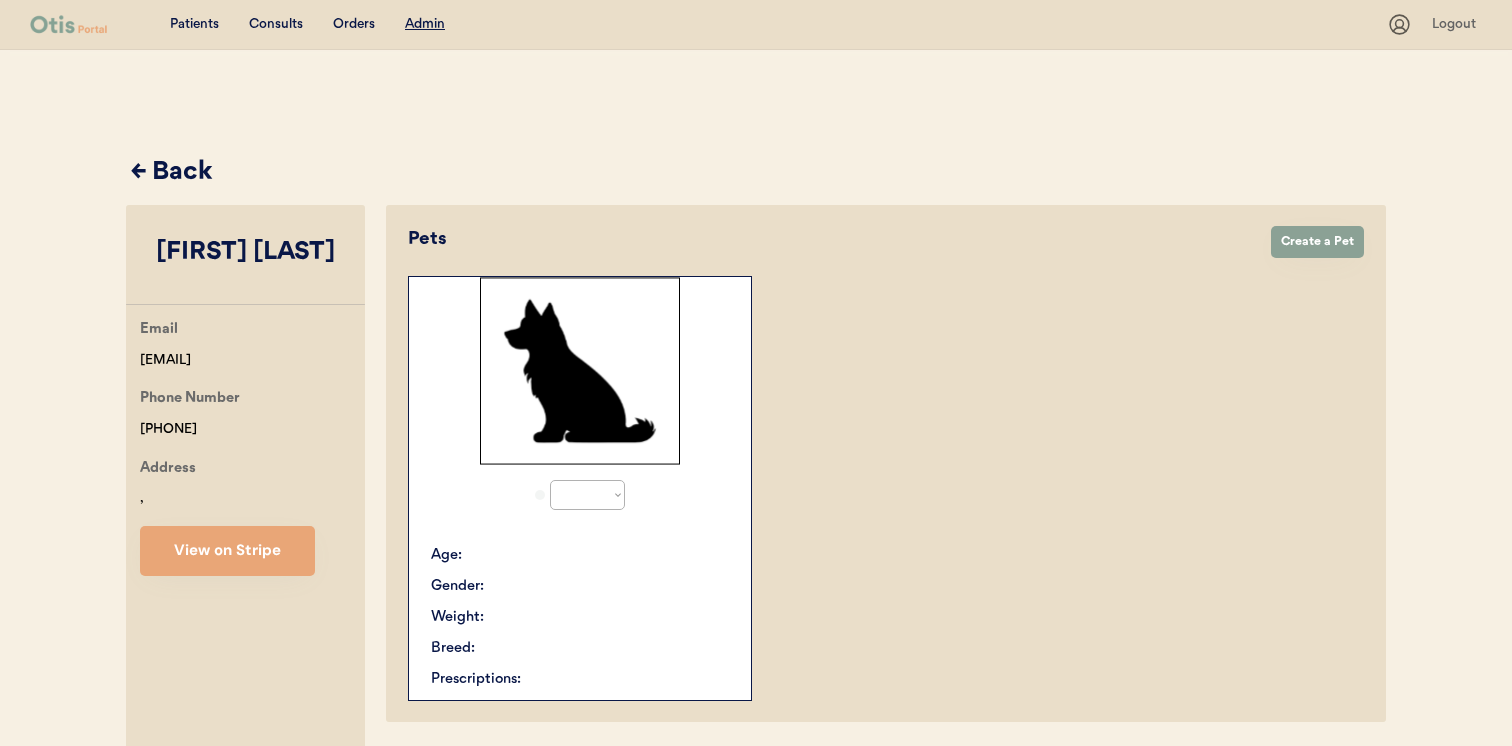 select on "true" 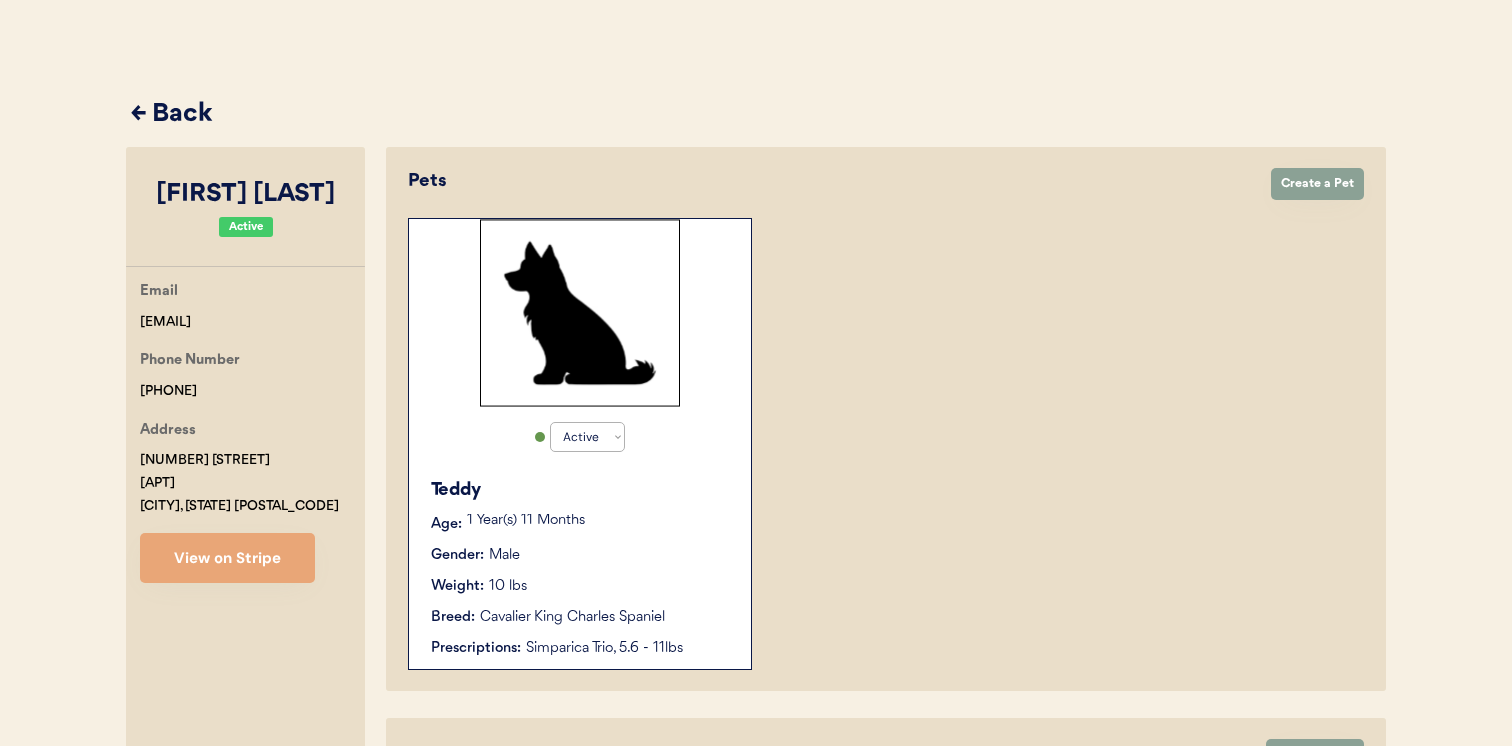 scroll, scrollTop: 83, scrollLeft: 0, axis: vertical 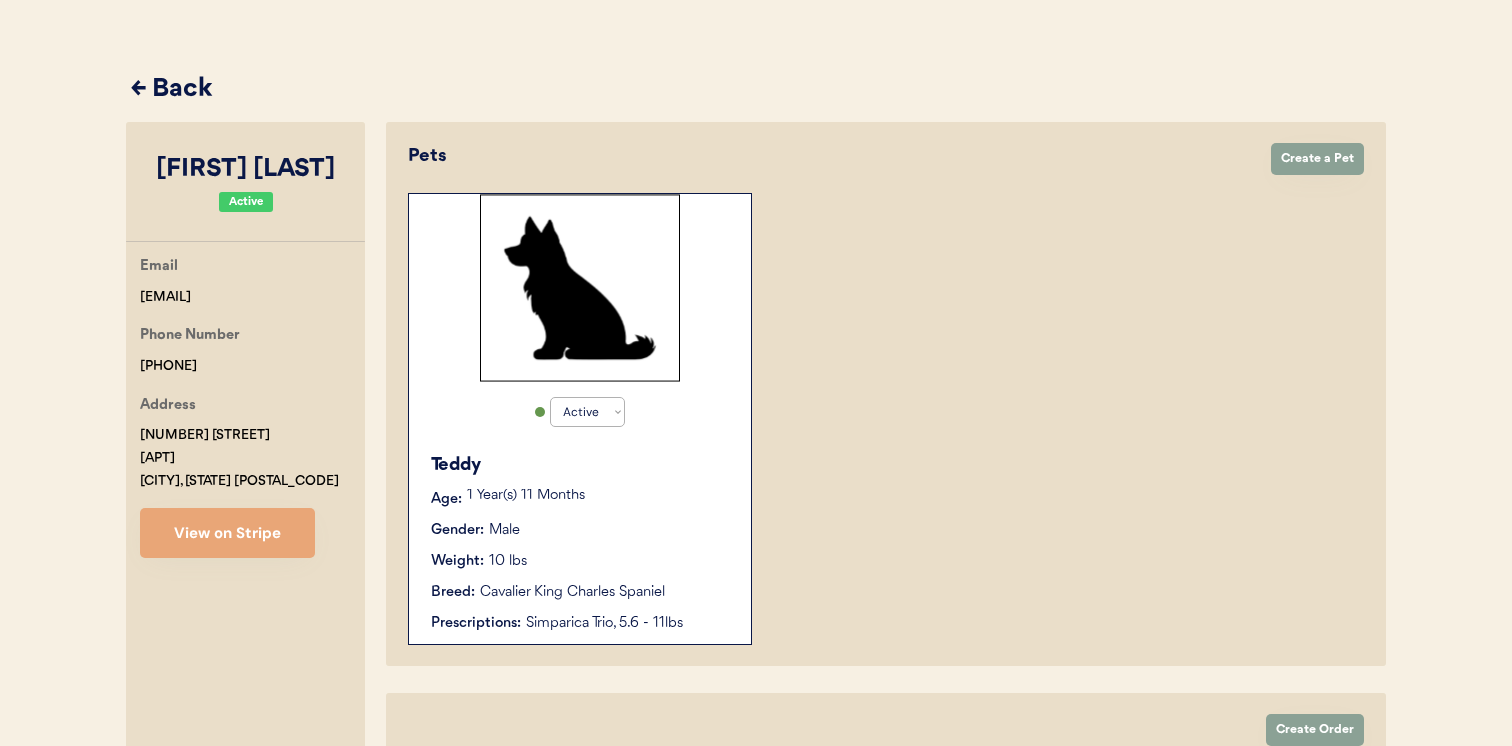 click on "Teddy Age:
1 Year(s) 11 Months
Gender: Male Weight: 10 lbs Breed: Cavalier King Charles Spaniel Prescriptions: Simparica Trio, 5.6 - 11lbs" at bounding box center [580, 543] 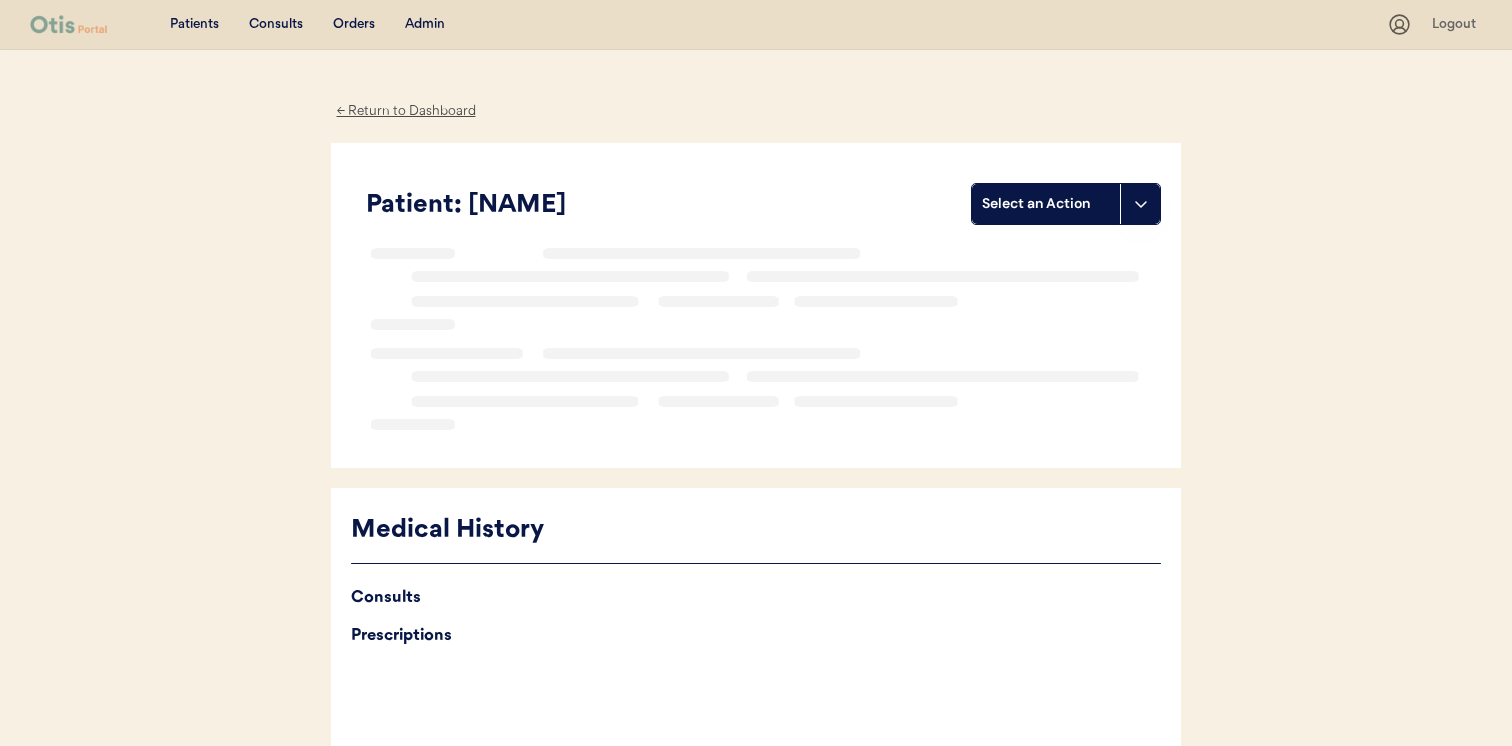 scroll, scrollTop: 0, scrollLeft: 0, axis: both 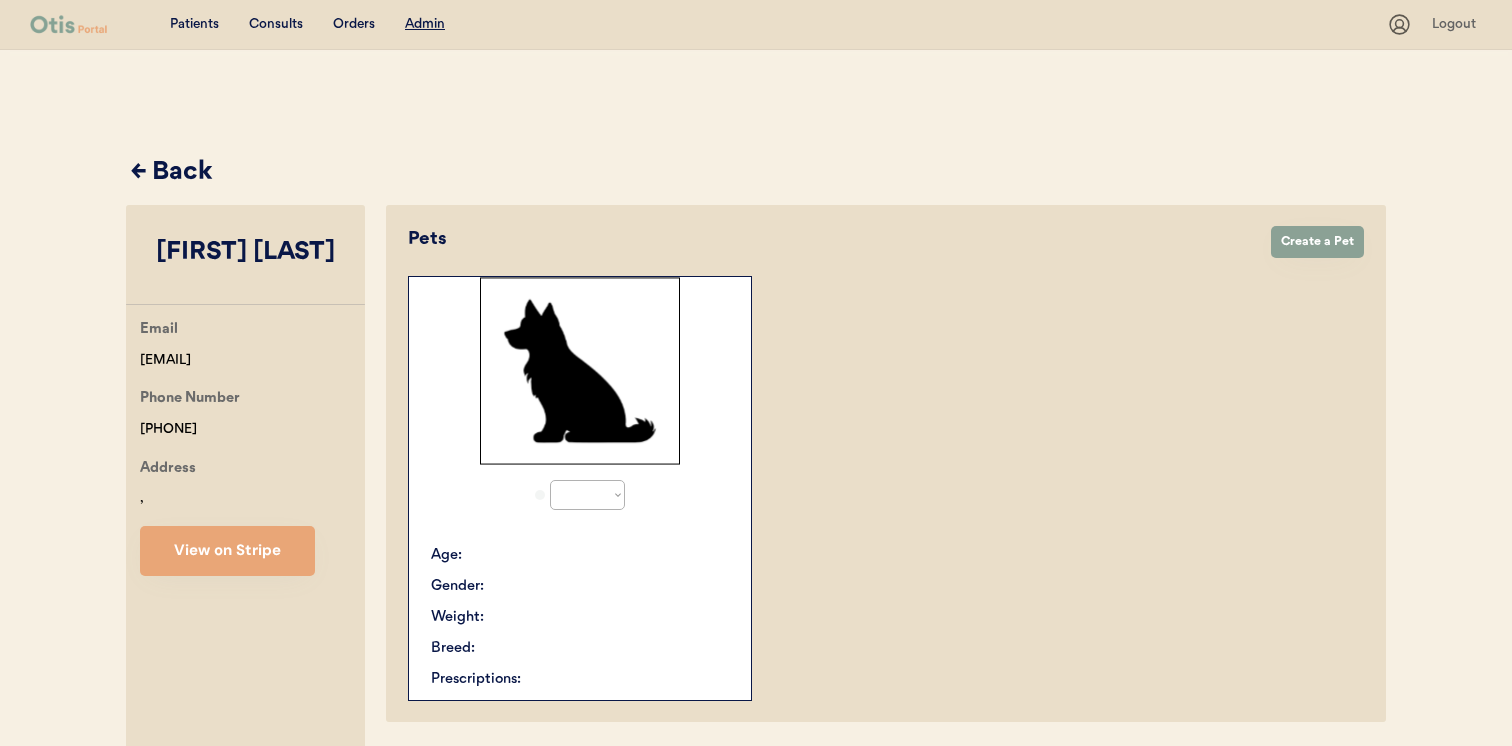 select on "true" 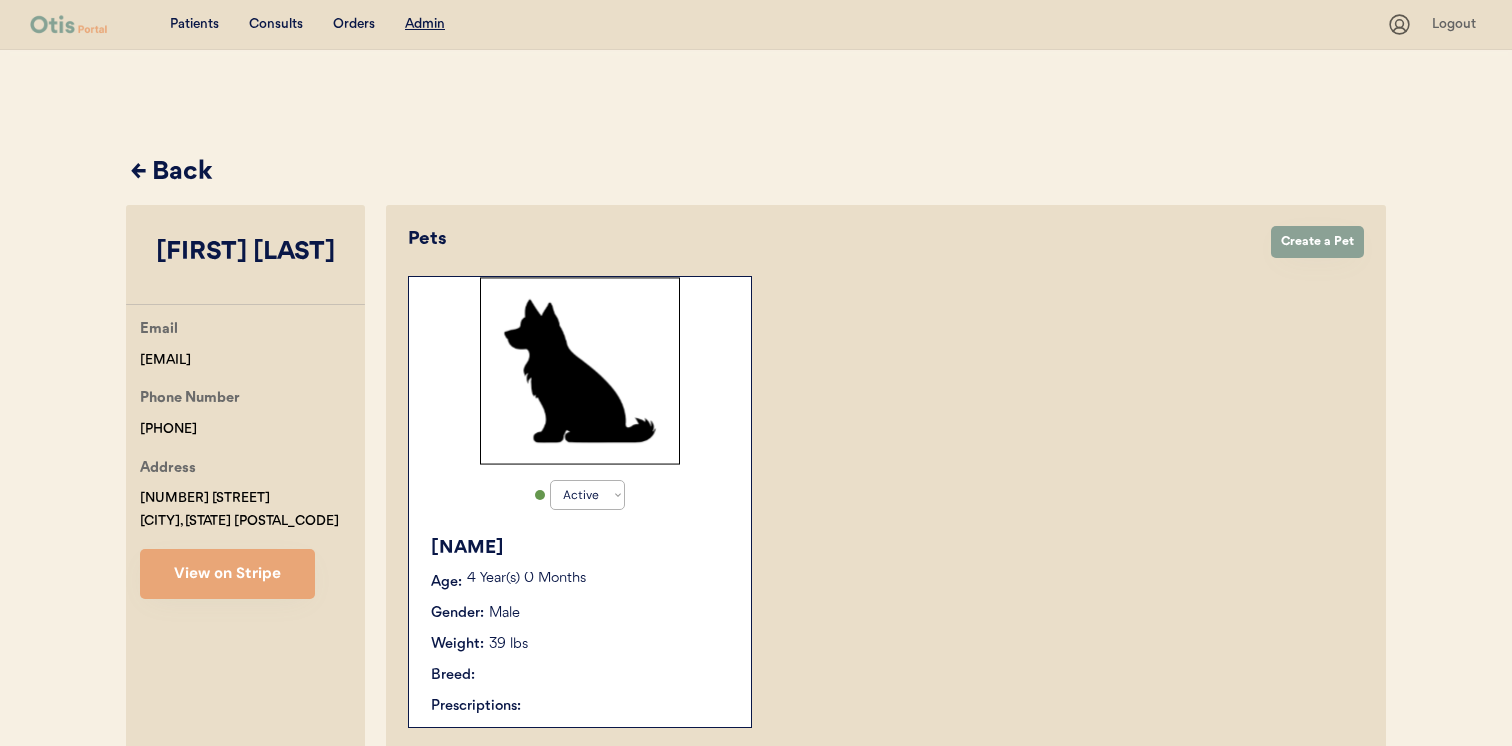click on "Active Active Inactive [NAME] Age:
4 Year(s) 0 Months
Gender: Male Weight: 39 lbs Breed: Prescriptions:" at bounding box center (580, 502) 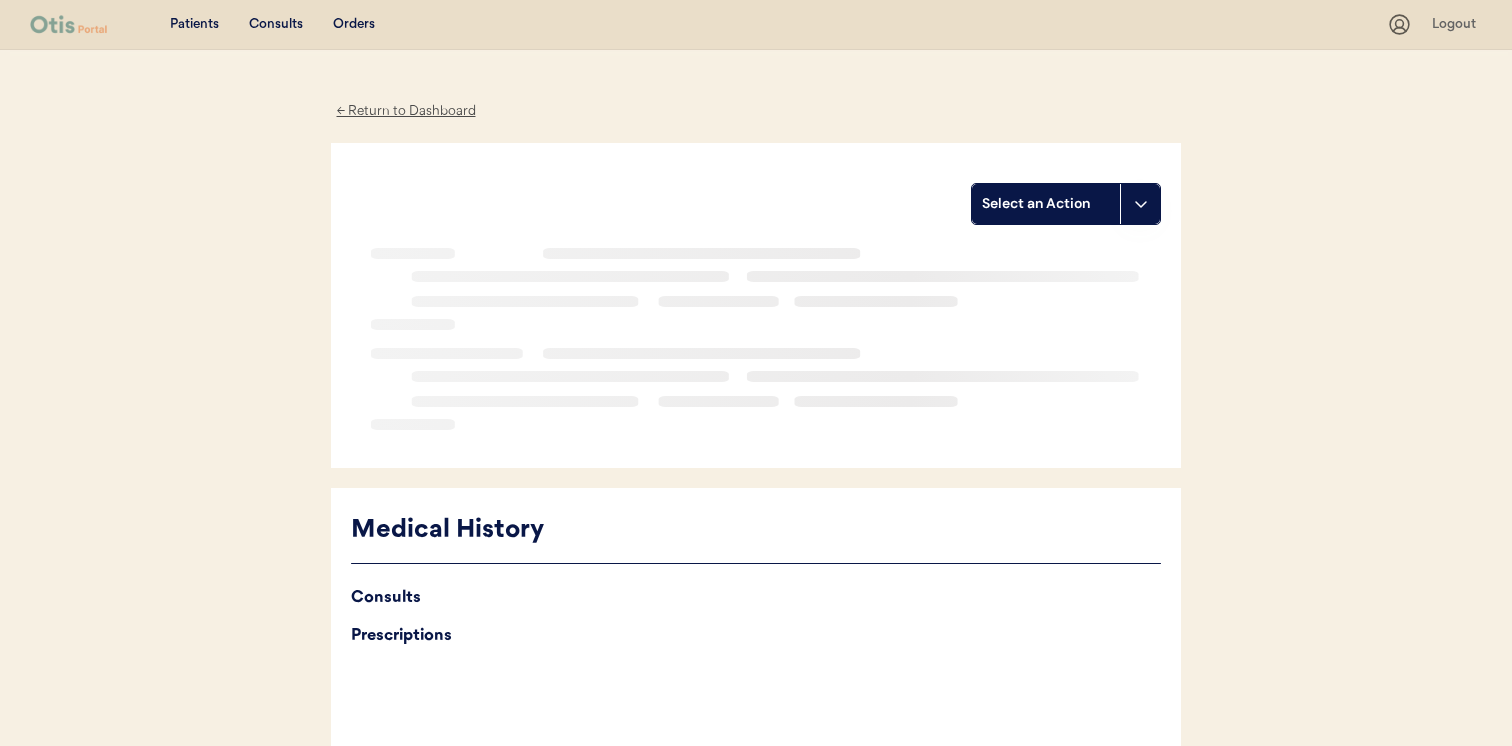scroll, scrollTop: 0, scrollLeft: 0, axis: both 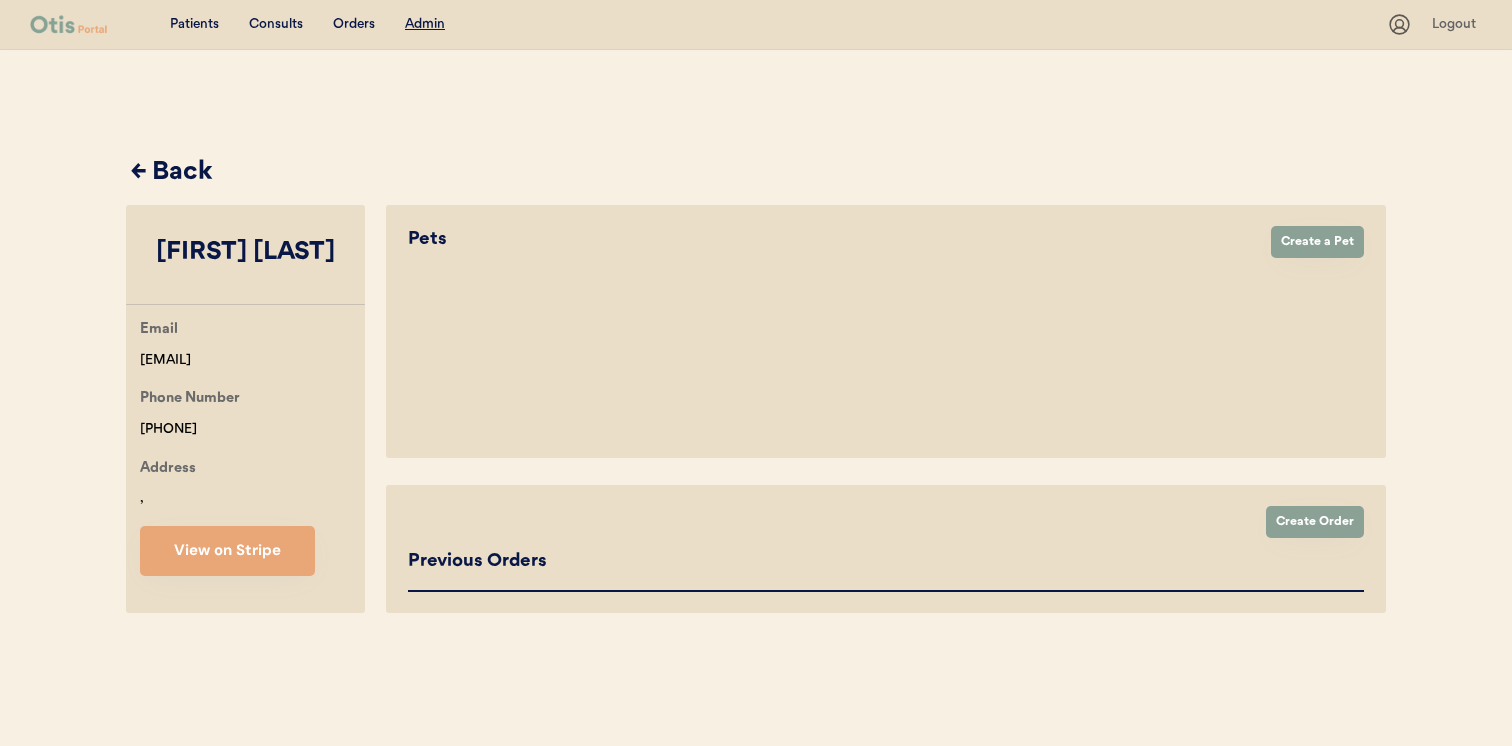 select on "true" 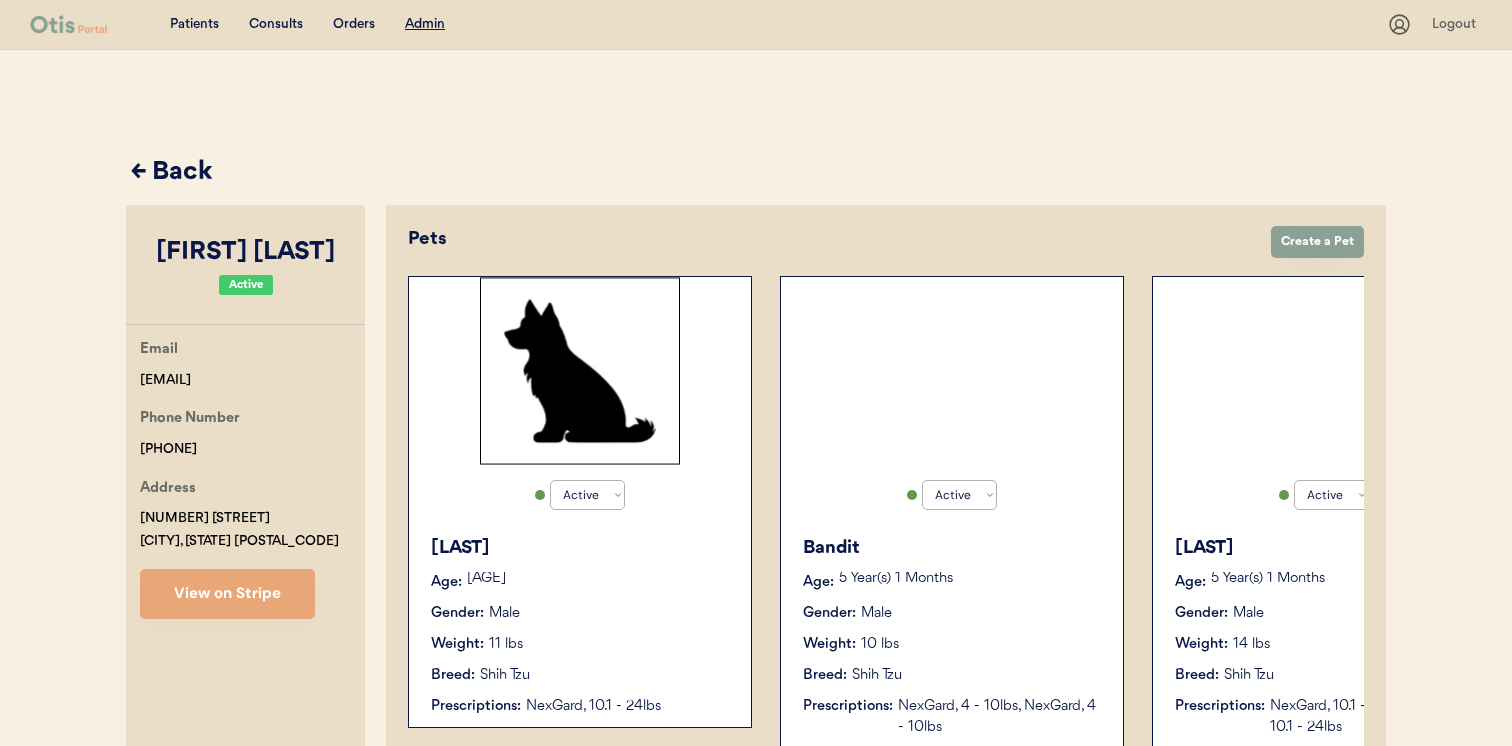 click on "Rufus" at bounding box center (581, 548) 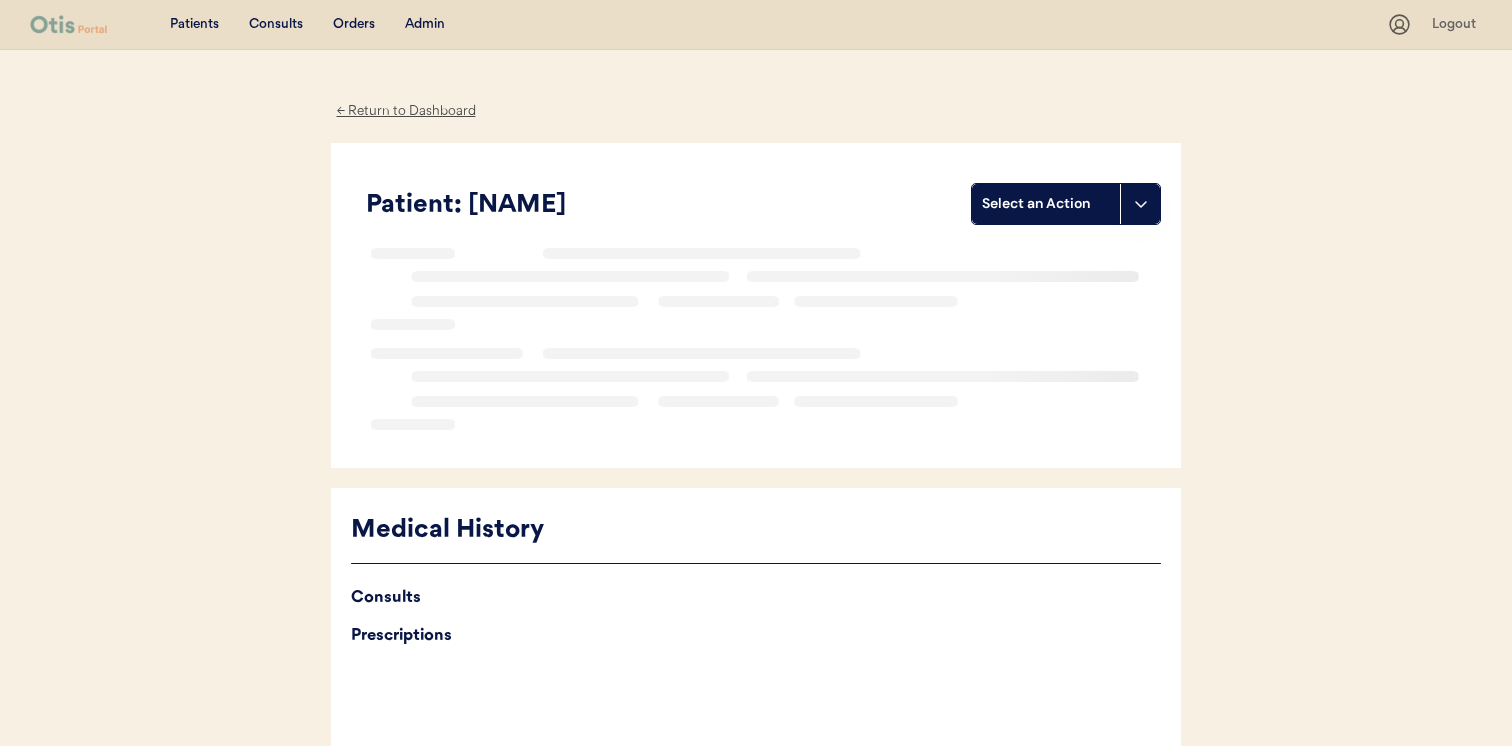 scroll, scrollTop: 0, scrollLeft: 0, axis: both 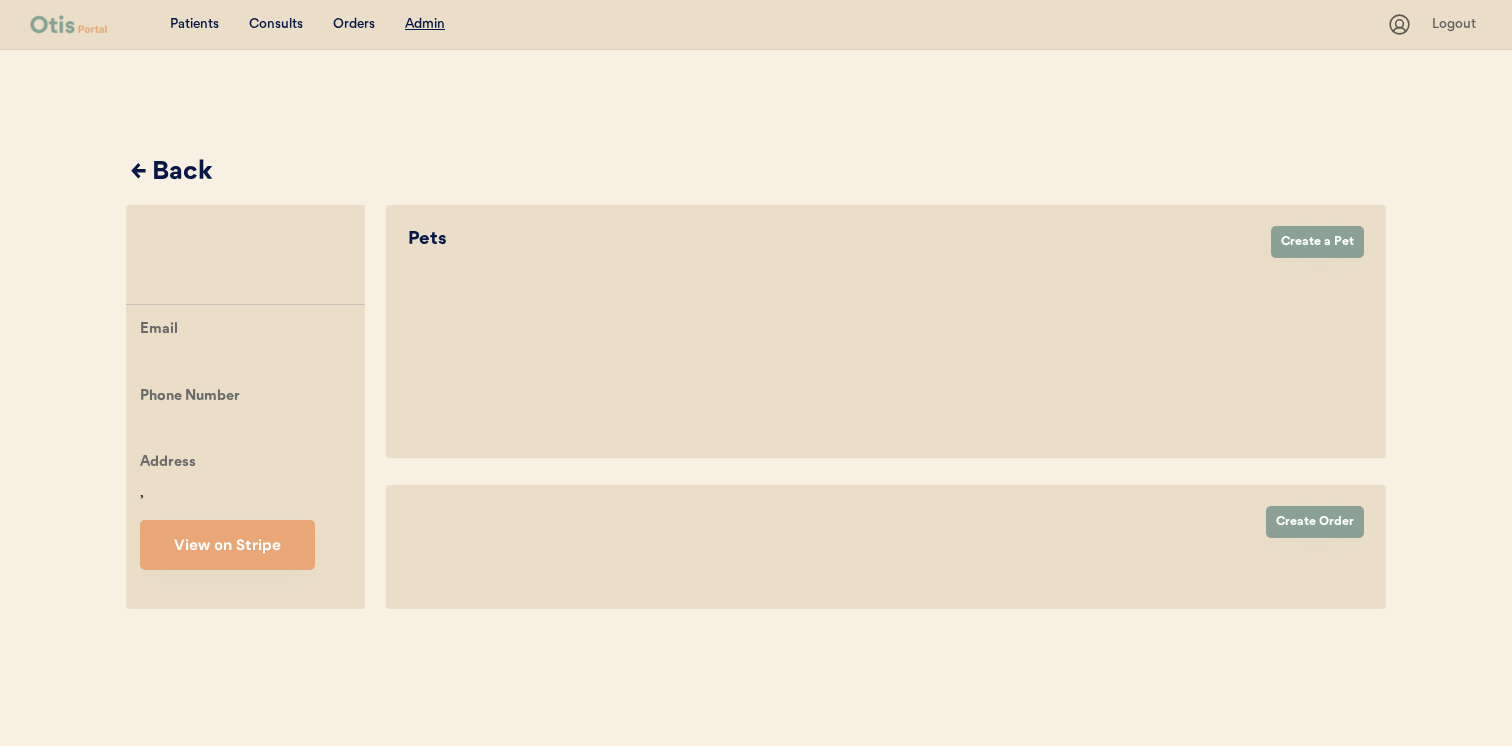 select on "true" 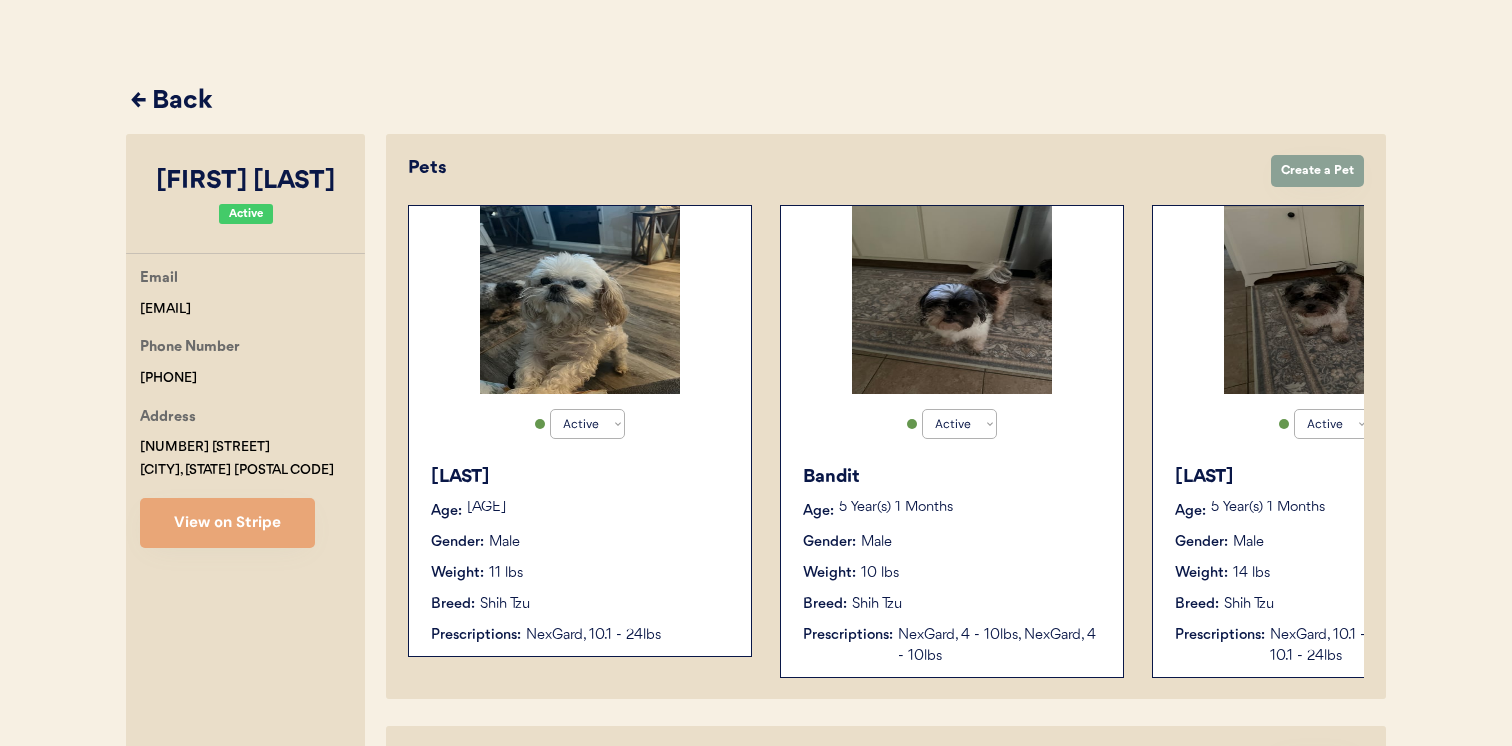 scroll, scrollTop: 72, scrollLeft: 0, axis: vertical 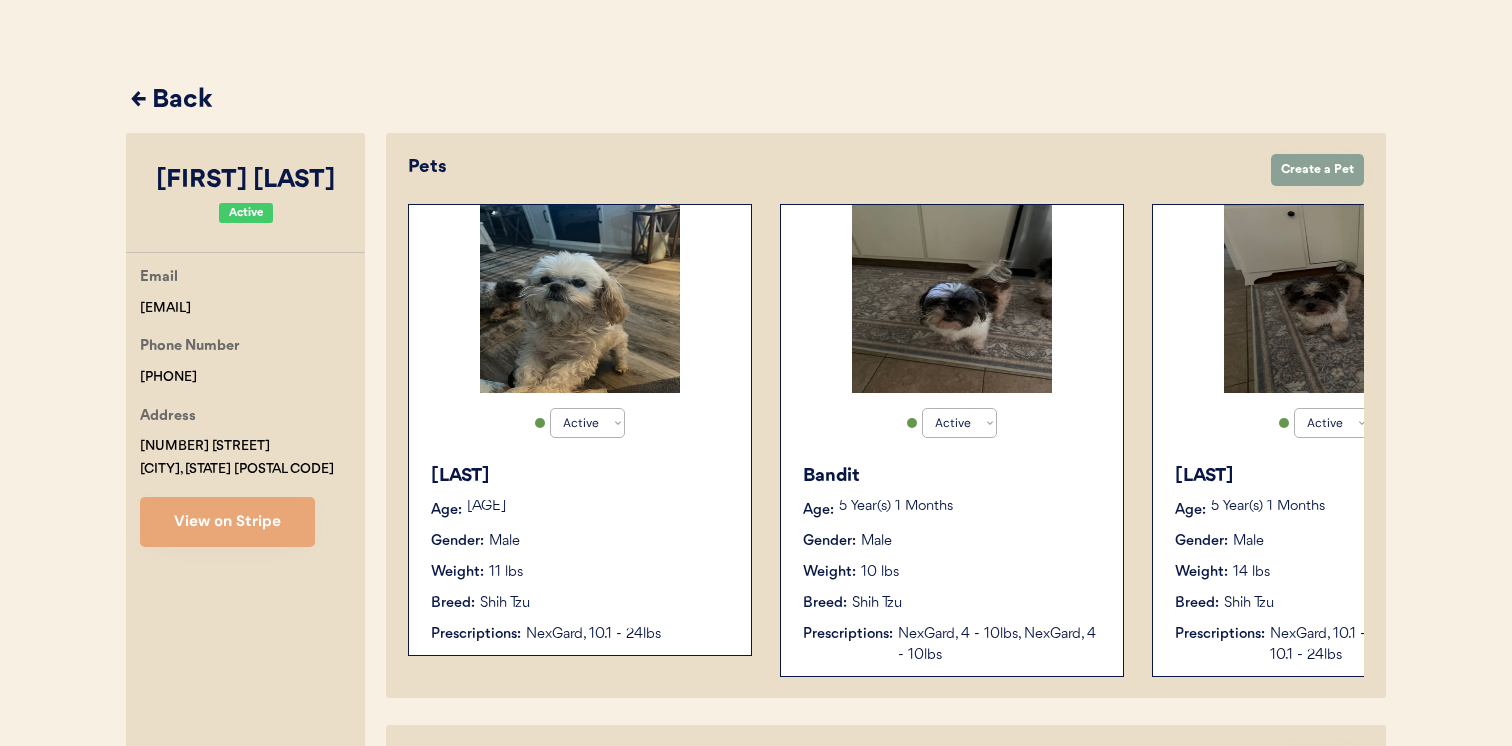 click on "Weight: 10 lbs" at bounding box center [953, 572] 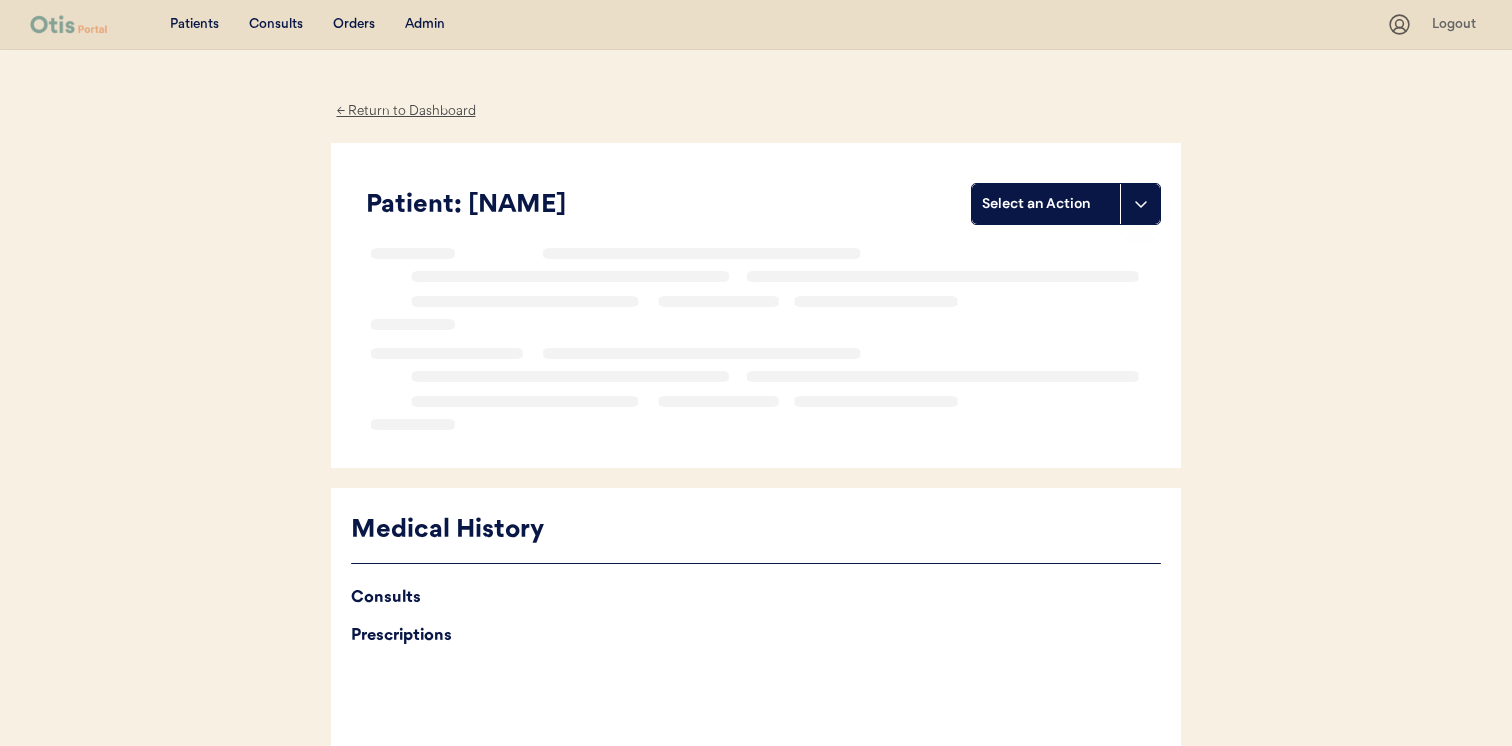 scroll, scrollTop: 0, scrollLeft: 0, axis: both 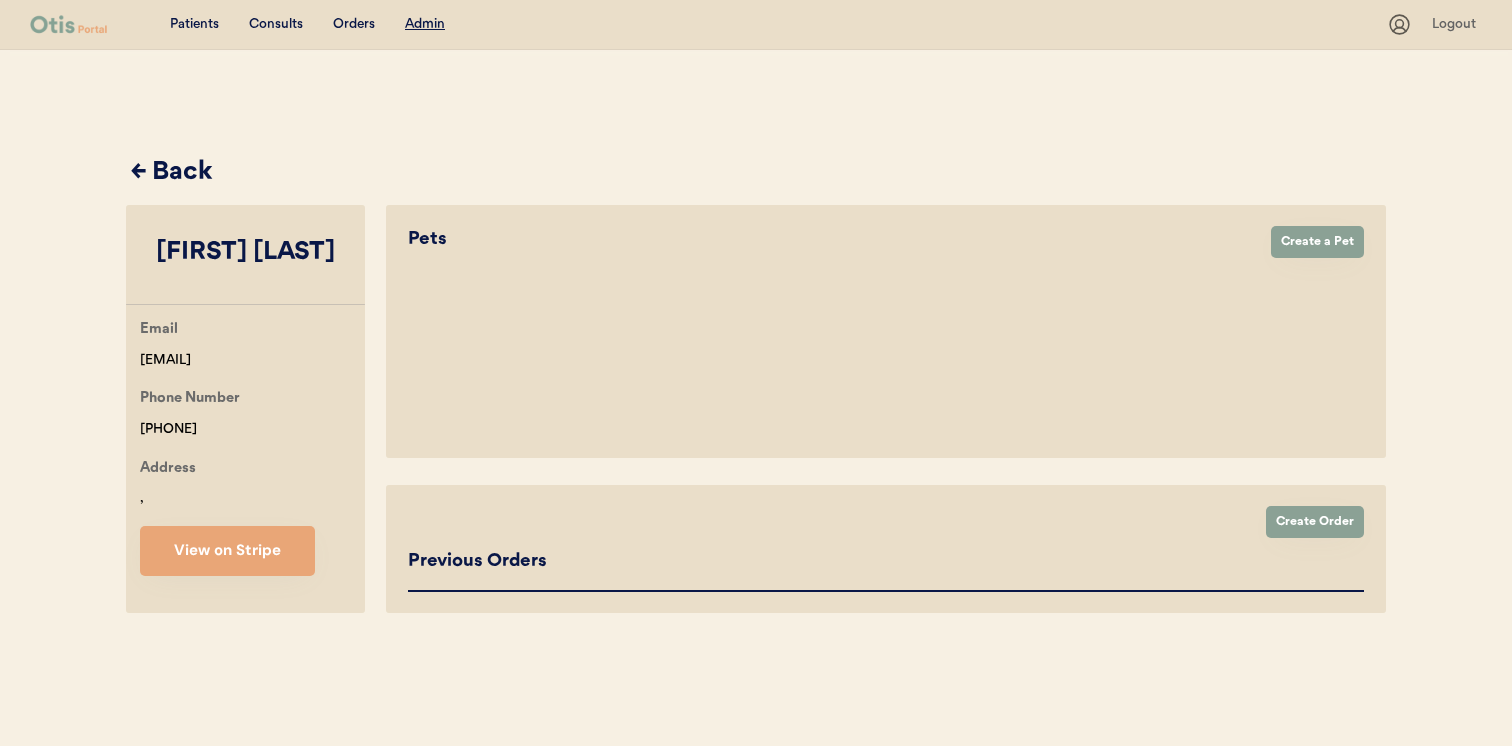select on "true" 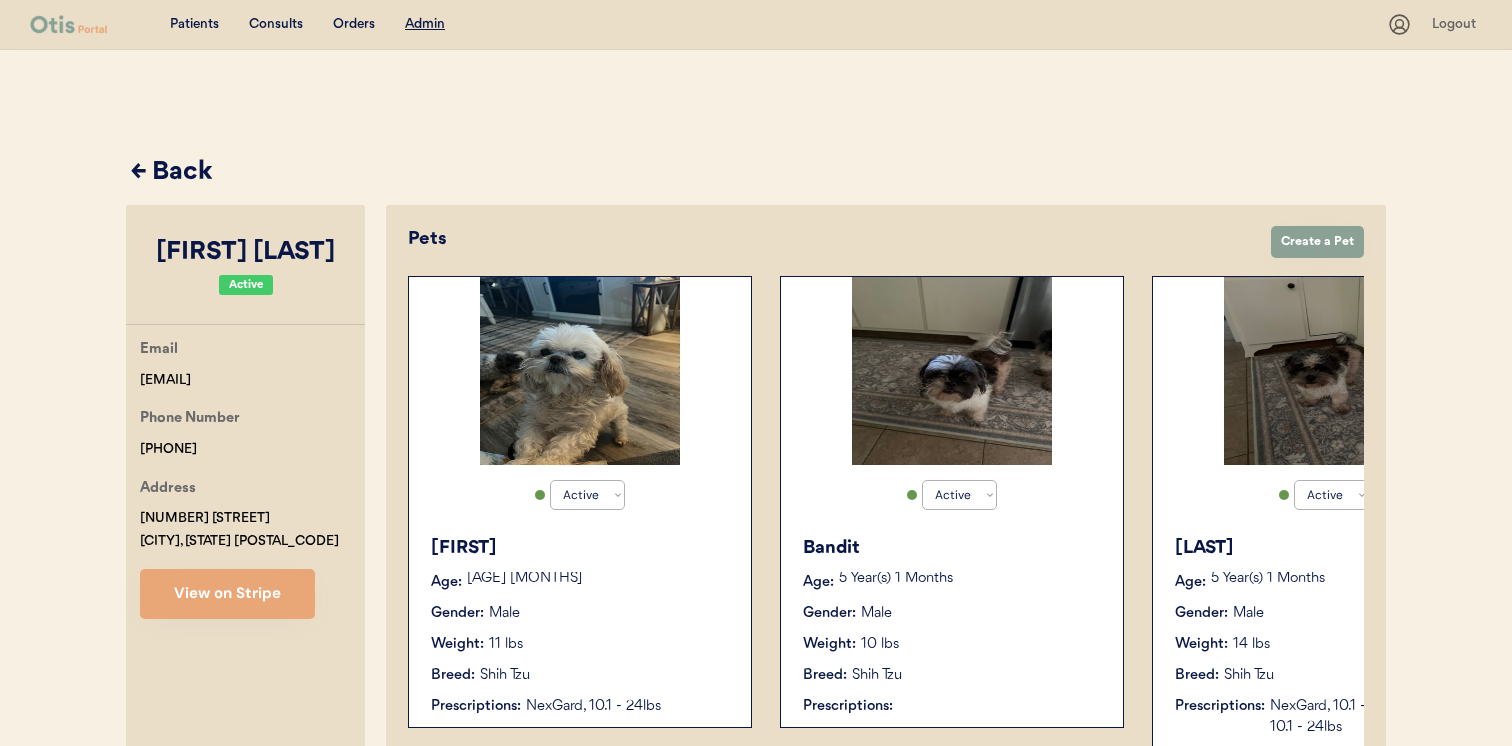 scroll, scrollTop: 0, scrollLeft: 160, axis: horizontal 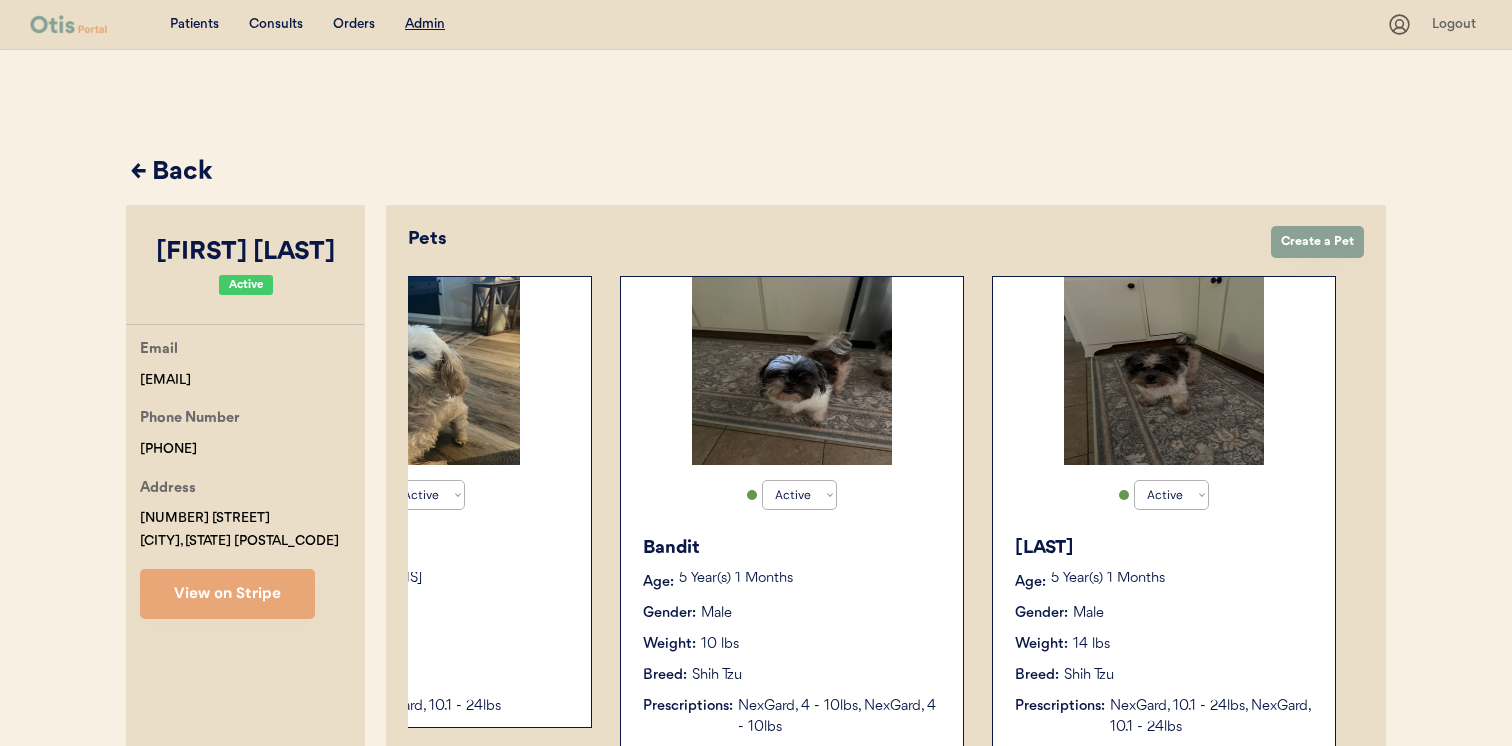 click on "Gender:" at bounding box center [1041, 613] 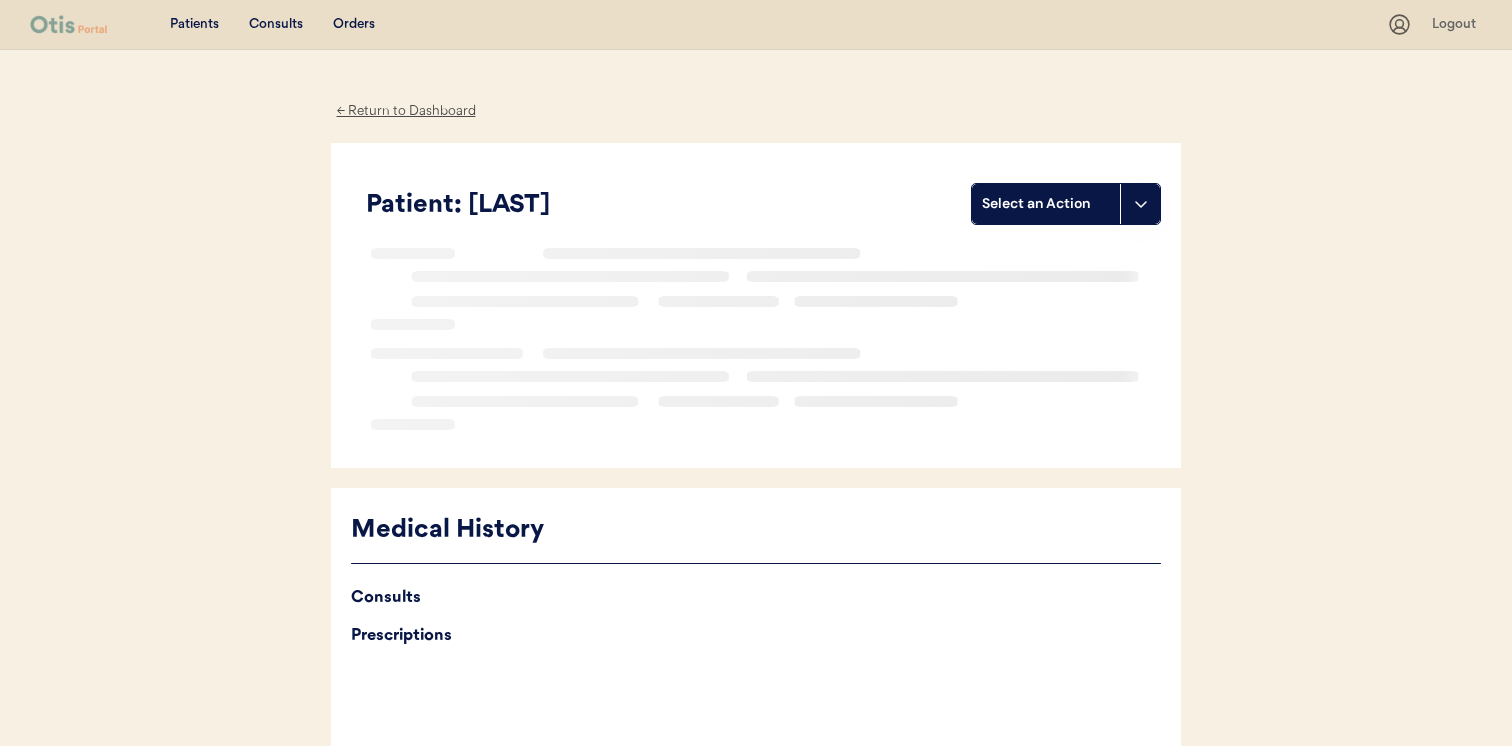scroll, scrollTop: 0, scrollLeft: 0, axis: both 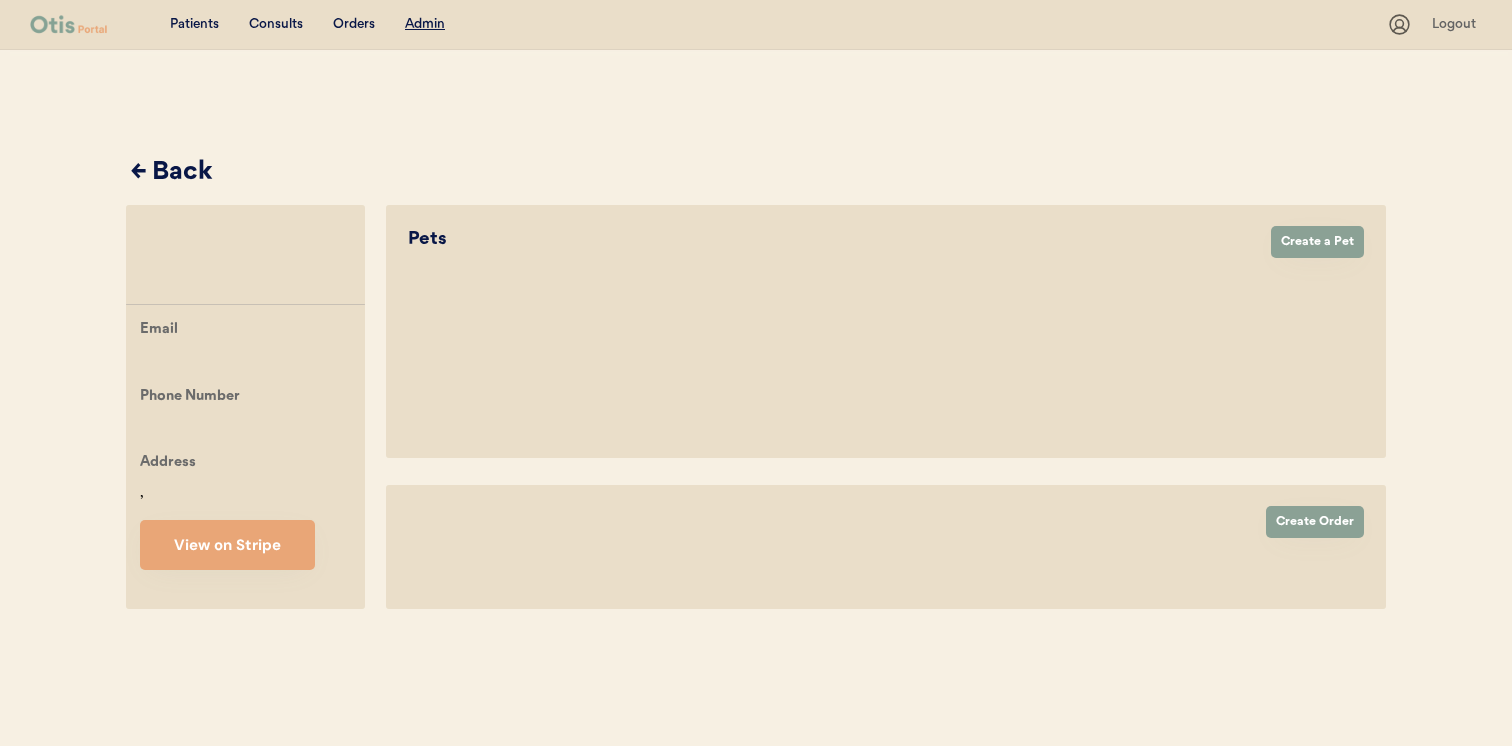 select on "true" 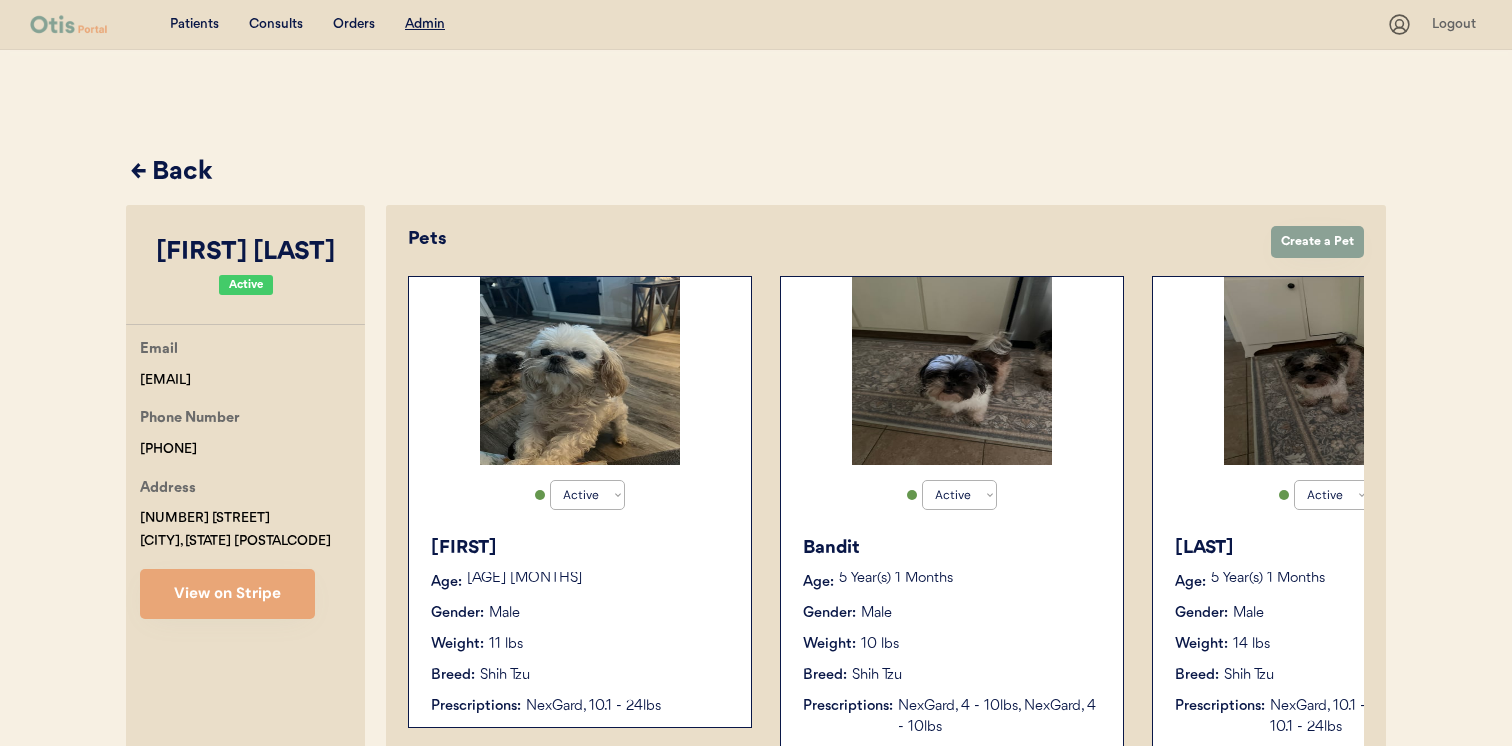 click on "Rufus Age:
13 Year(s) 5 Months
Gender: Male Weight: 11 lbs Breed: Shih Tzu Prescriptions: NexGard, 10.1 - 24lbs" at bounding box center (580, 626) 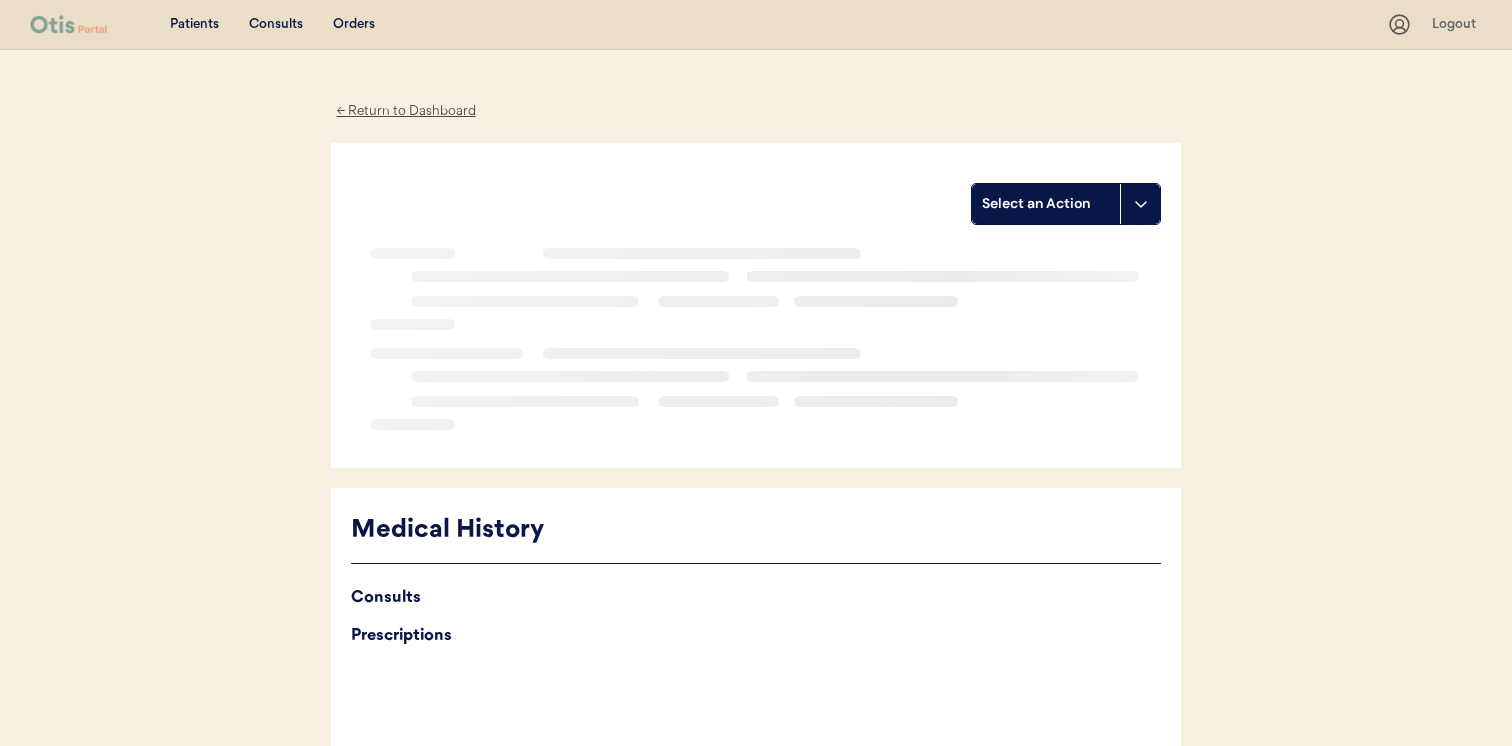 scroll, scrollTop: 0, scrollLeft: 0, axis: both 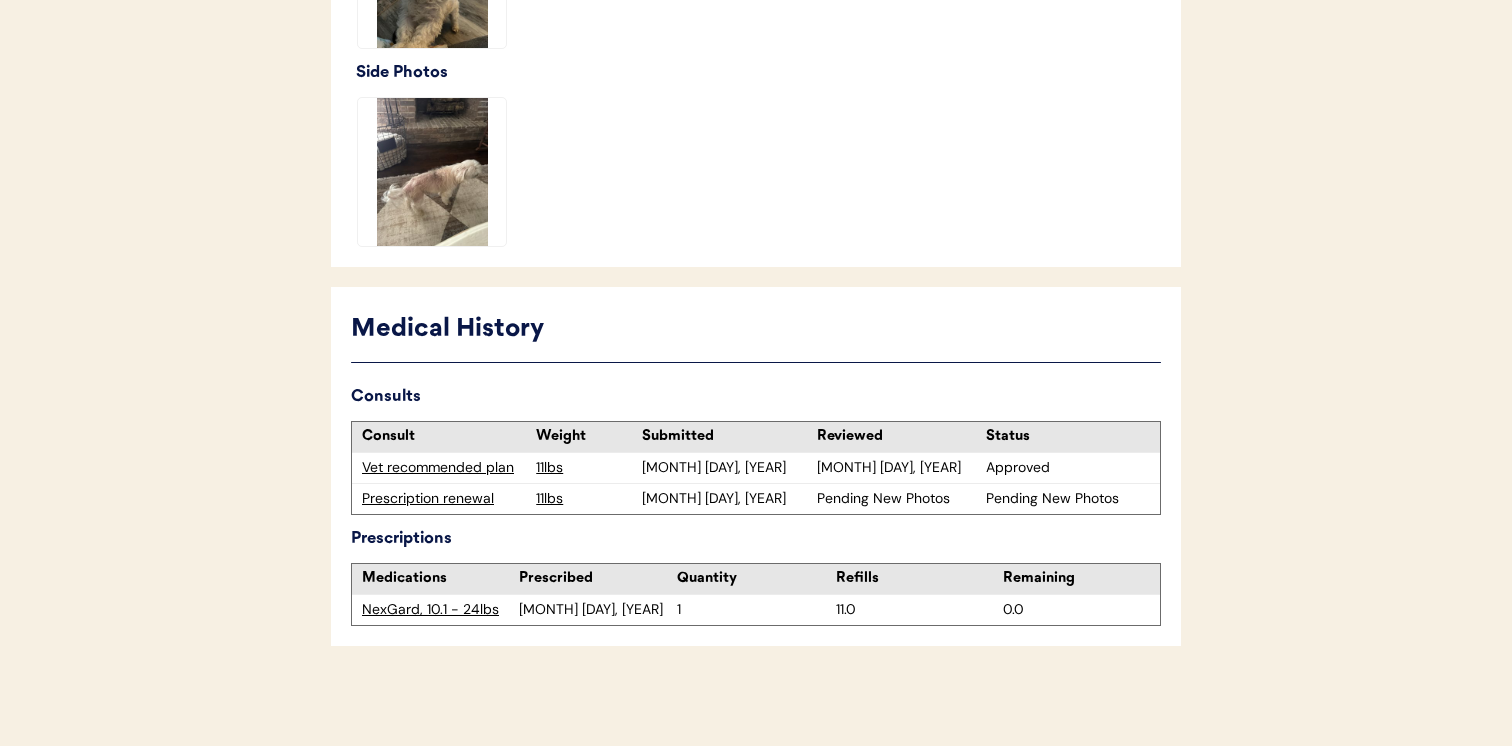 click on "Prescription renewal" at bounding box center [444, 499] 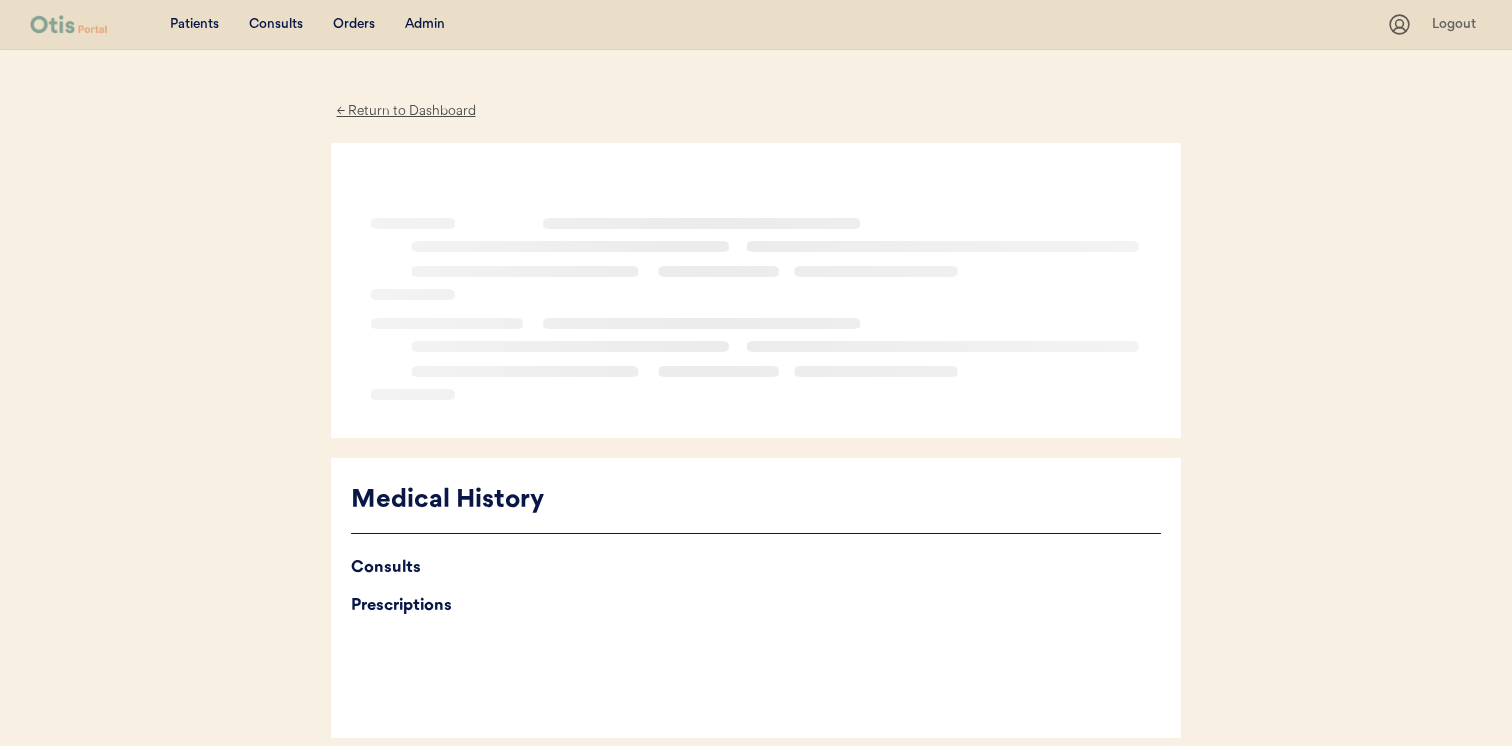 scroll, scrollTop: 0, scrollLeft: 0, axis: both 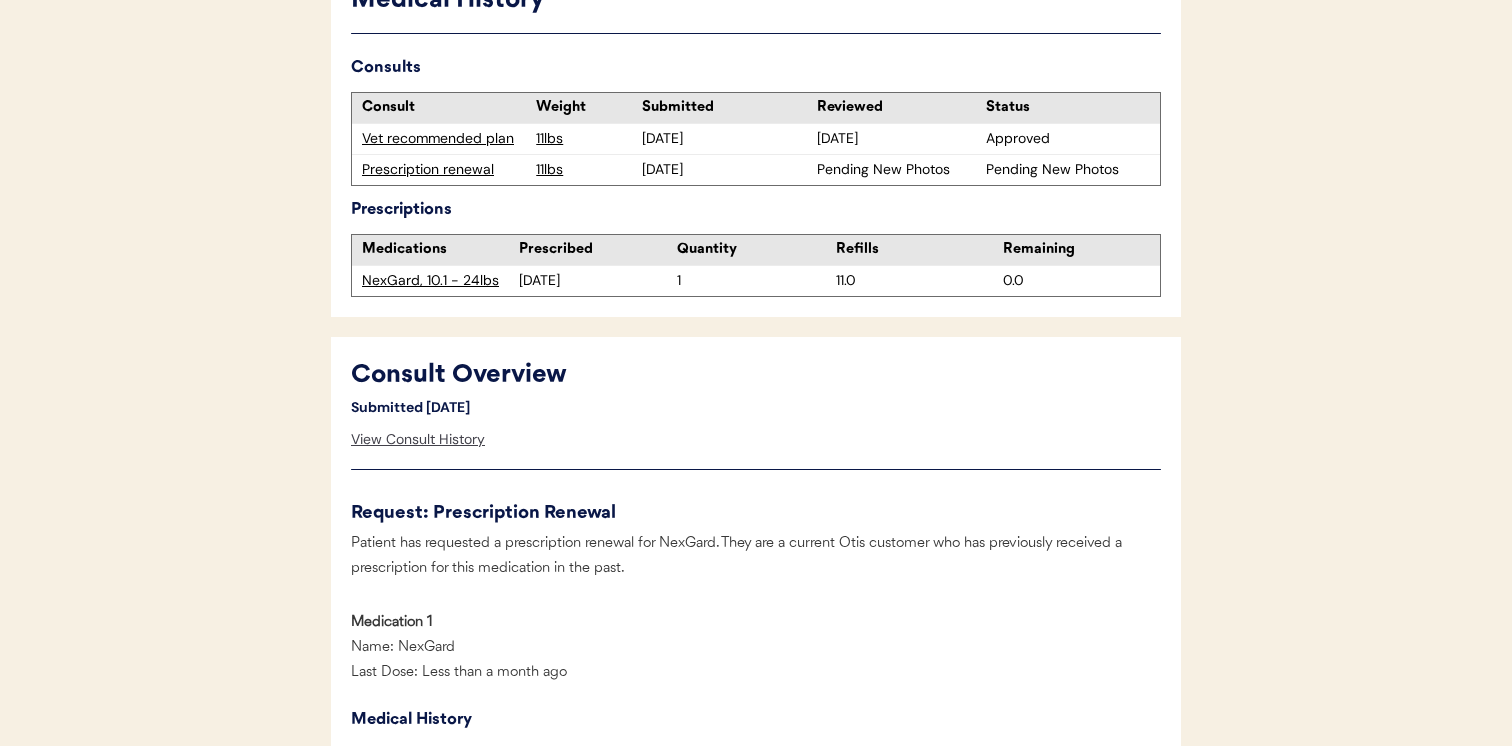 click on "View Consult History" at bounding box center [418, 440] 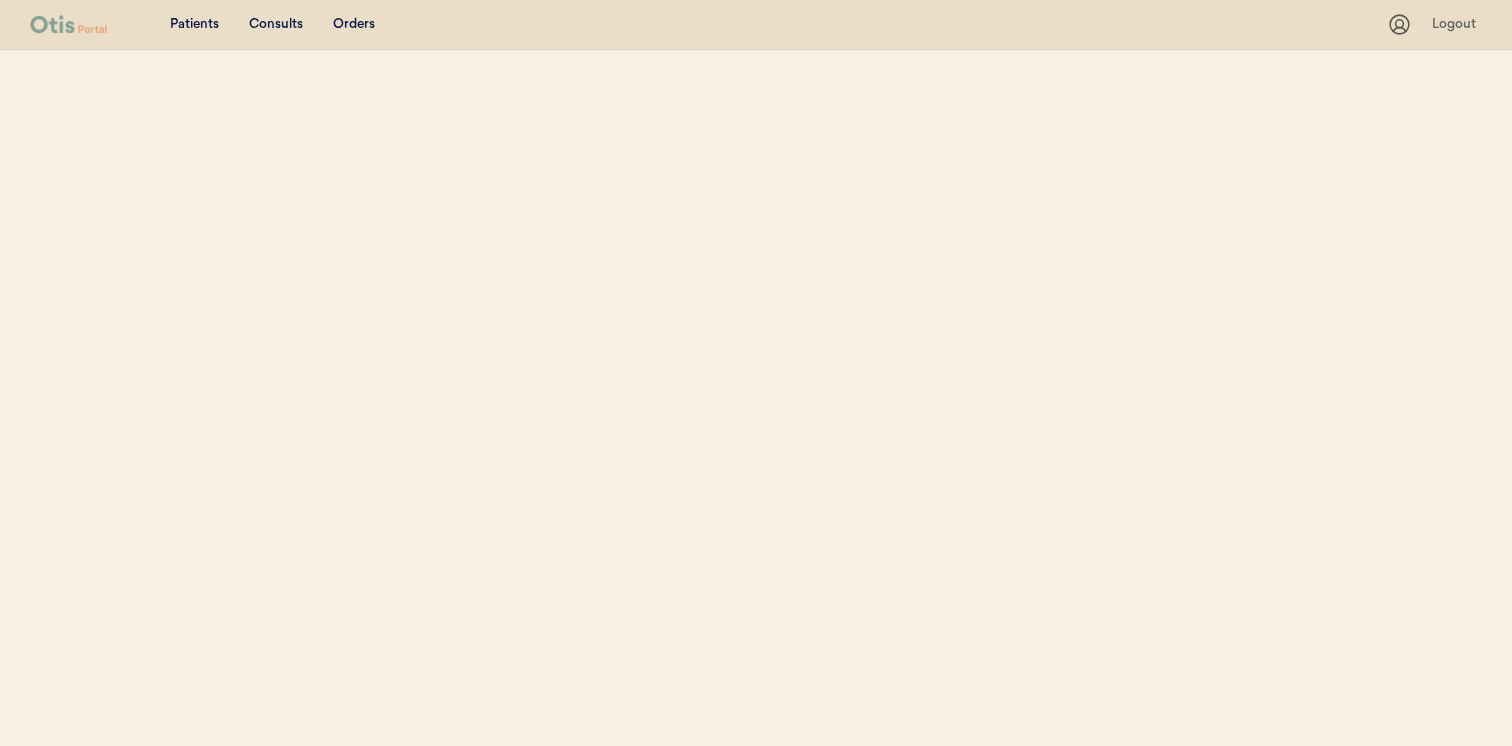 scroll, scrollTop: 0, scrollLeft: 0, axis: both 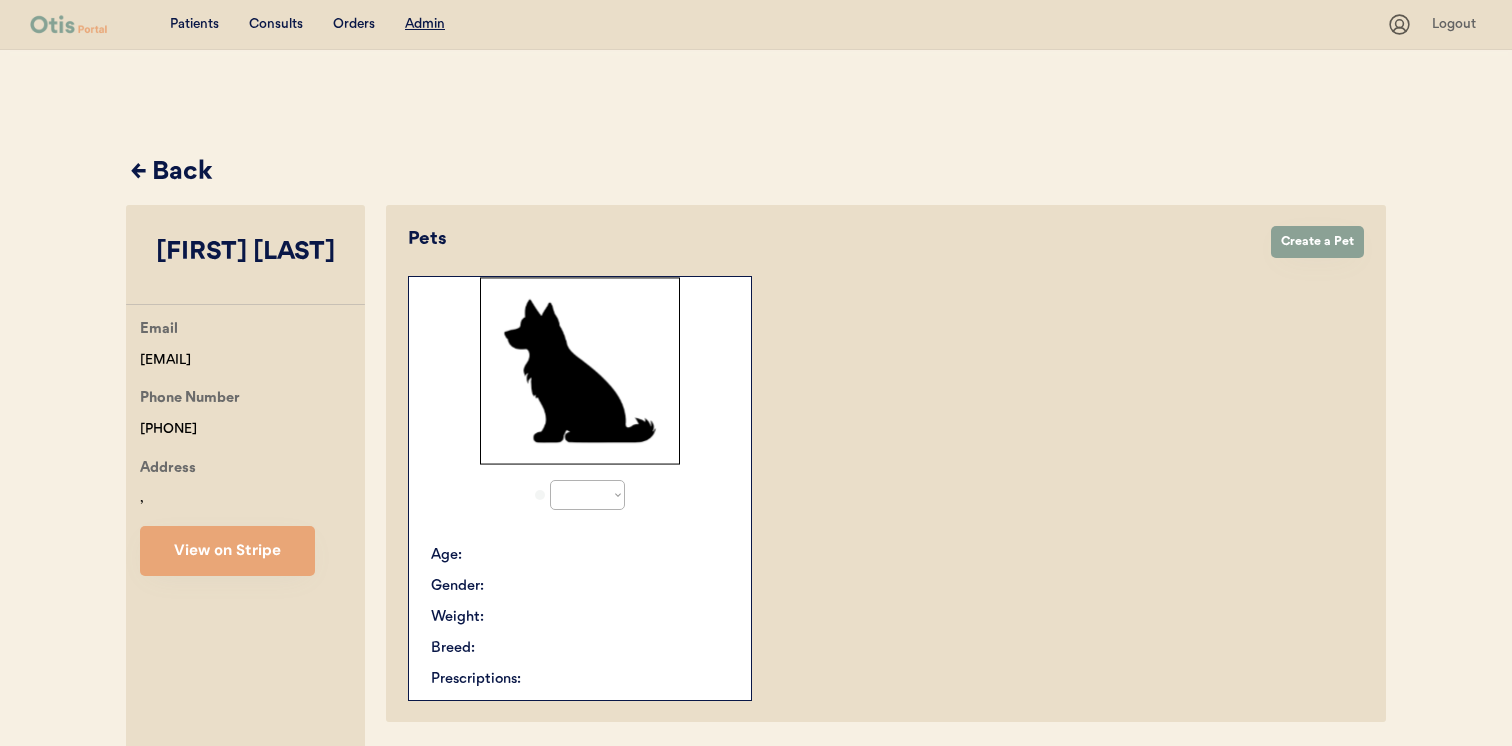 select on "true" 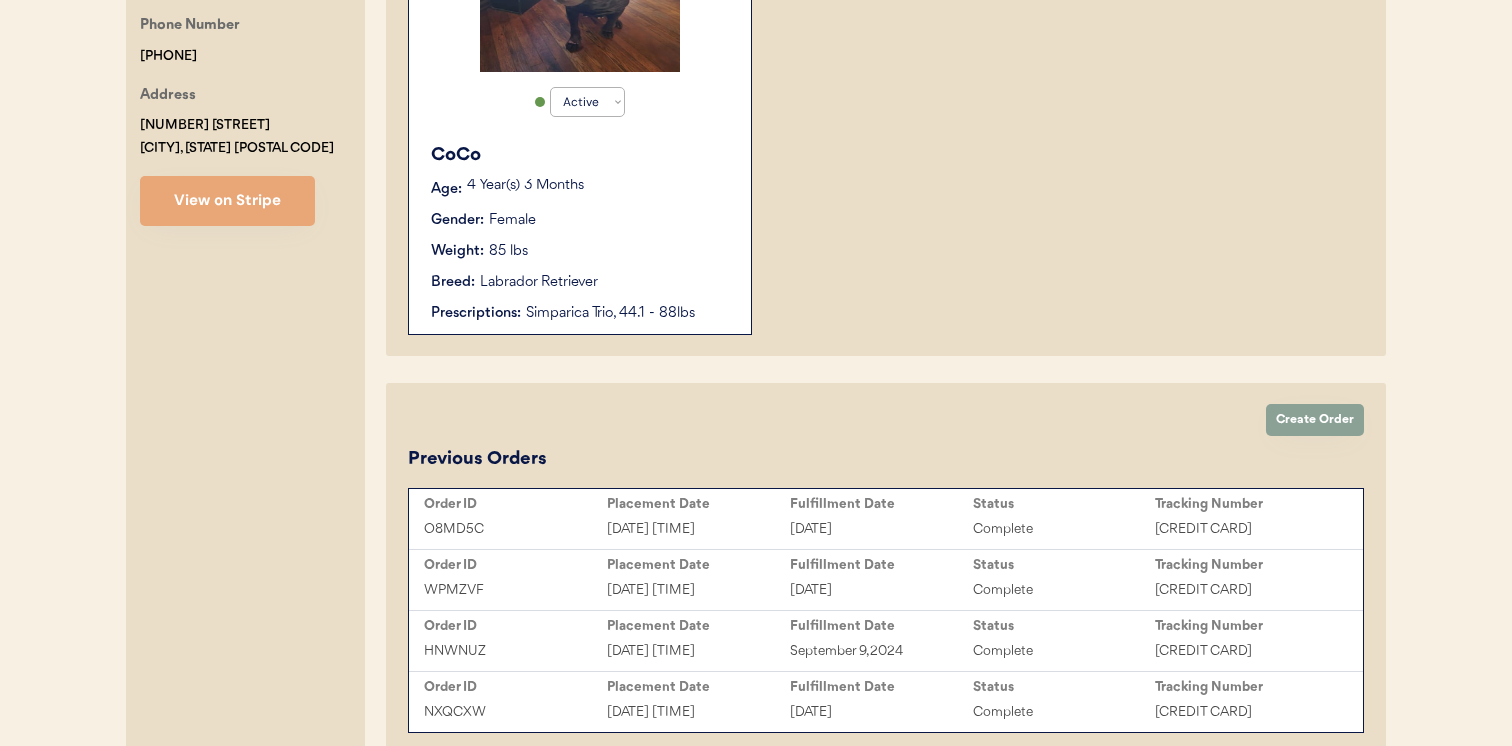 scroll, scrollTop: 466, scrollLeft: 0, axis: vertical 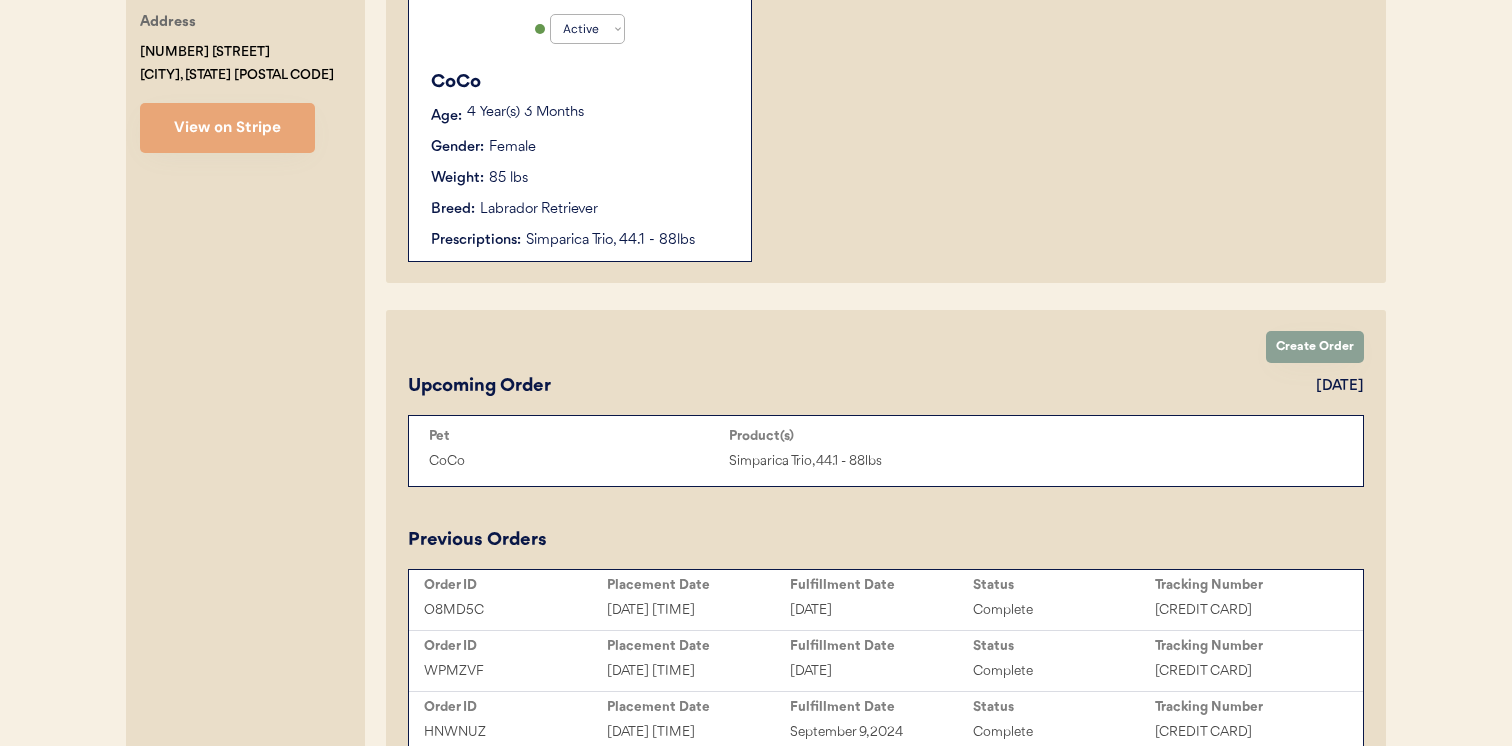 click on "CoCo Age:
[AGE]
Gender: Female Weight: 85 lbs Breed: Labrador Retriever Prescriptions: Simparica Trio, 44.1 - 88lbs" at bounding box center (580, 160) 